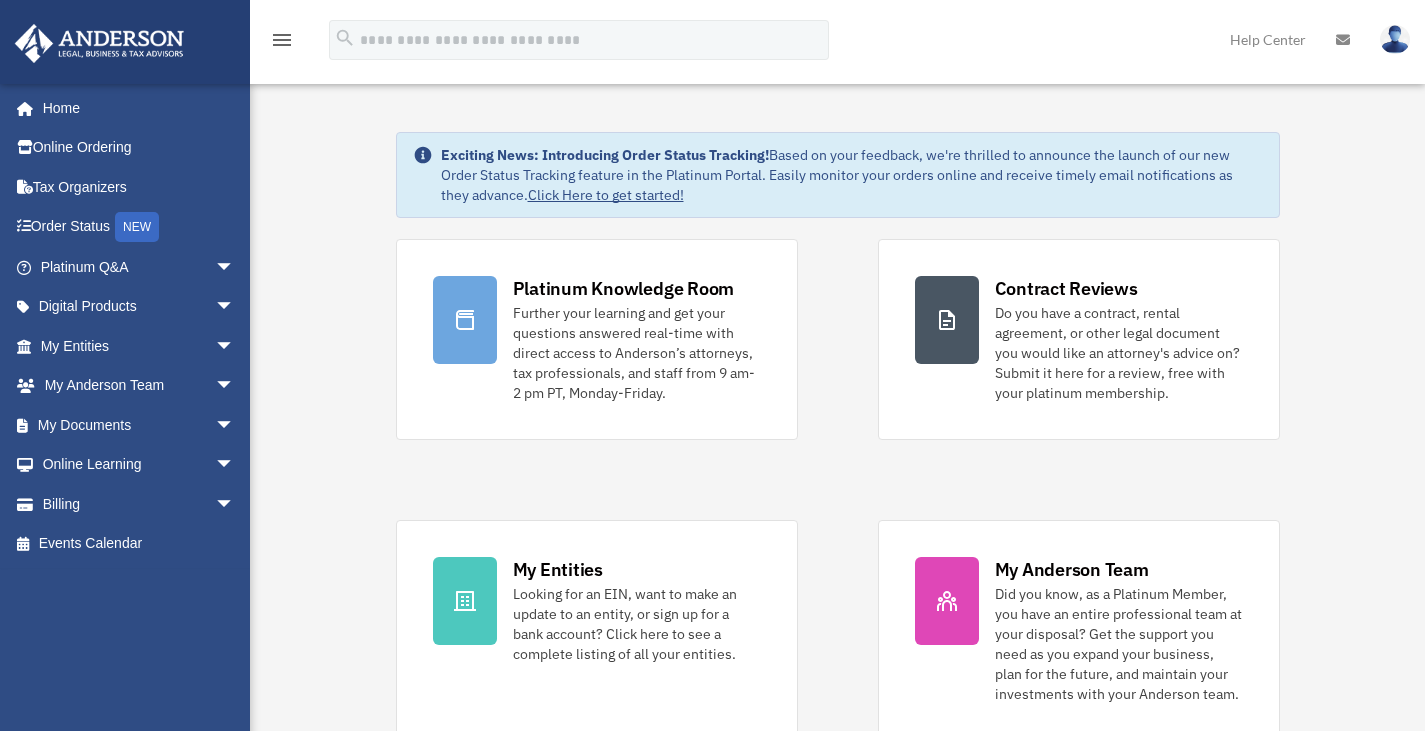 scroll, scrollTop: 0, scrollLeft: 0, axis: both 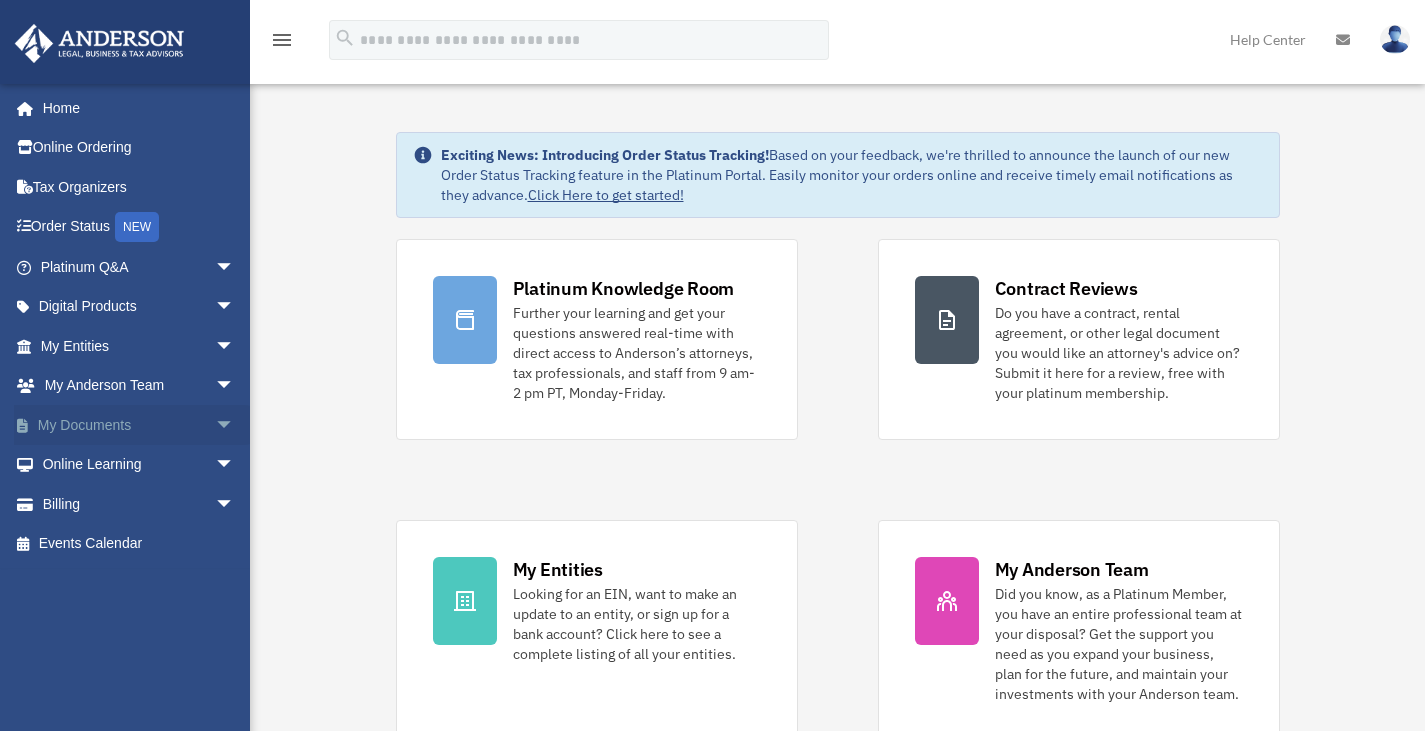click on "arrow_drop_down" at bounding box center (235, 425) 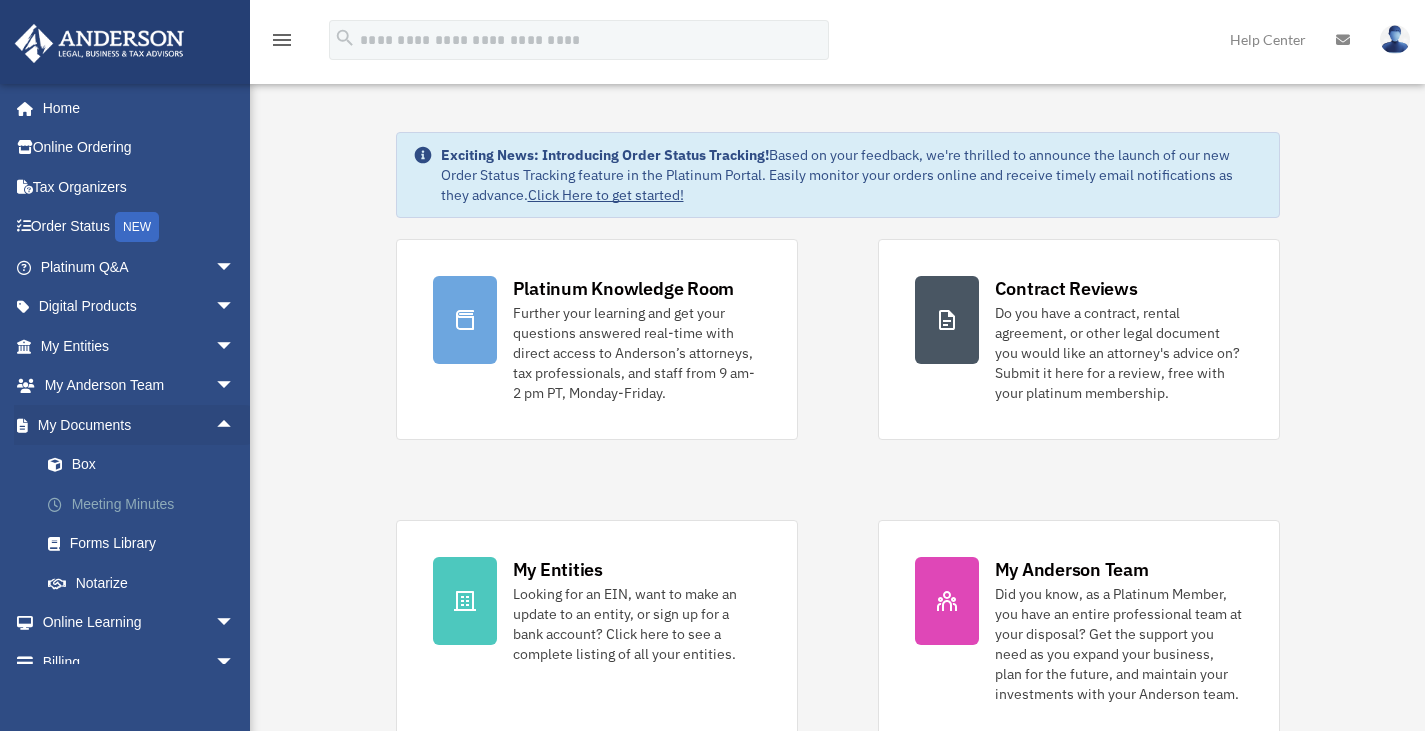 click on "Meeting Minutes" at bounding box center [146, 504] 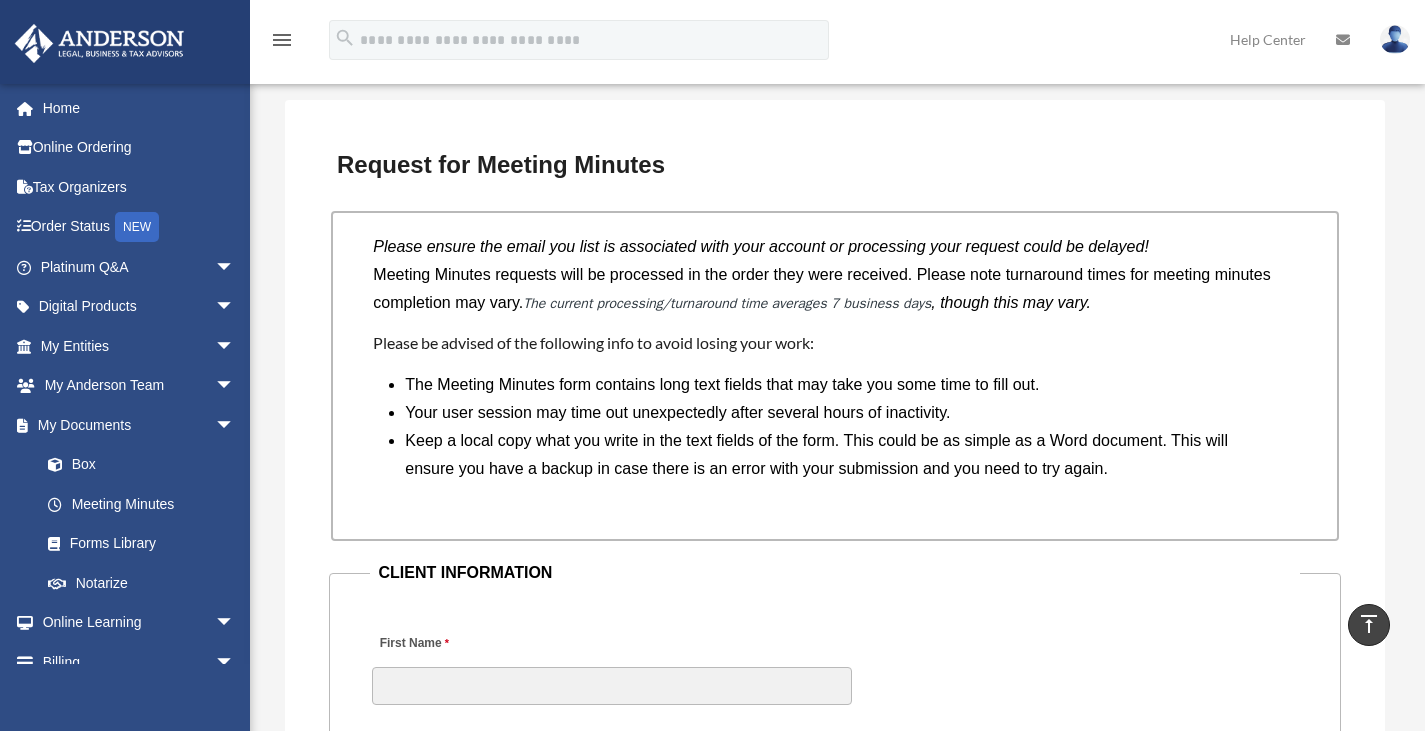 scroll, scrollTop: 1567, scrollLeft: 0, axis: vertical 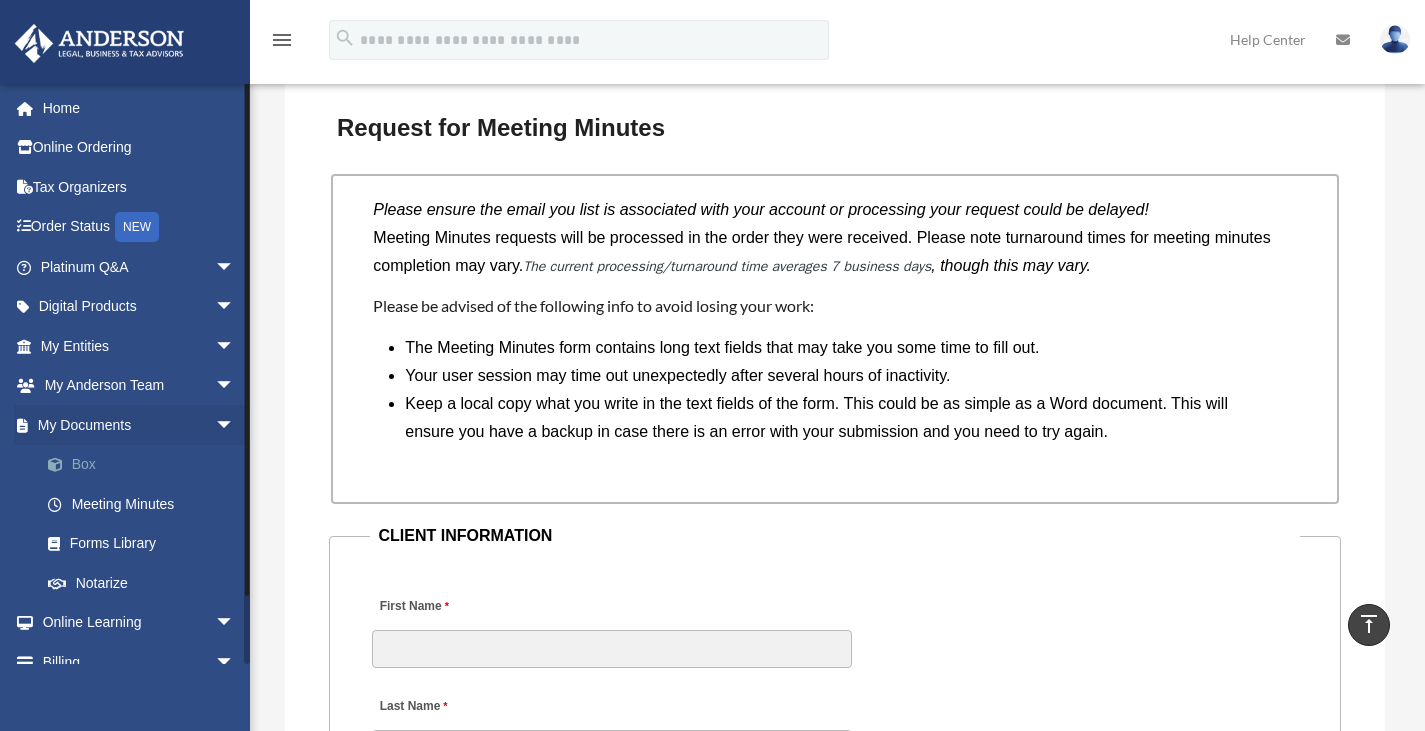 click on "Box" at bounding box center [146, 465] 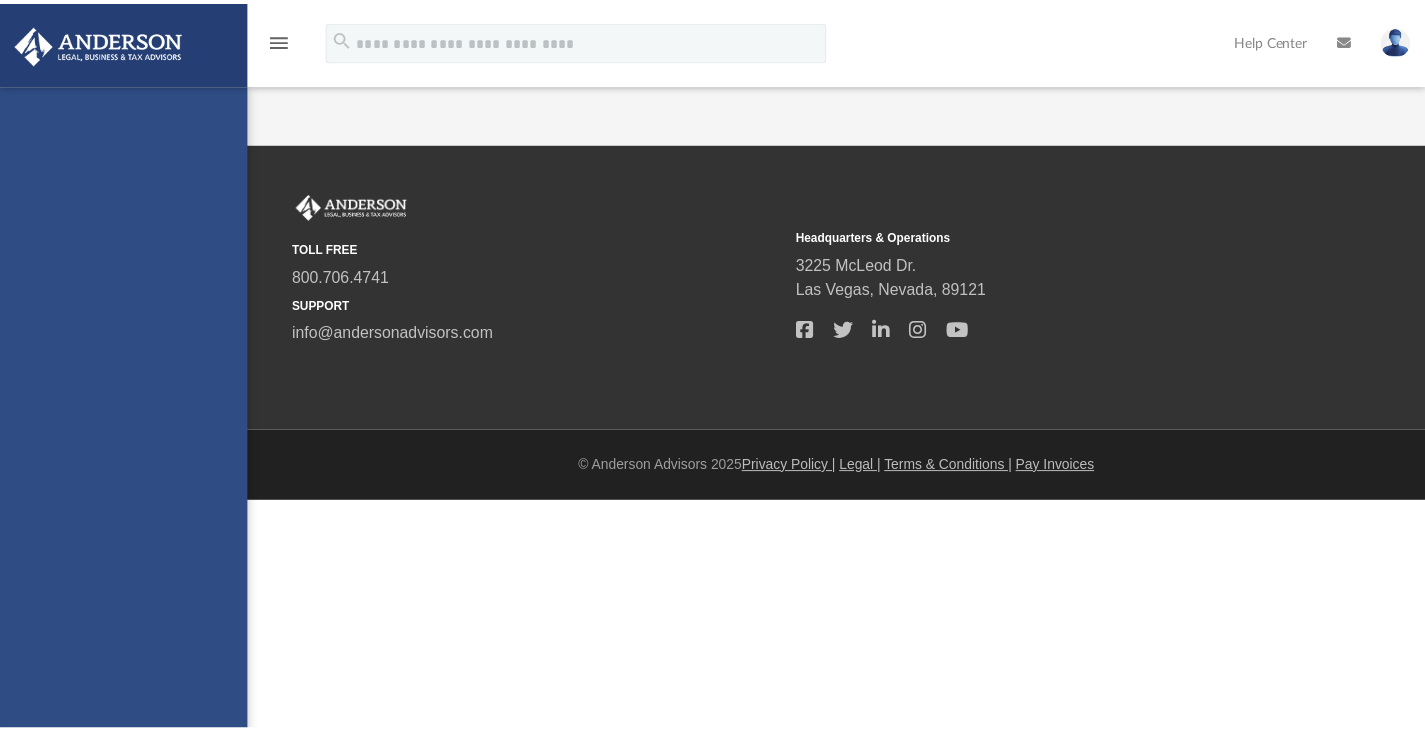 scroll, scrollTop: 0, scrollLeft: 0, axis: both 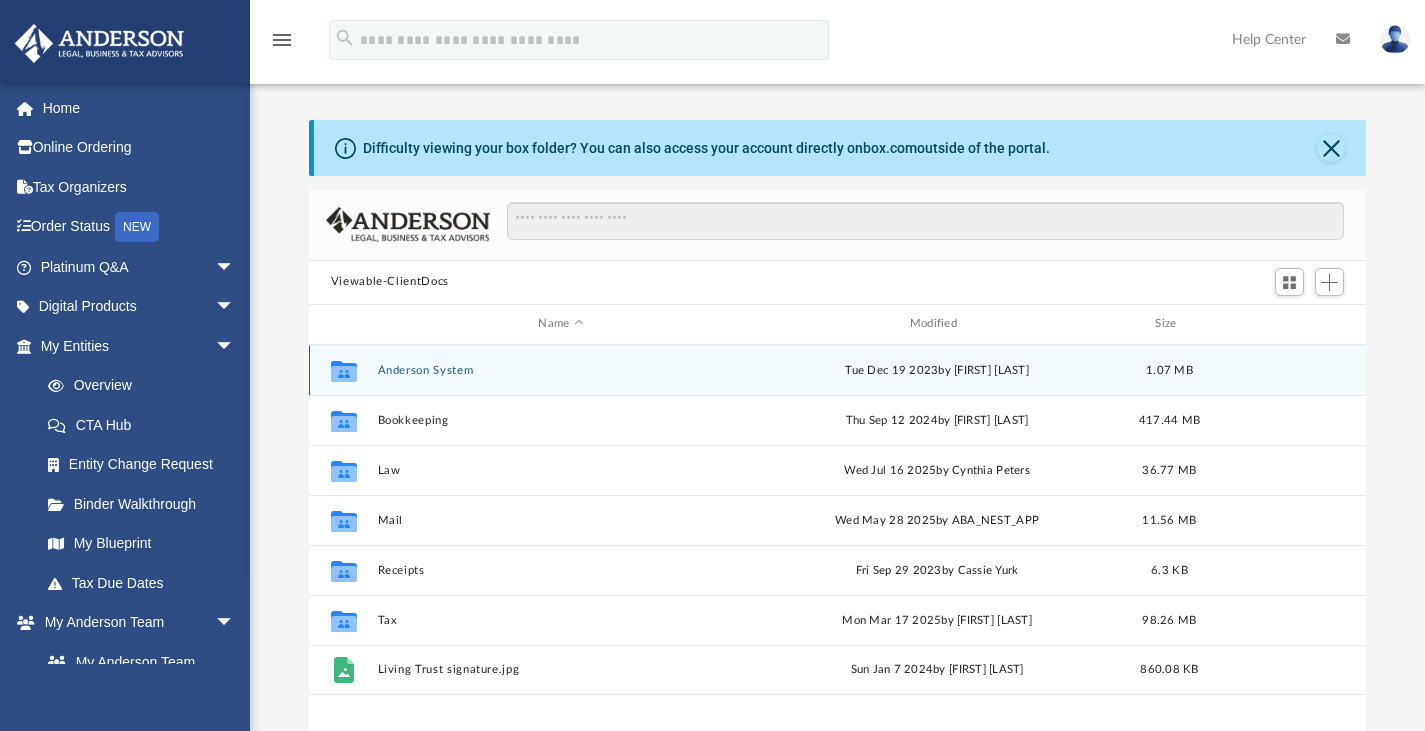 click 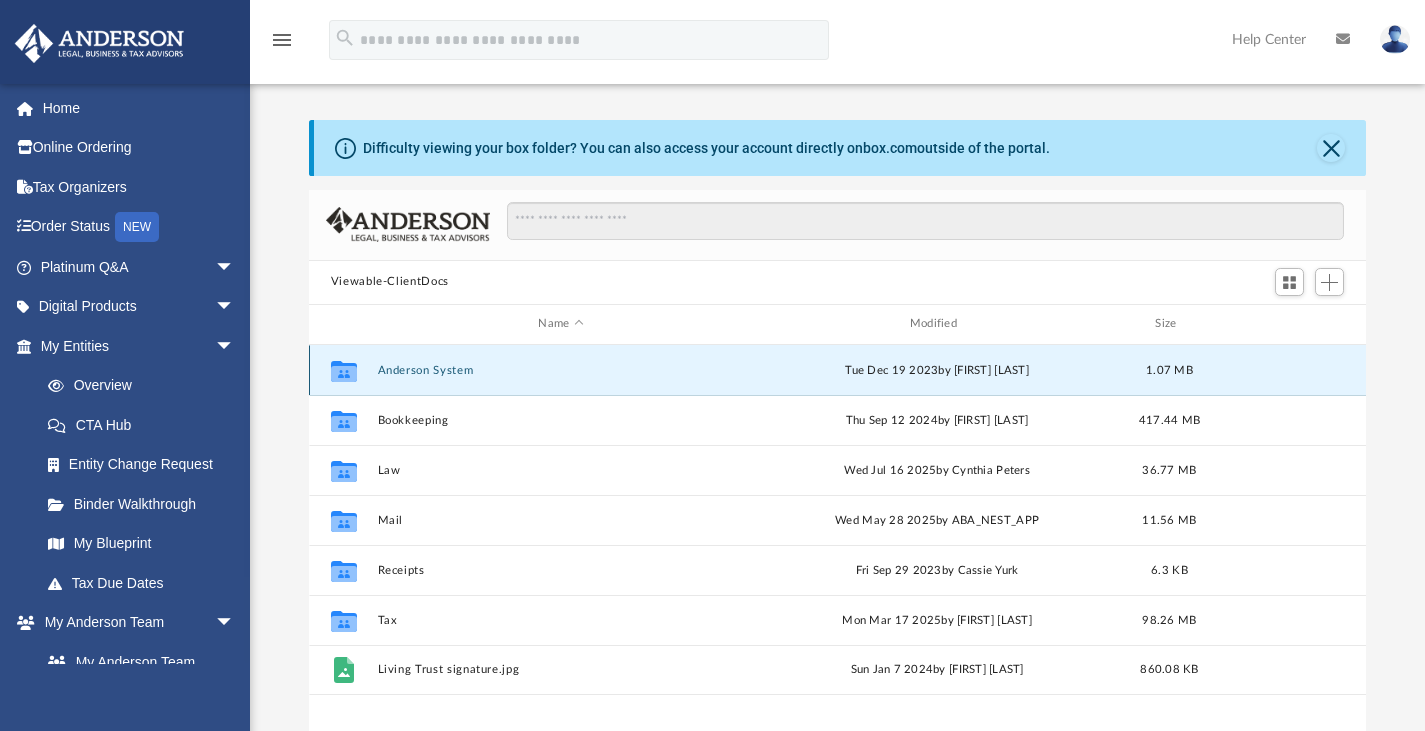 click on "Anderson System" at bounding box center [560, 369] 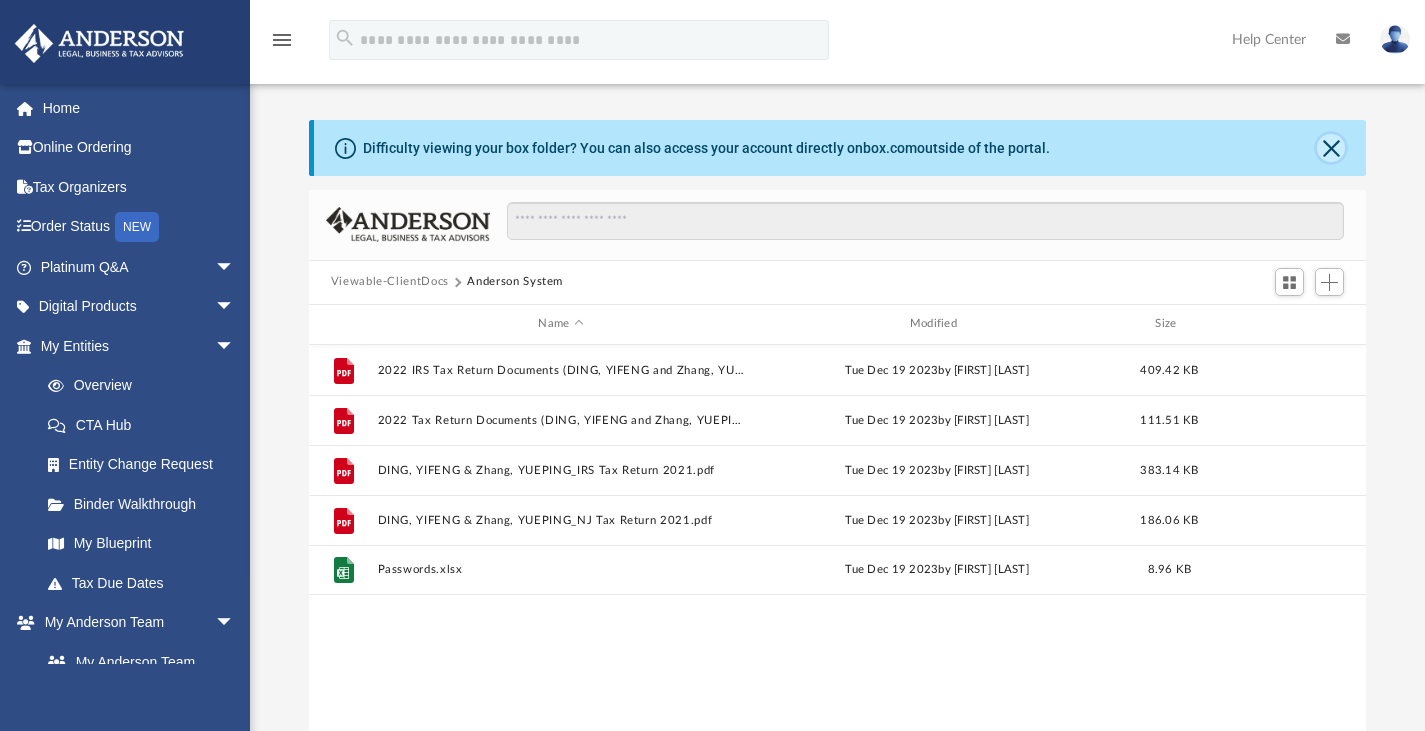 click 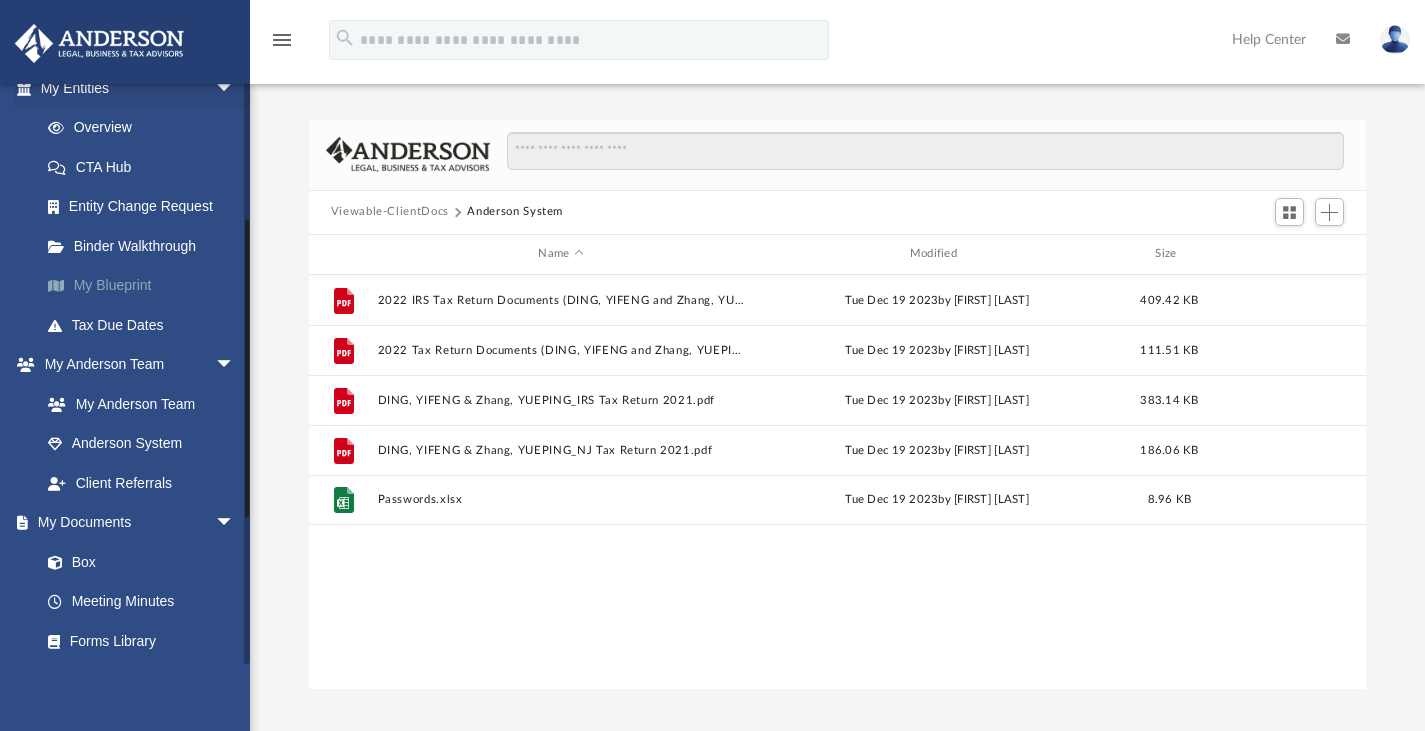 scroll, scrollTop: 259, scrollLeft: 0, axis: vertical 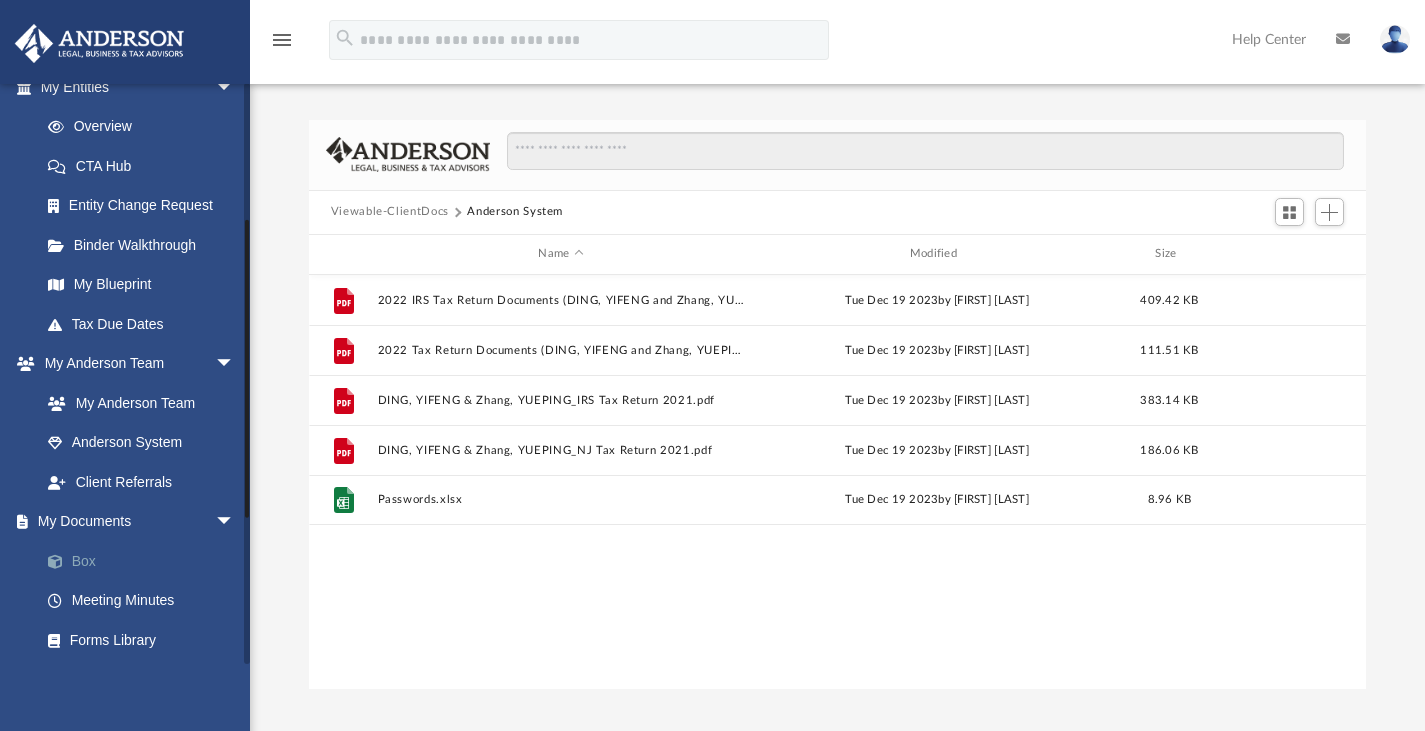 click on "Box" at bounding box center (146, 561) 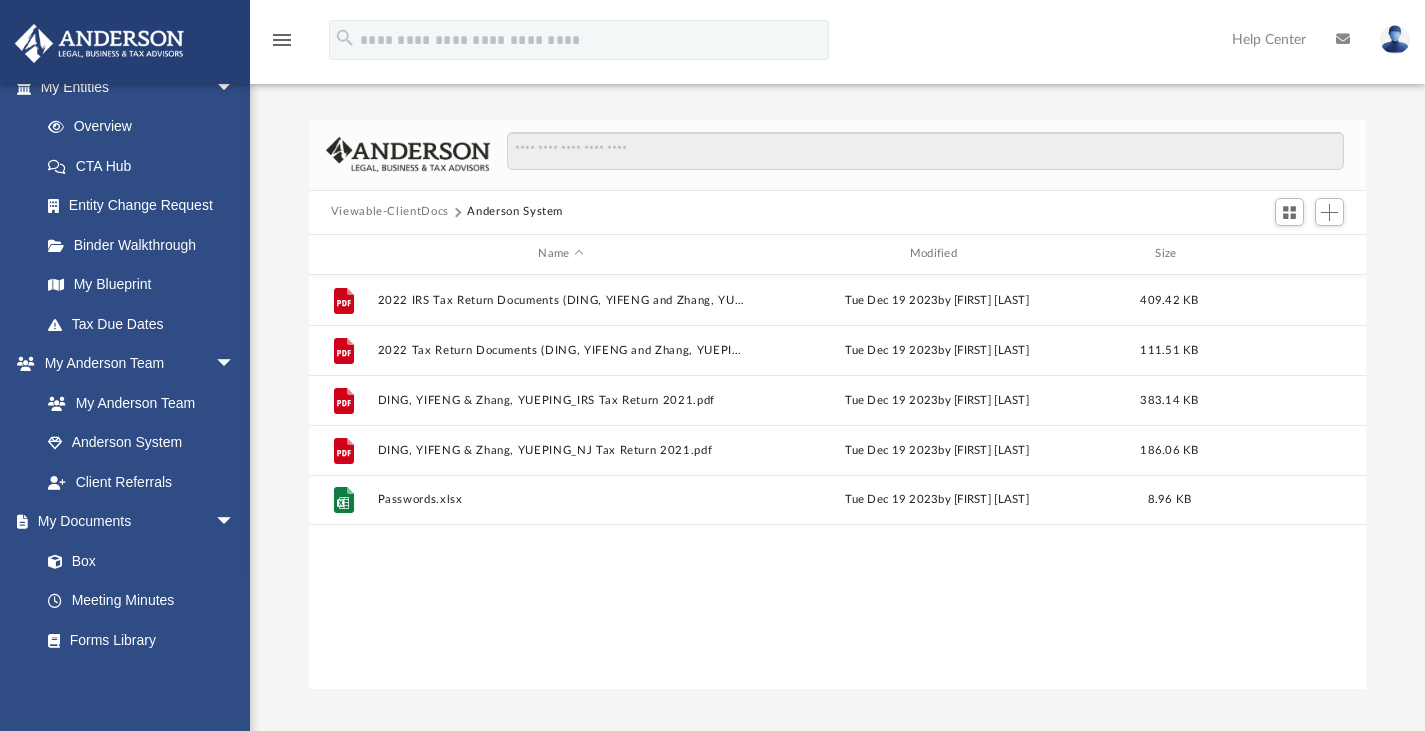 click on "Viewable-ClientDocs" at bounding box center [390, 212] 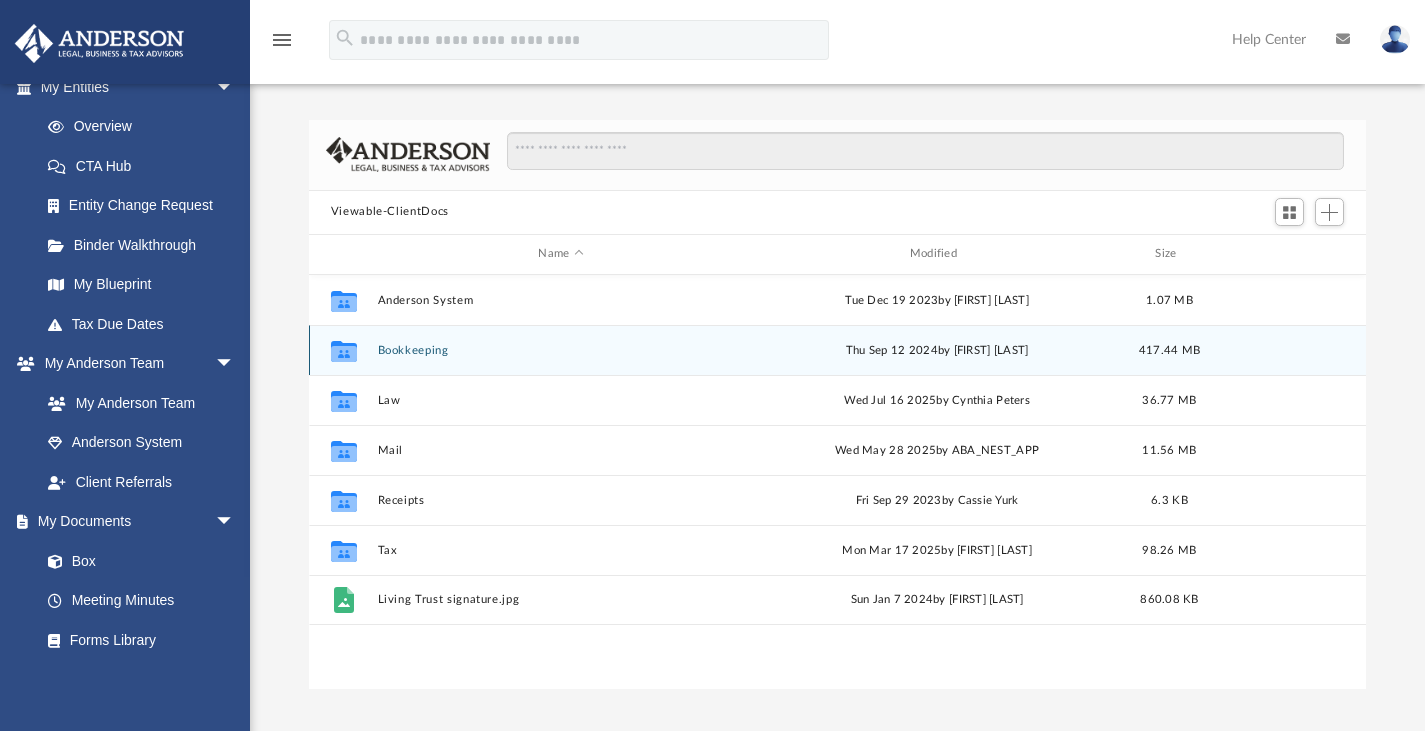click on "Bookkeeping" at bounding box center [560, 349] 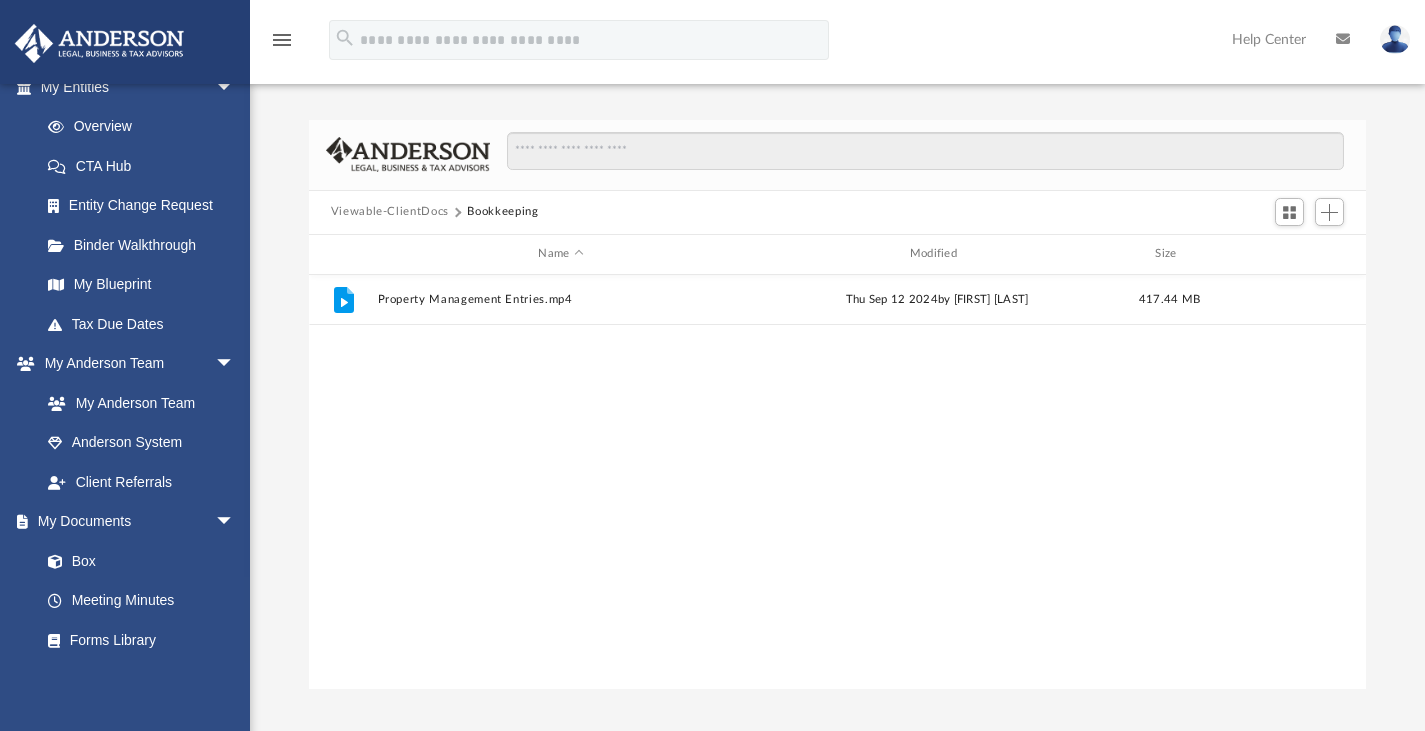 click on "Viewable-ClientDocs" at bounding box center (390, 212) 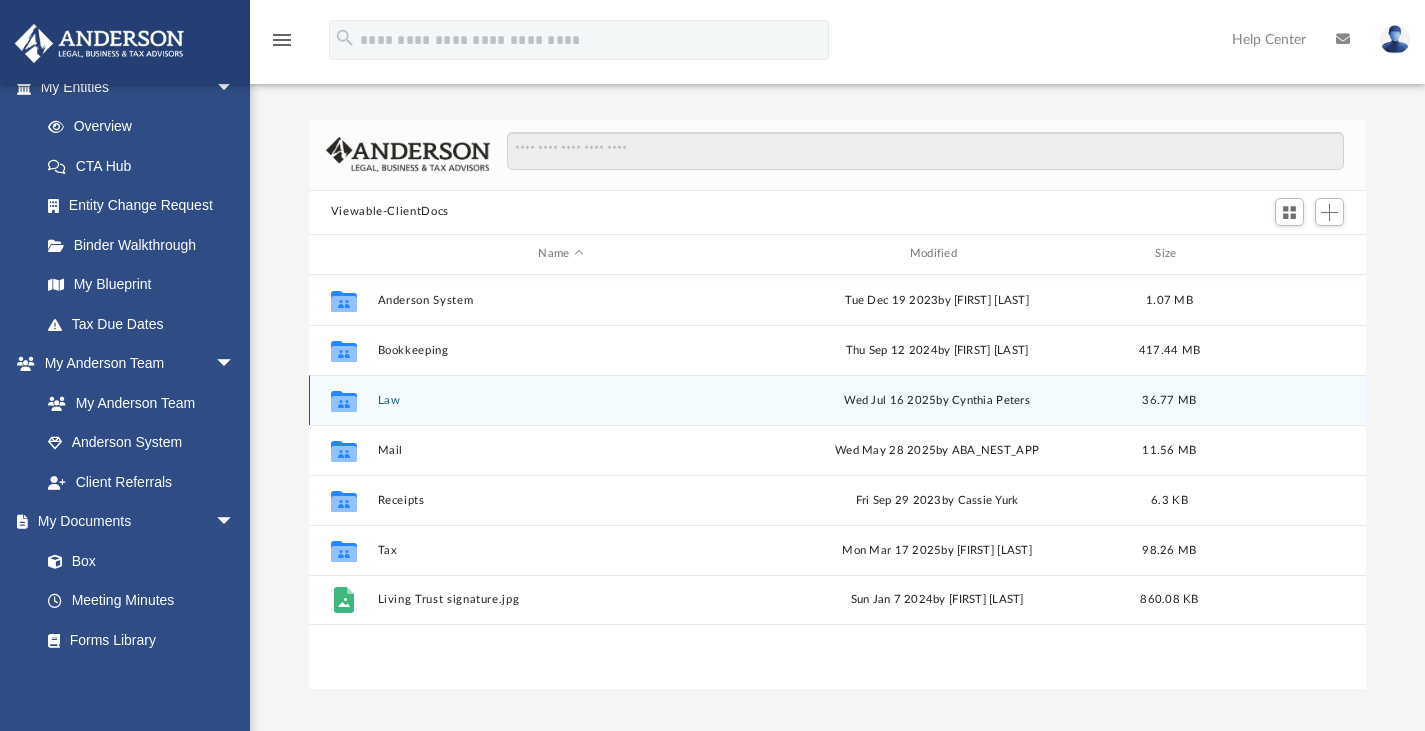 click on "Law" at bounding box center [560, 399] 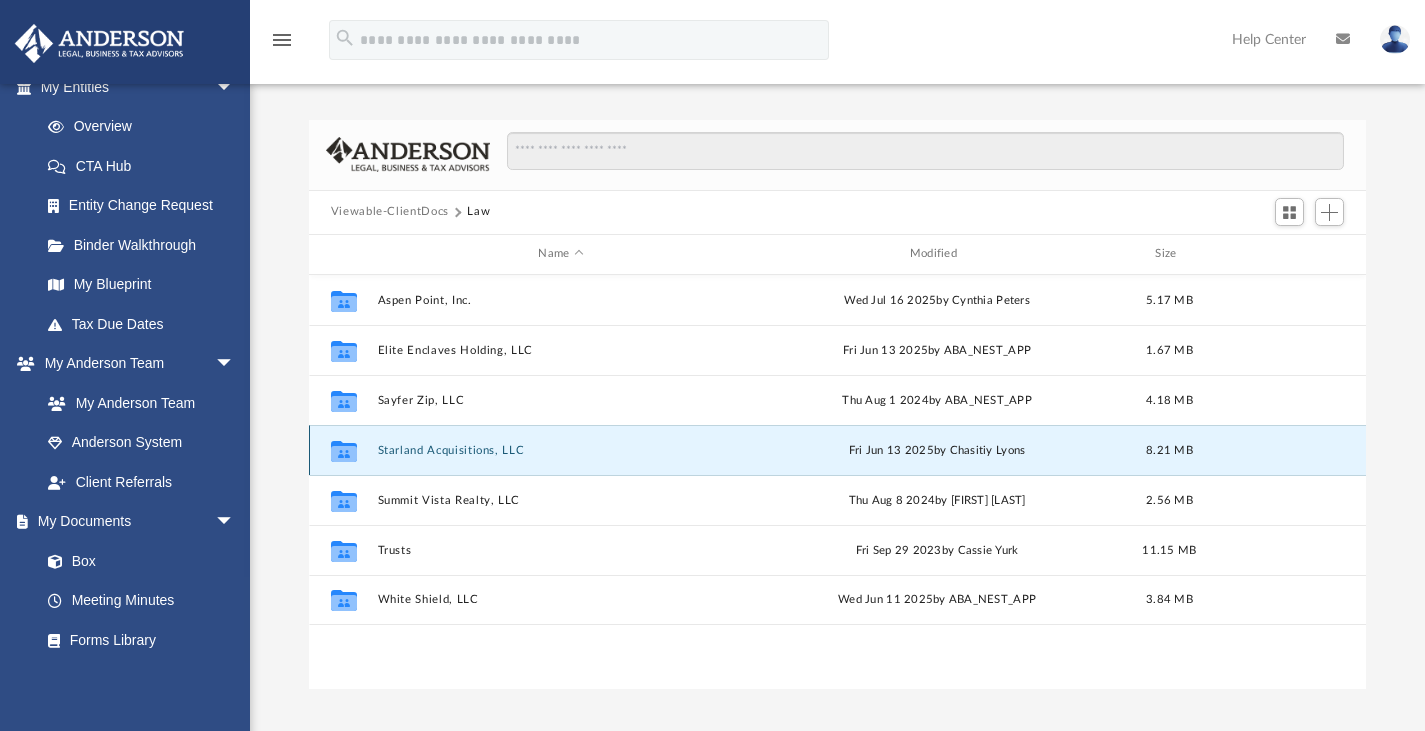 click on "Starland Acquisitions, LLC" at bounding box center [560, 449] 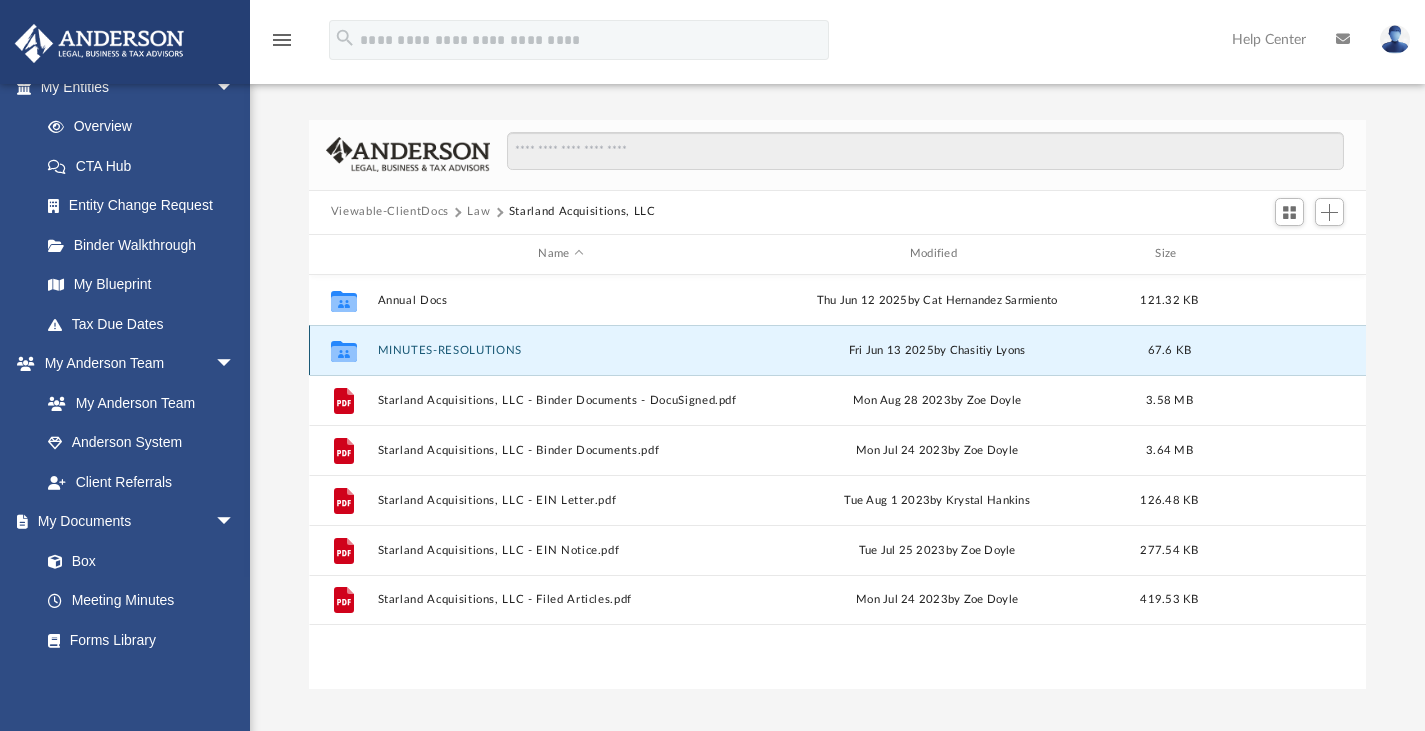 click on "MINUTES-RESOLUTIONS" at bounding box center [560, 349] 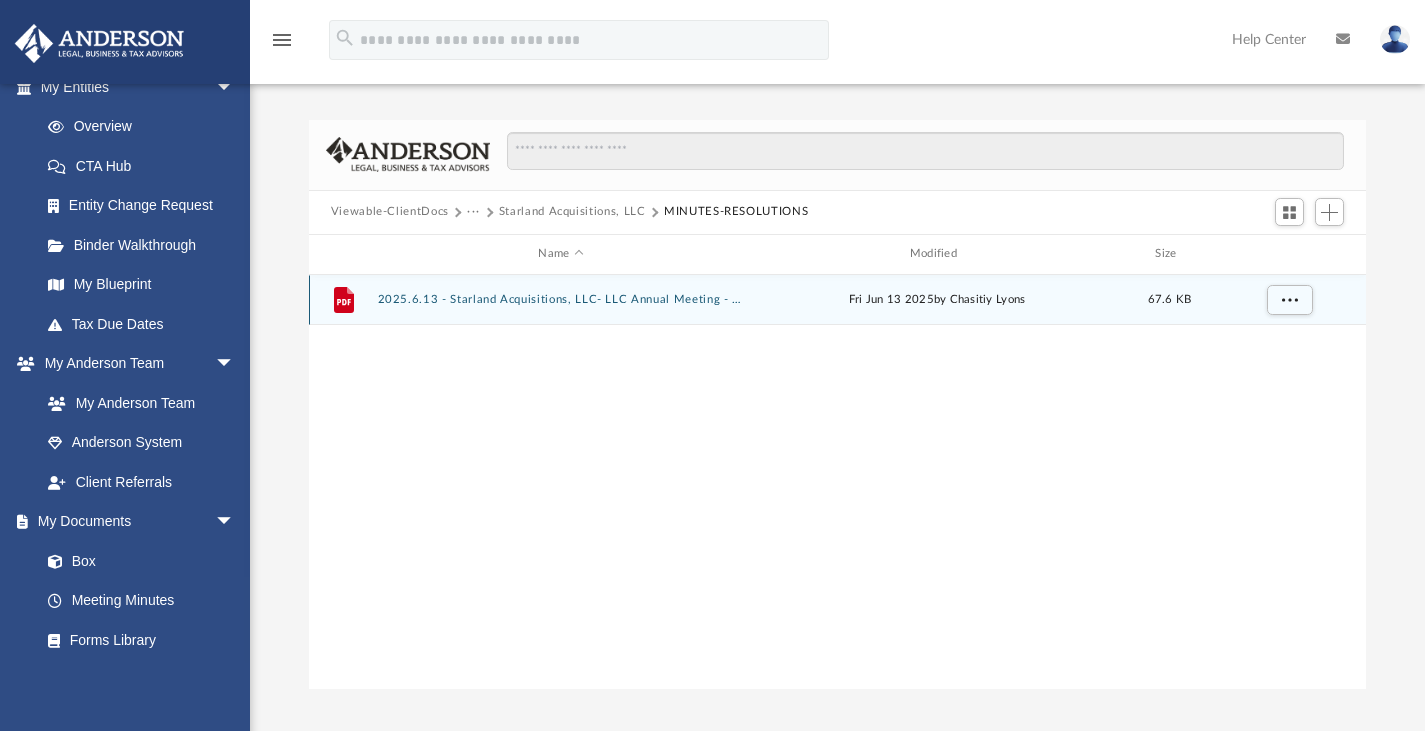 click on "2025.6.13 -  Starland Acquisitions, LLC-  LLC Annual Meeting - Manager Managed - Conga.pdf" at bounding box center [560, 299] 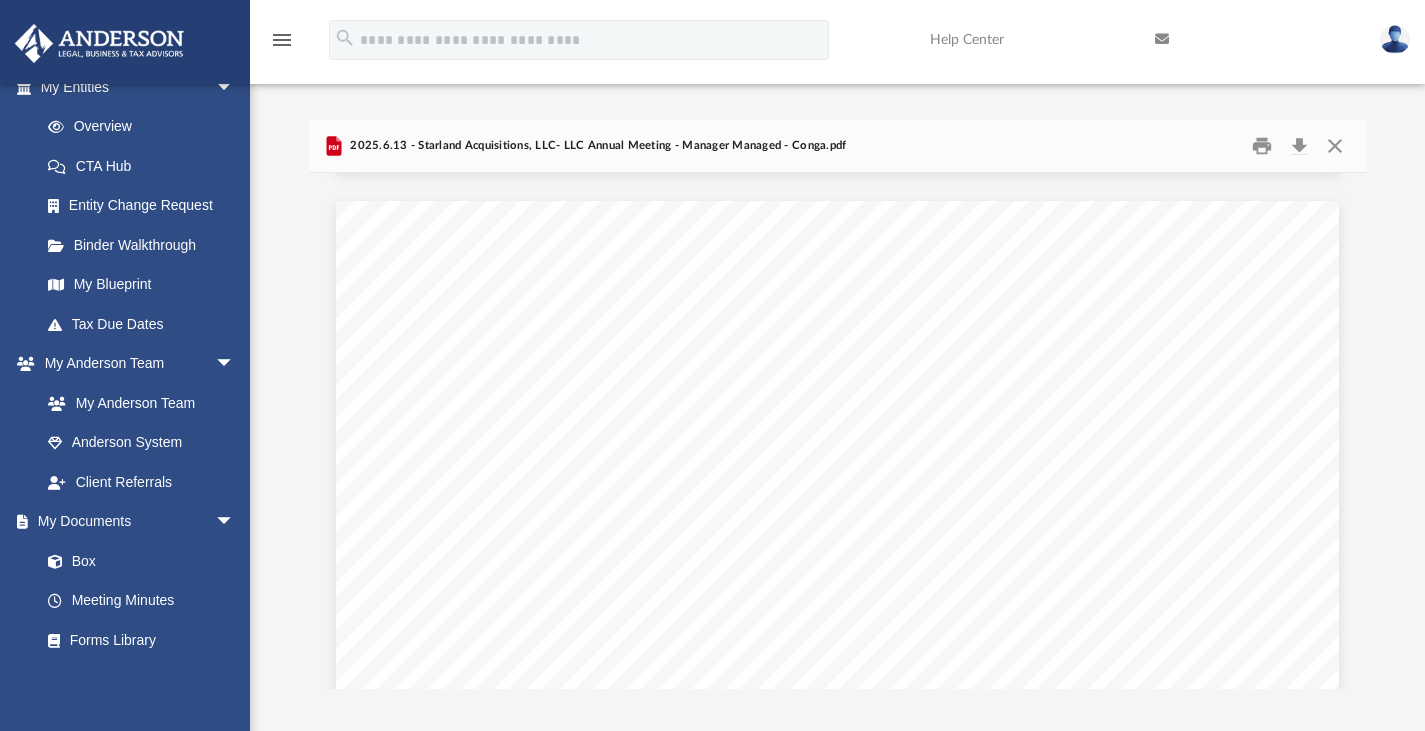 scroll, scrollTop: 3966, scrollLeft: 0, axis: vertical 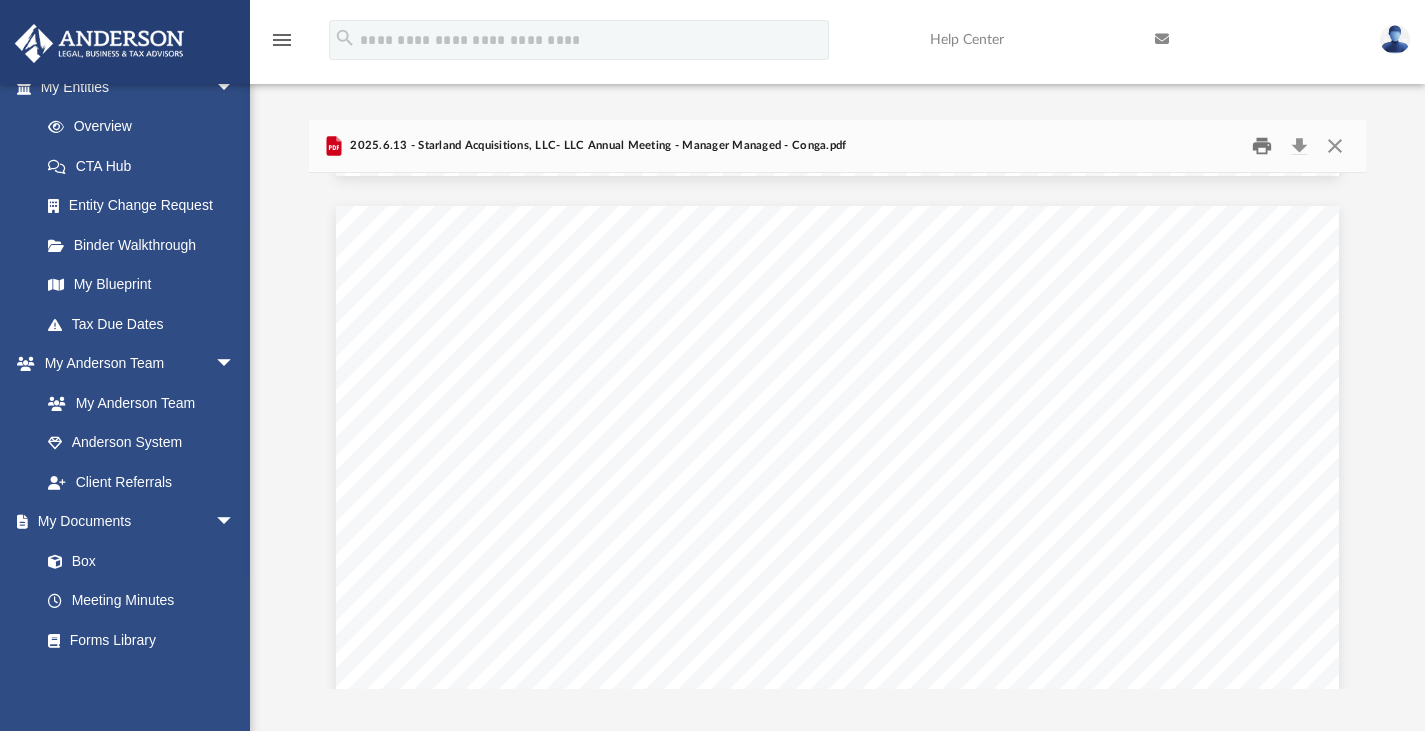 click at bounding box center (1262, 145) 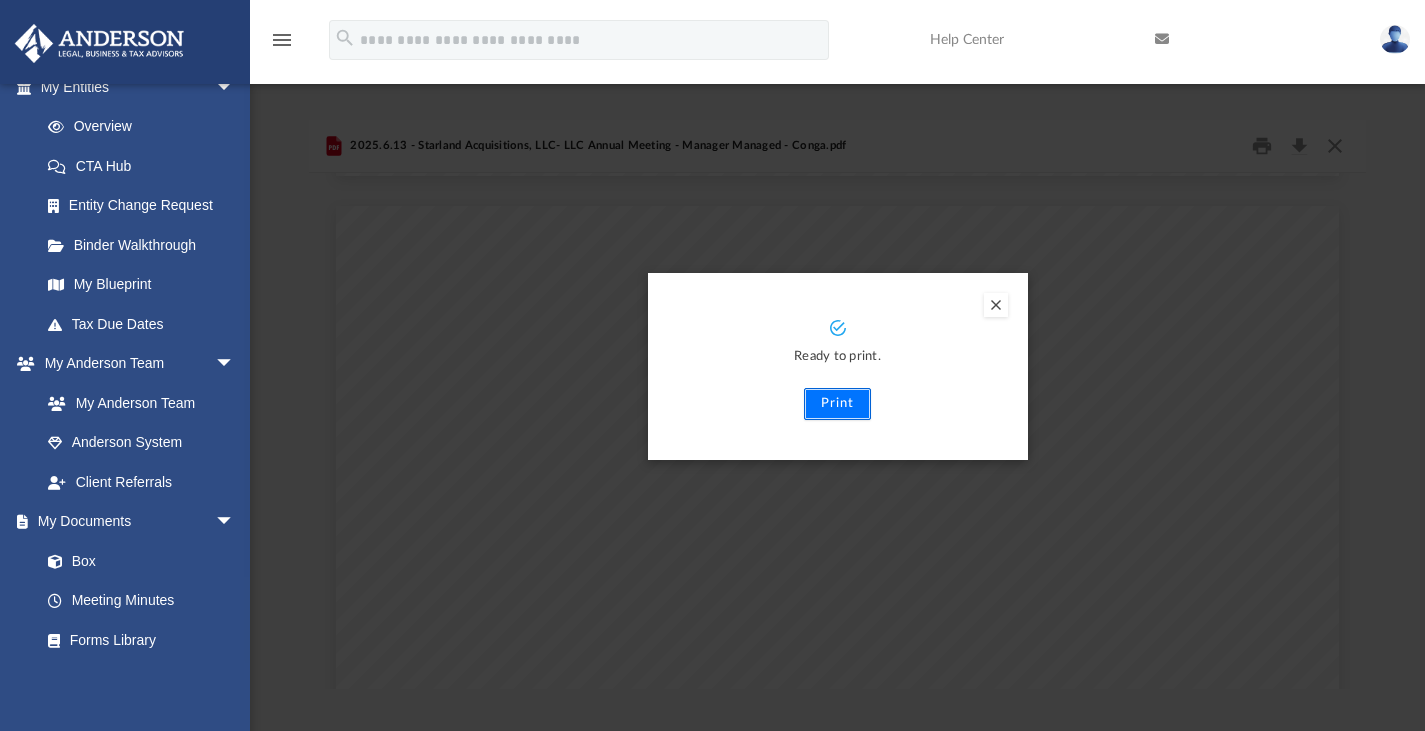 click on "Print" at bounding box center [837, 404] 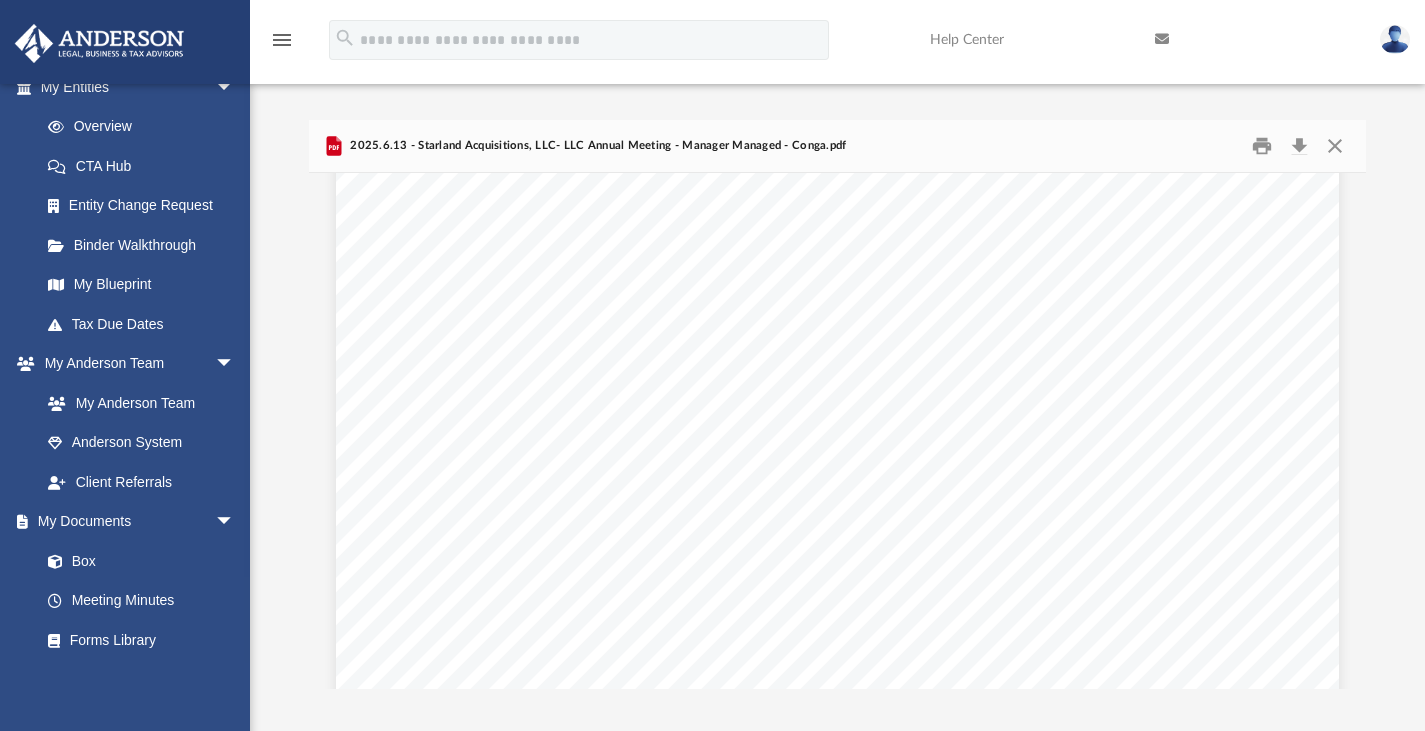 scroll, scrollTop: 0, scrollLeft: 0, axis: both 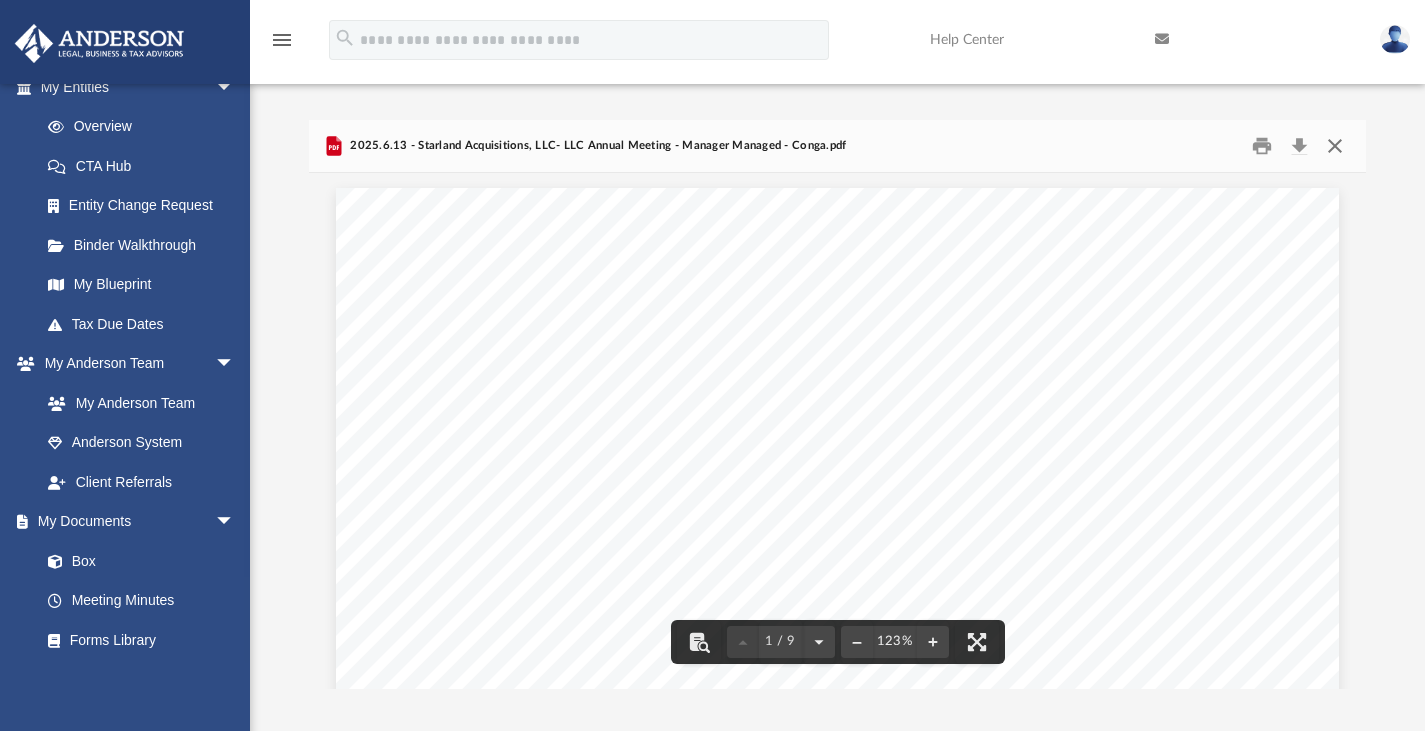 click at bounding box center [1335, 145] 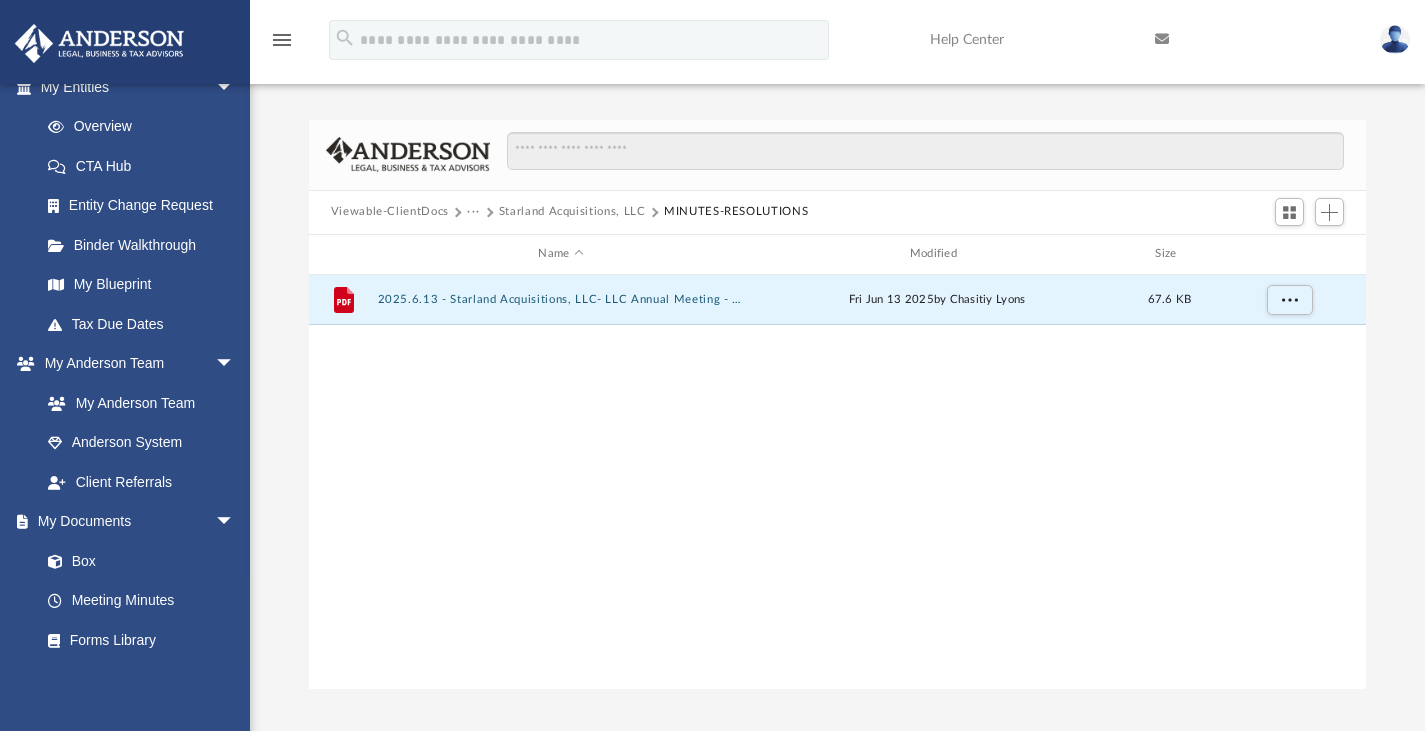 click on "Starland Acquisitions, LLC" at bounding box center (572, 212) 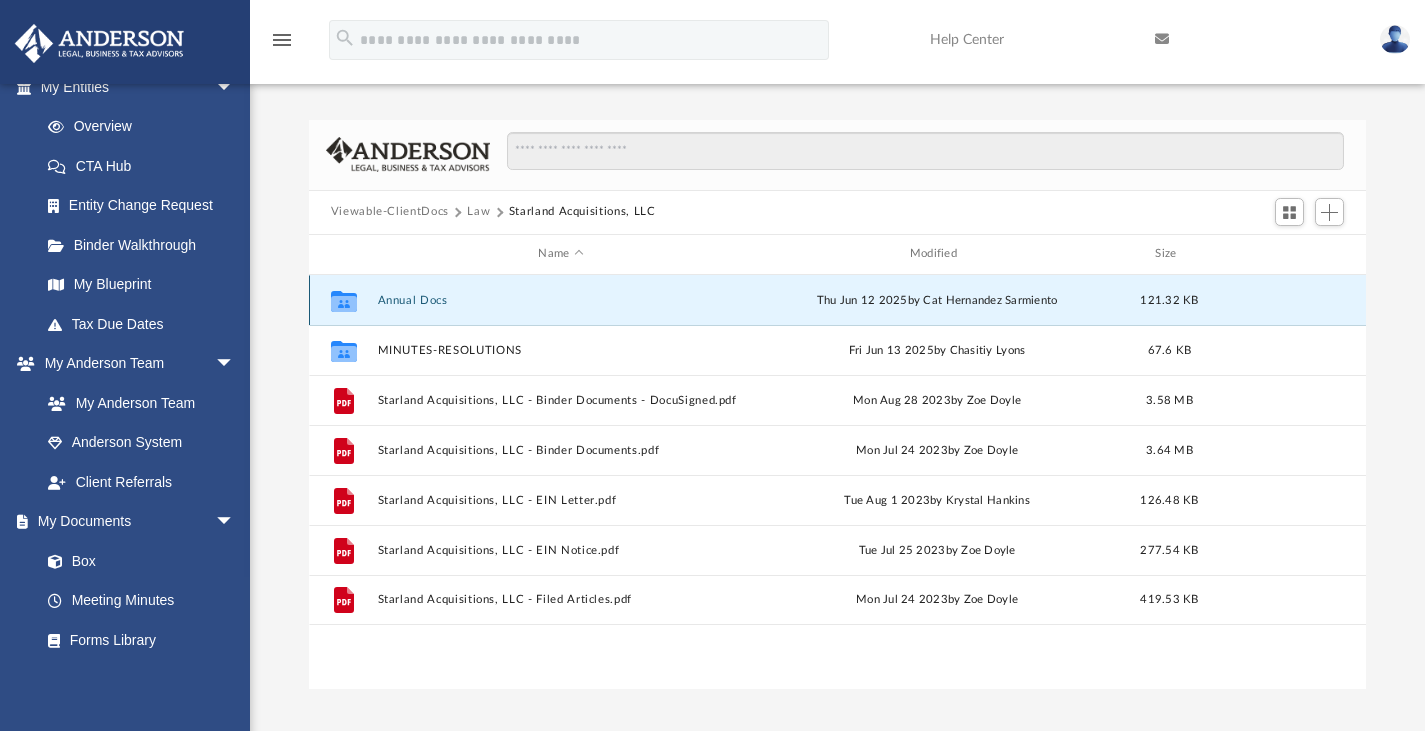 click on "Annual Docs" at bounding box center (560, 299) 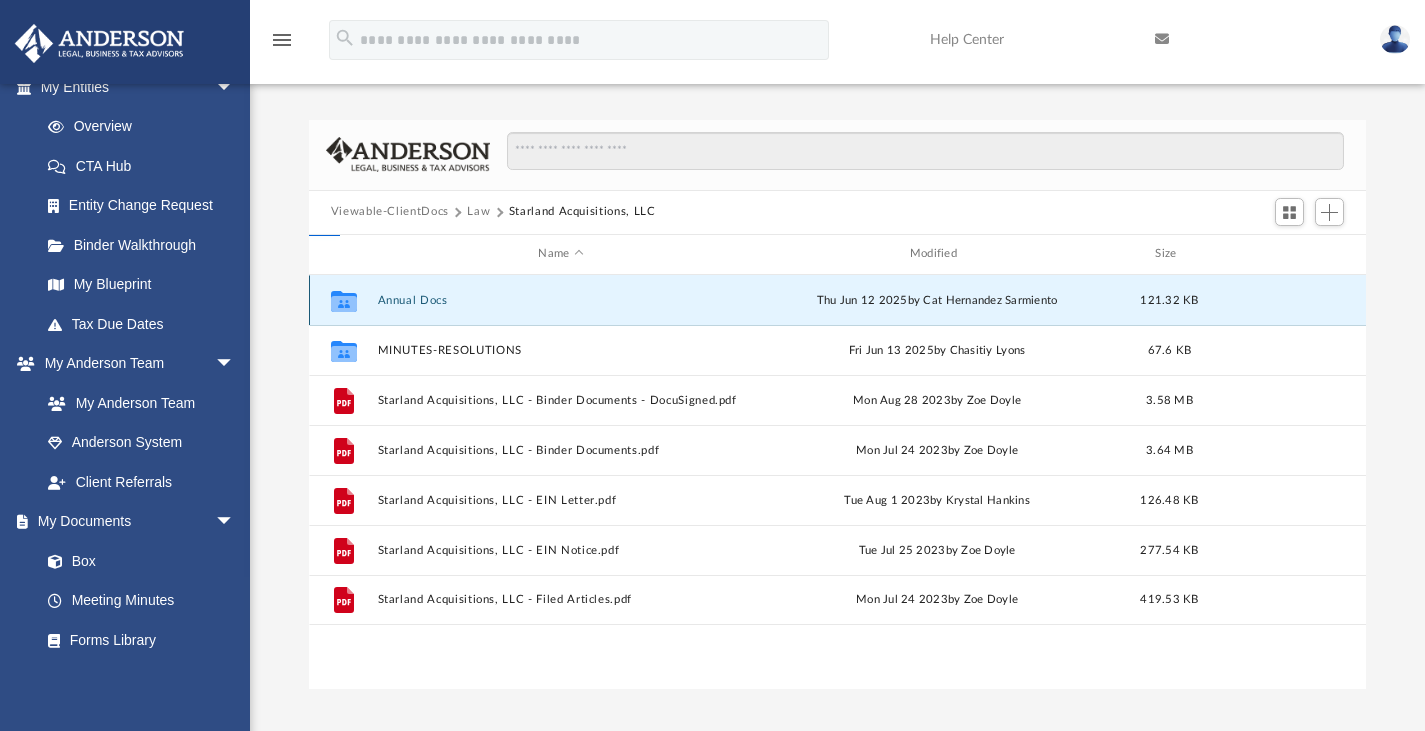 click on "Annual Docs" at bounding box center (560, 299) 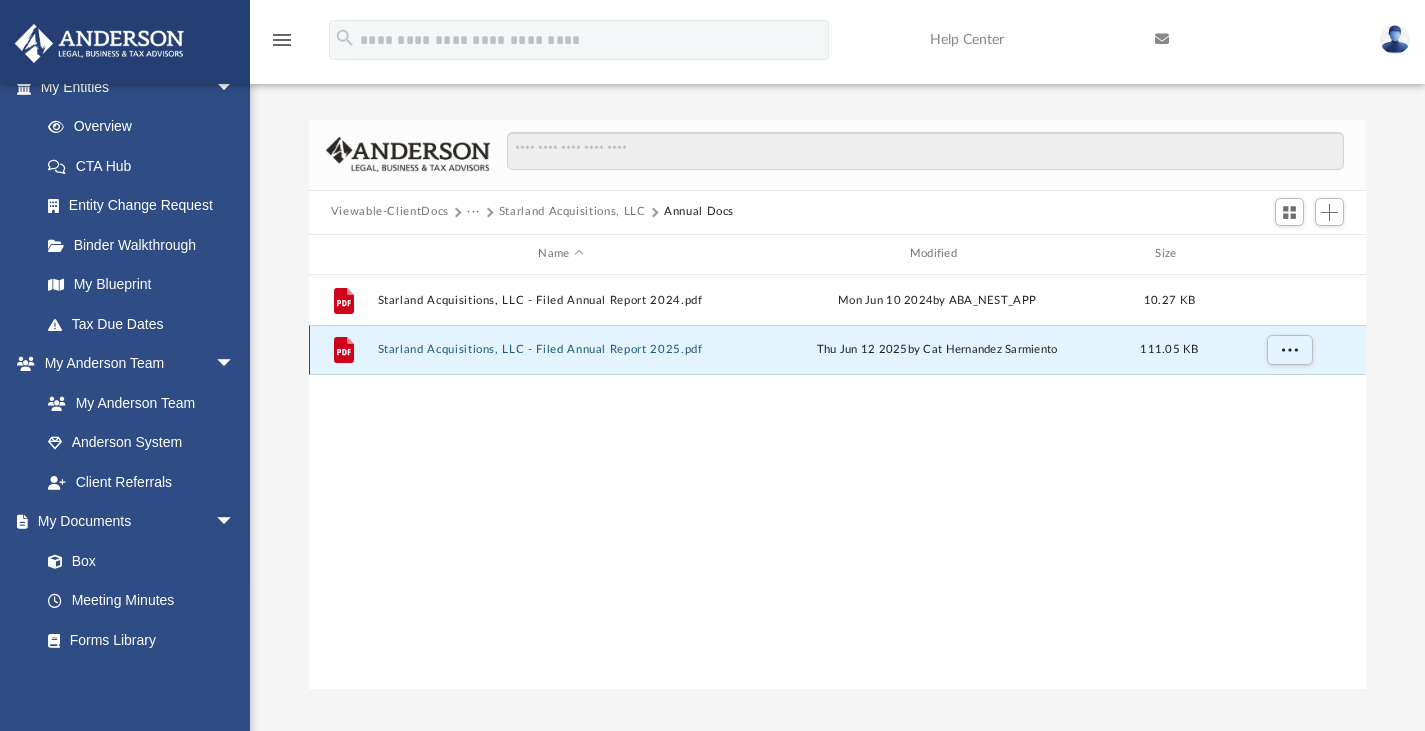 click on "Starland Acquisitions, LLC - Filed Annual Report 2025.pdf" at bounding box center [560, 349] 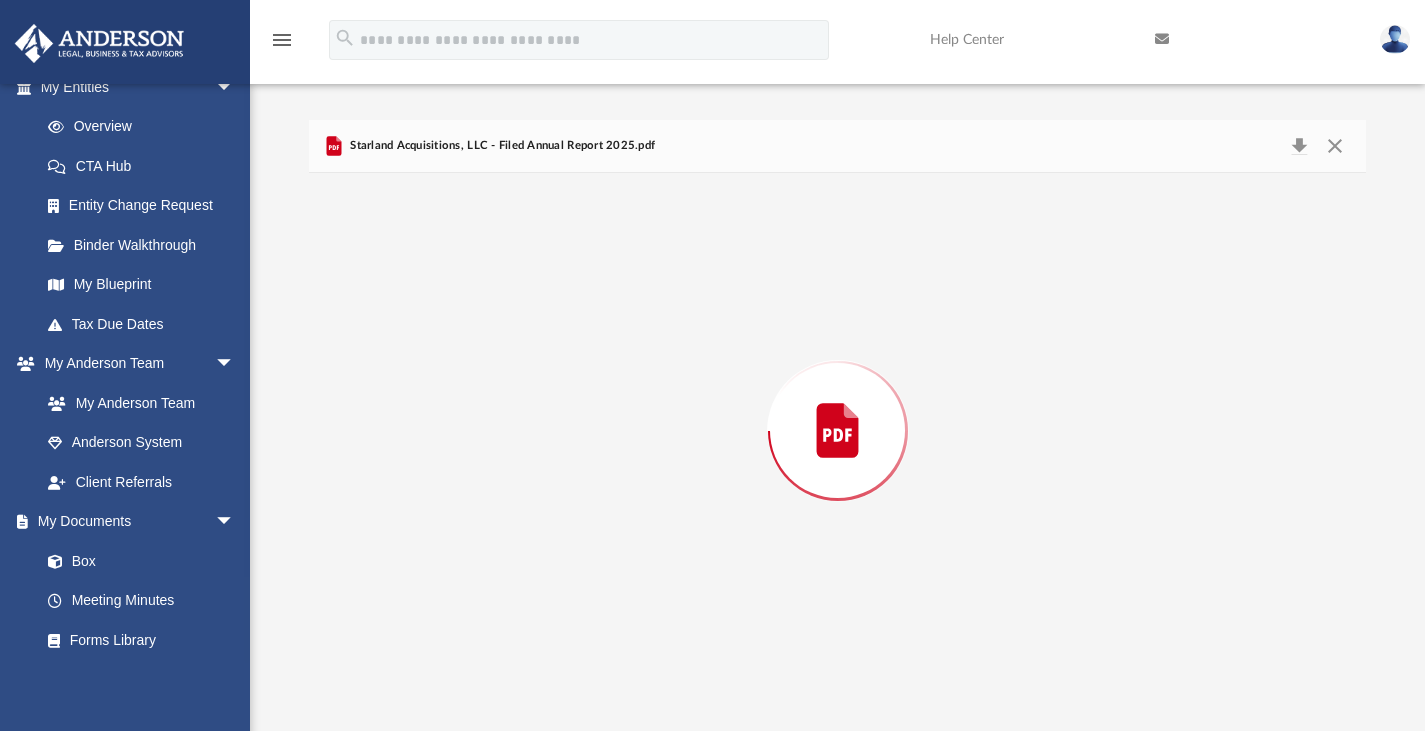 click at bounding box center [838, 431] 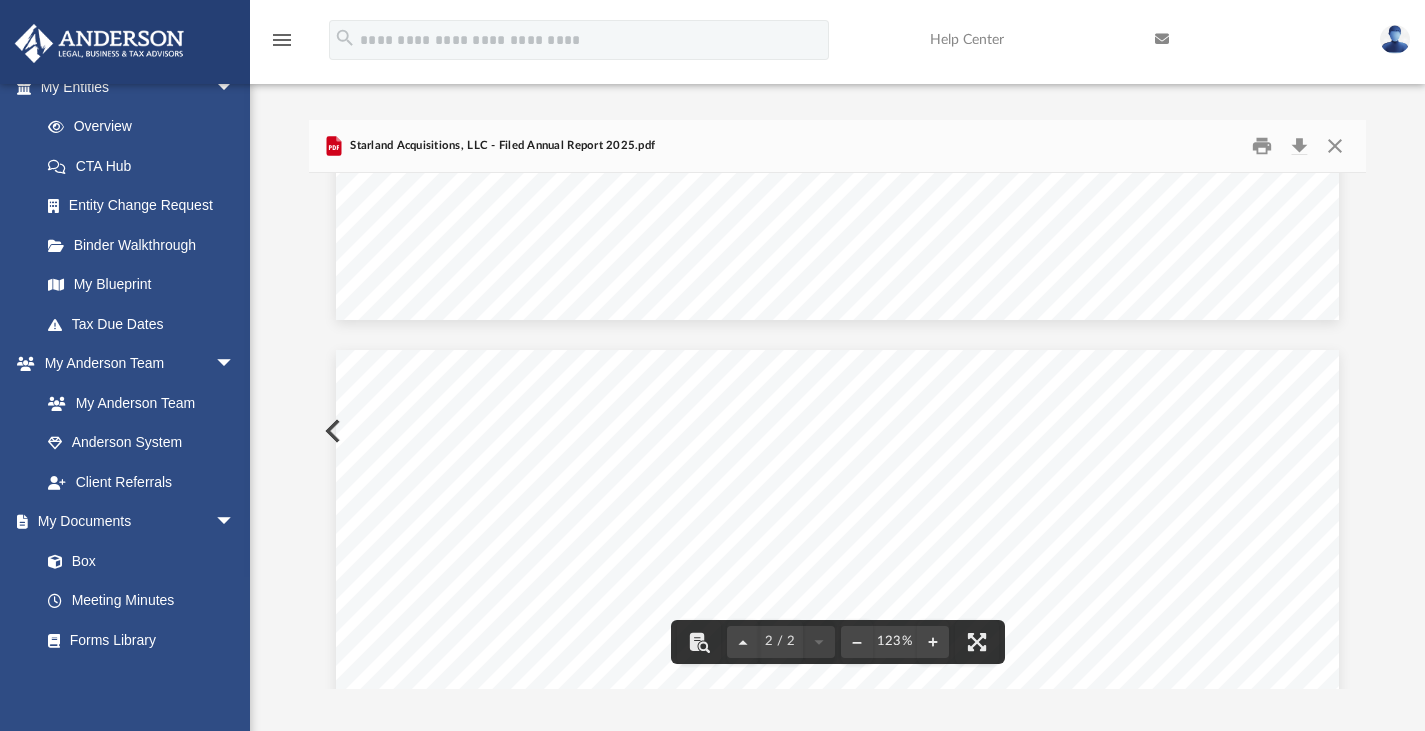 scroll, scrollTop: 1136, scrollLeft: 0, axis: vertical 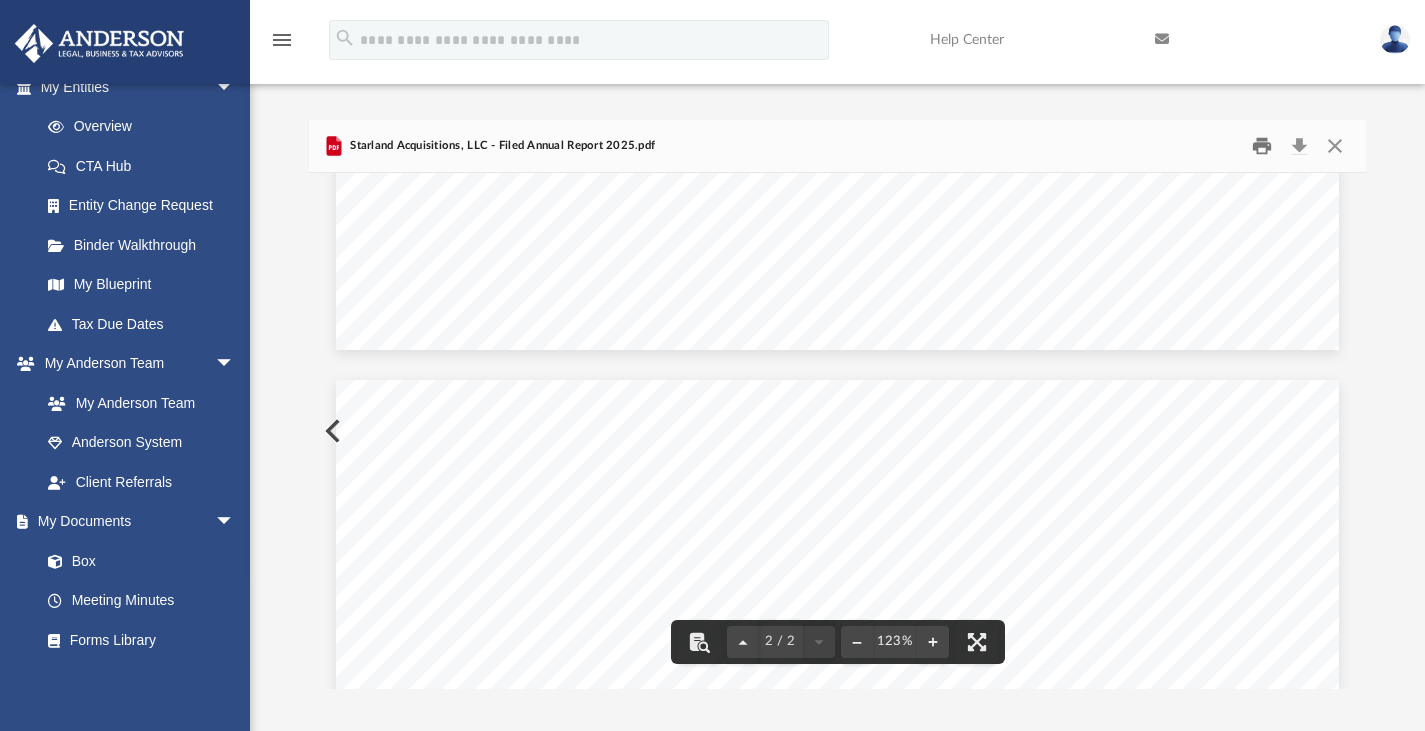 click at bounding box center (1262, 145) 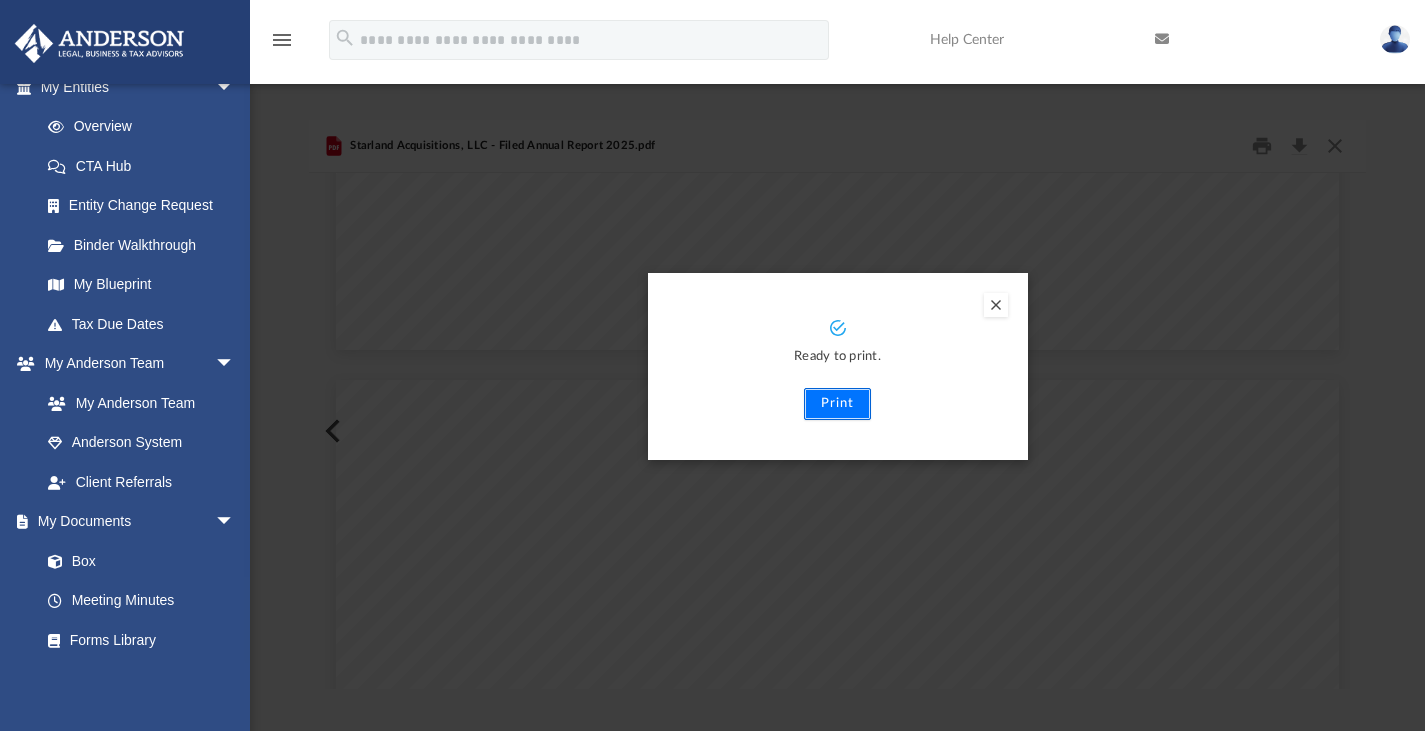 click on "Print" at bounding box center [837, 404] 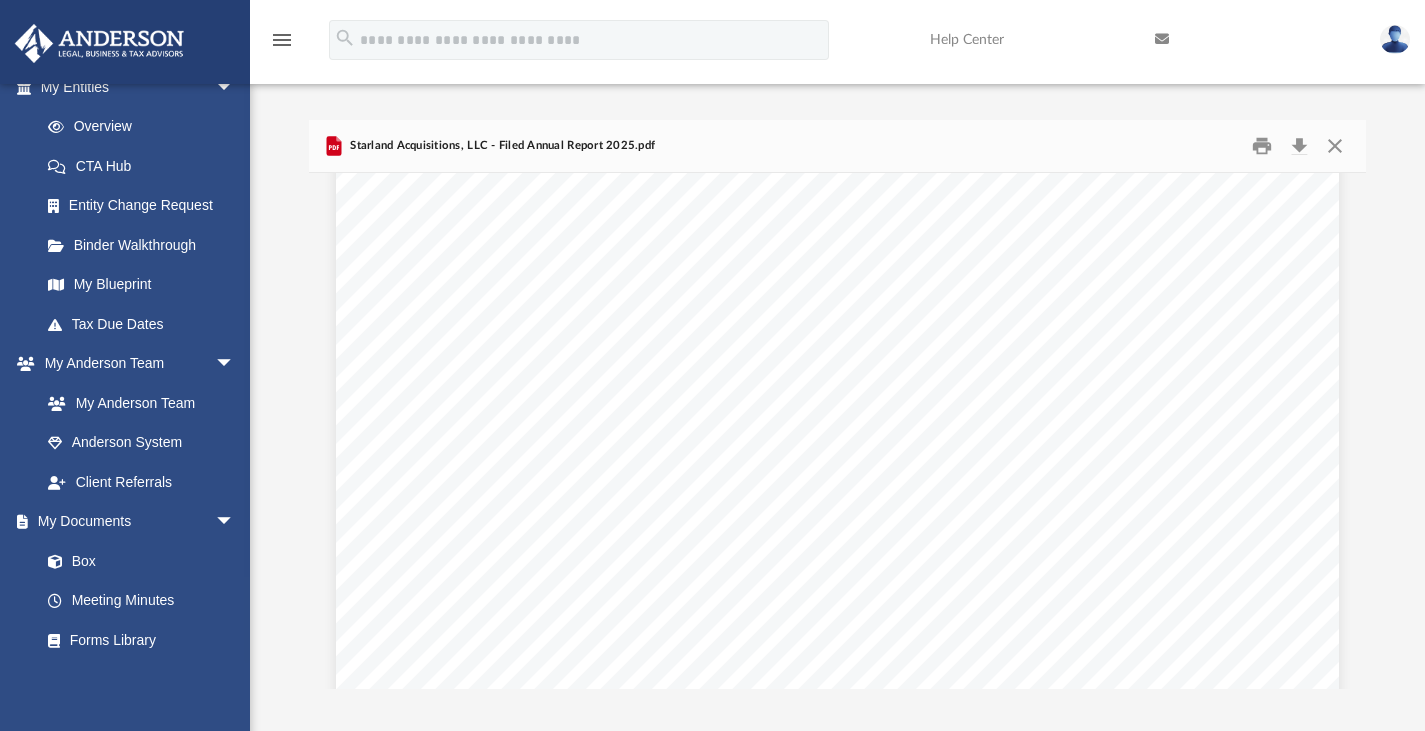 scroll, scrollTop: 292, scrollLeft: 0, axis: vertical 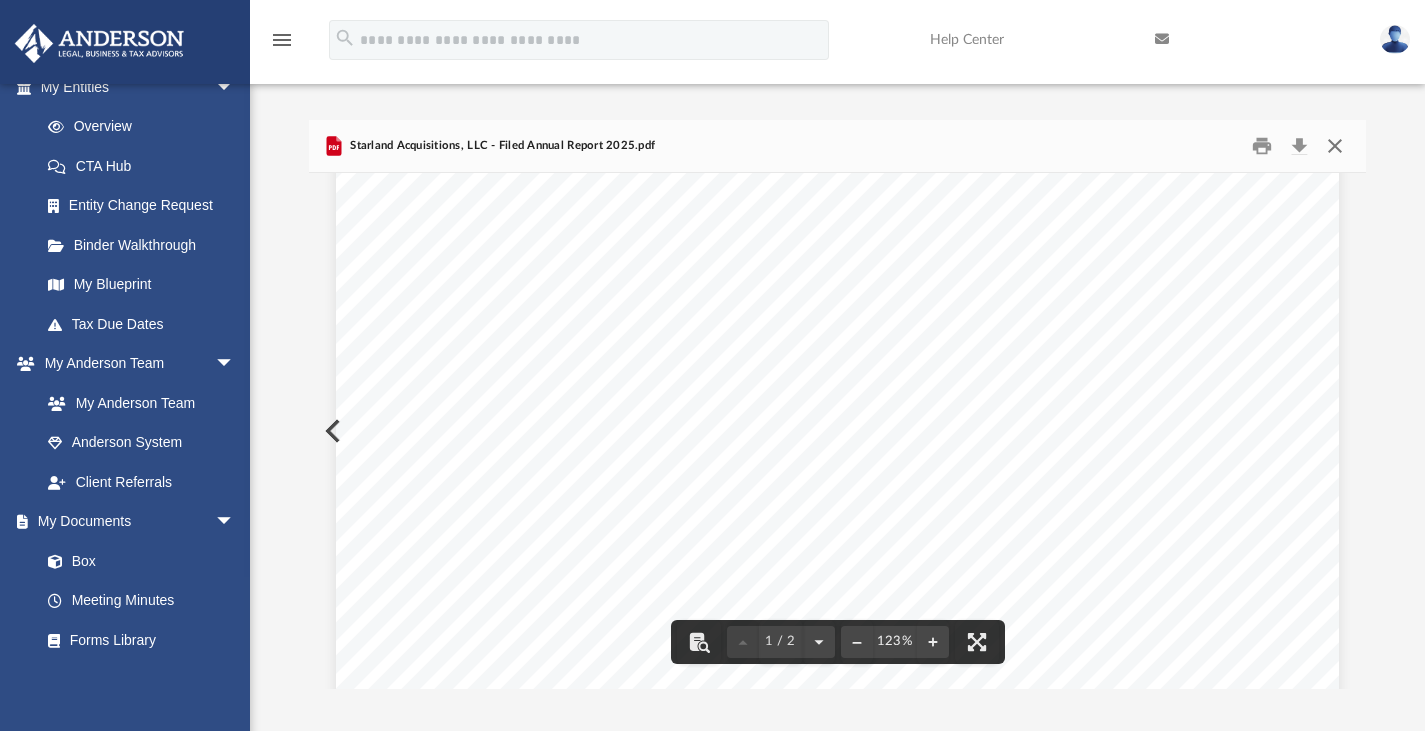 click at bounding box center [1335, 145] 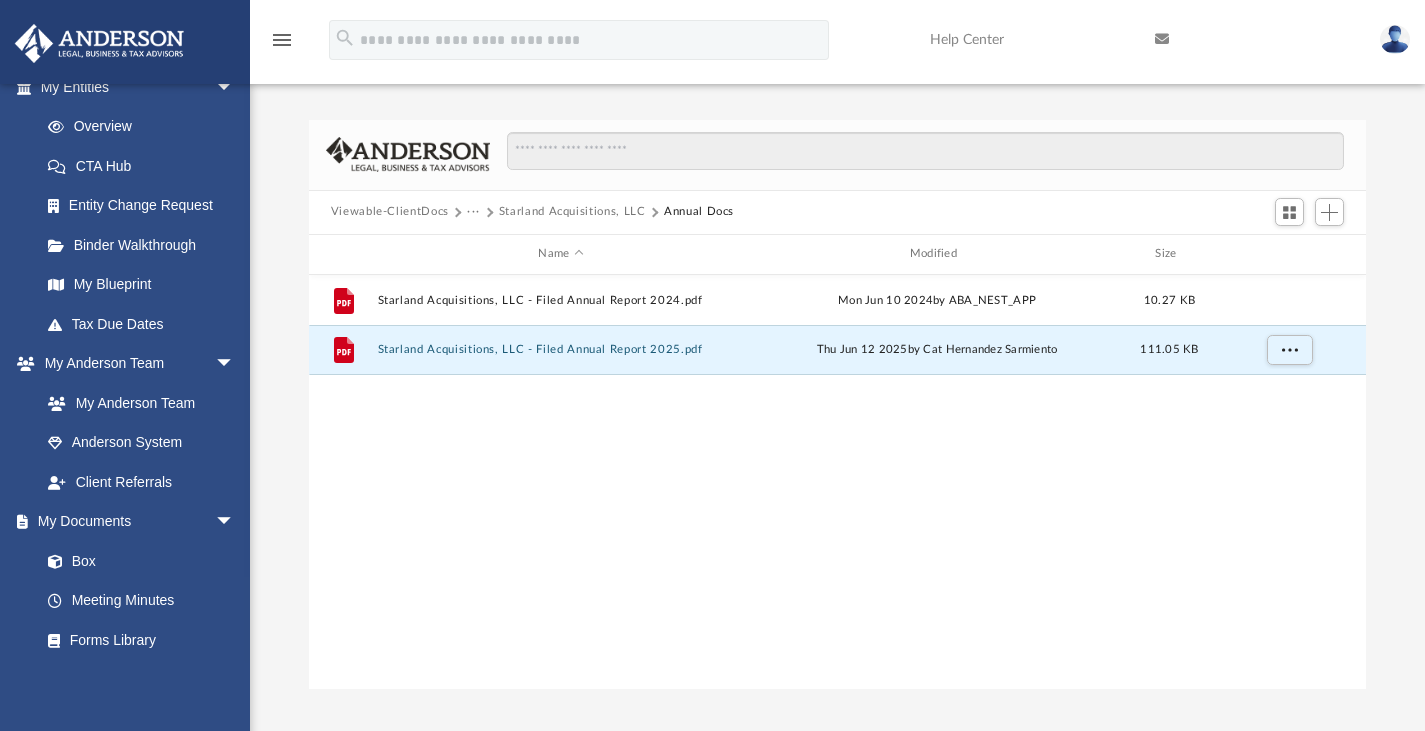 click on "File Starland Acquisitions, LLC - Filed Annual Report 2024.pdf Mon Jun 10 2024  by ABA_NEST_APP 10.27 KB File Starland Acquisitions, LLC - Filed Annual Report 2025.pdf Thu Jun 12 2025  by Cat Hernandez Sarmiento 111.05 KB" at bounding box center (838, 482) 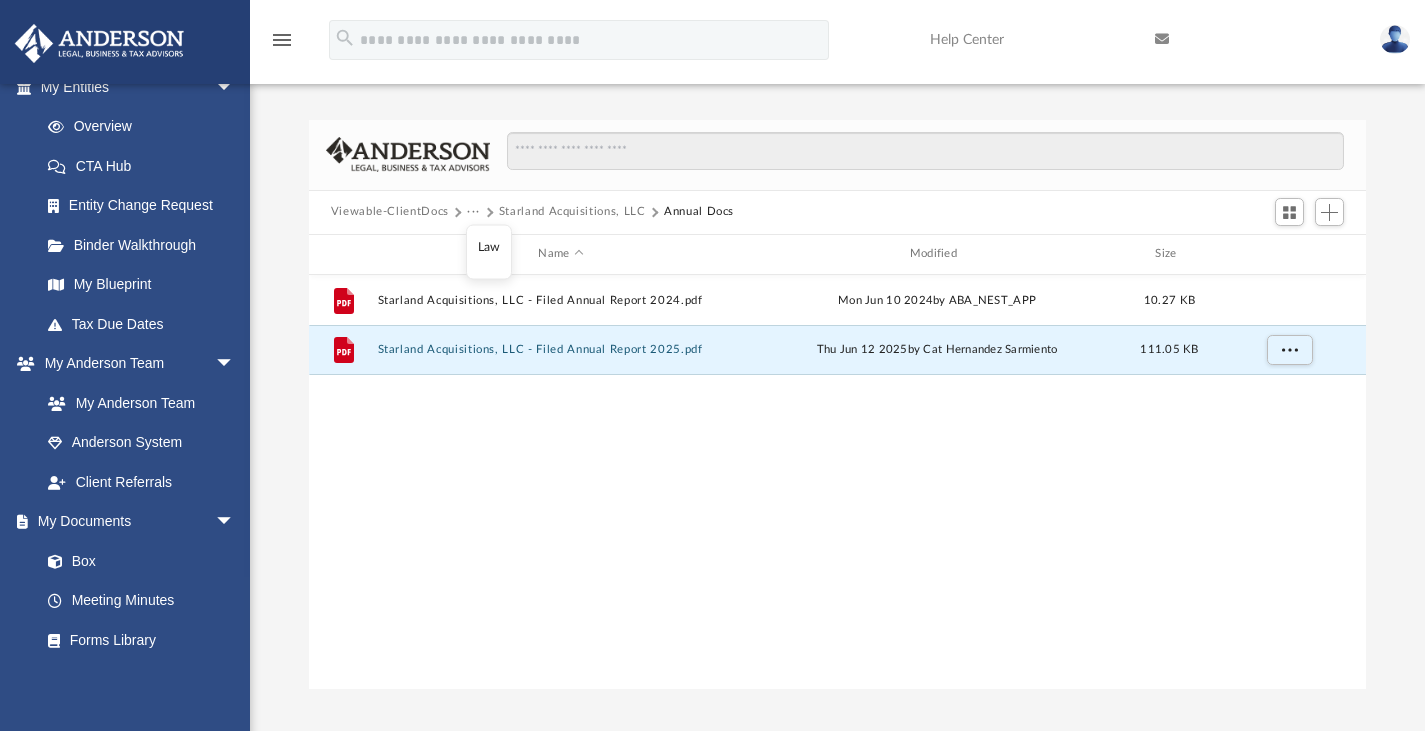 click on "Starland Acquisitions, LLC" at bounding box center (572, 212) 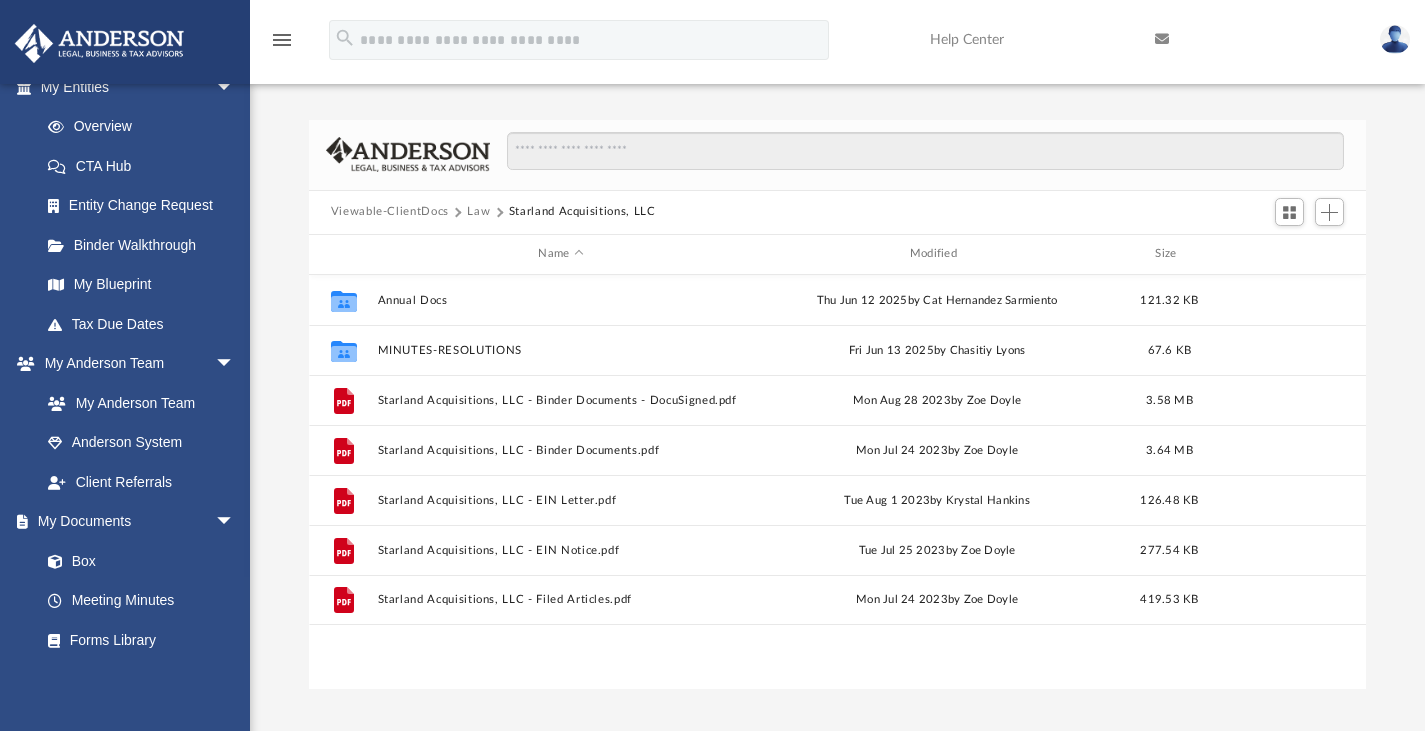 click on "Starland Acquisitions, LLC" at bounding box center (582, 212) 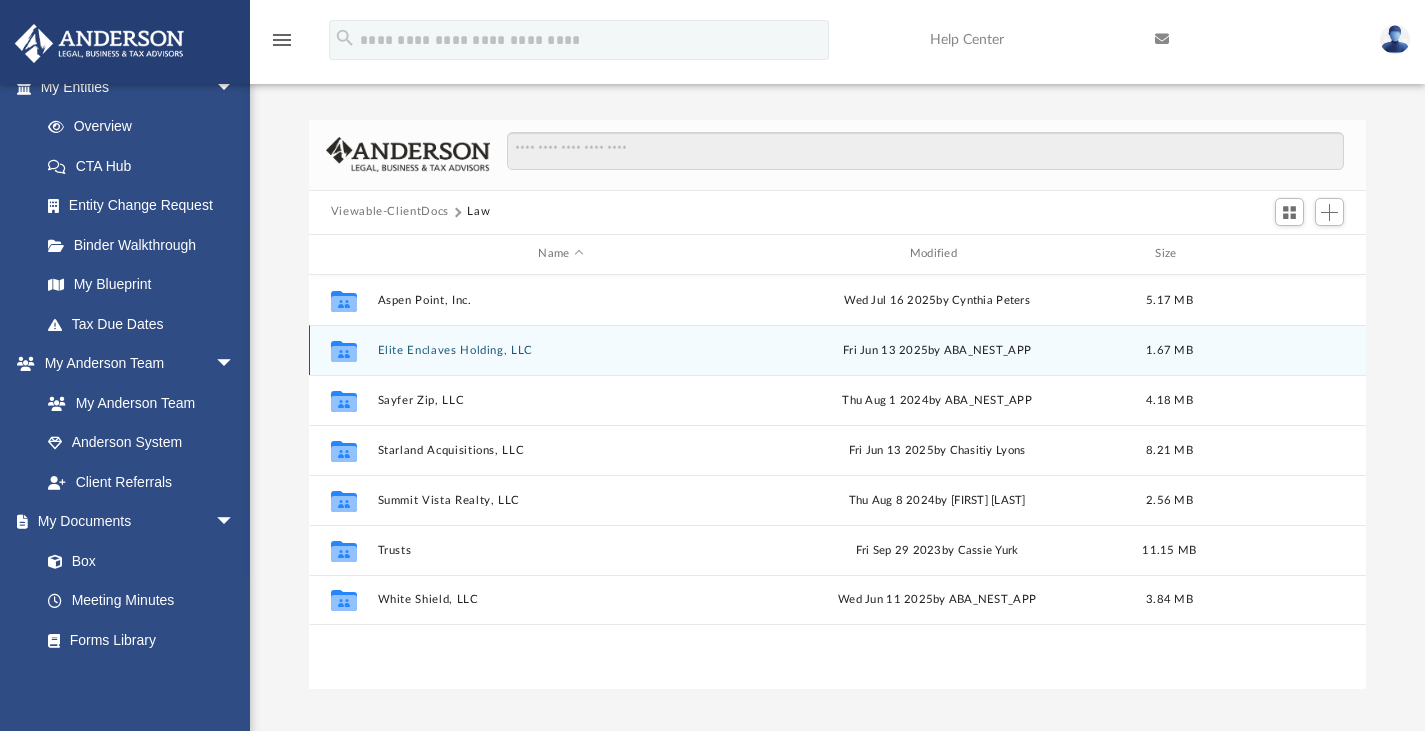 click on "Elite Enclaves Holding, LLC" at bounding box center (560, 349) 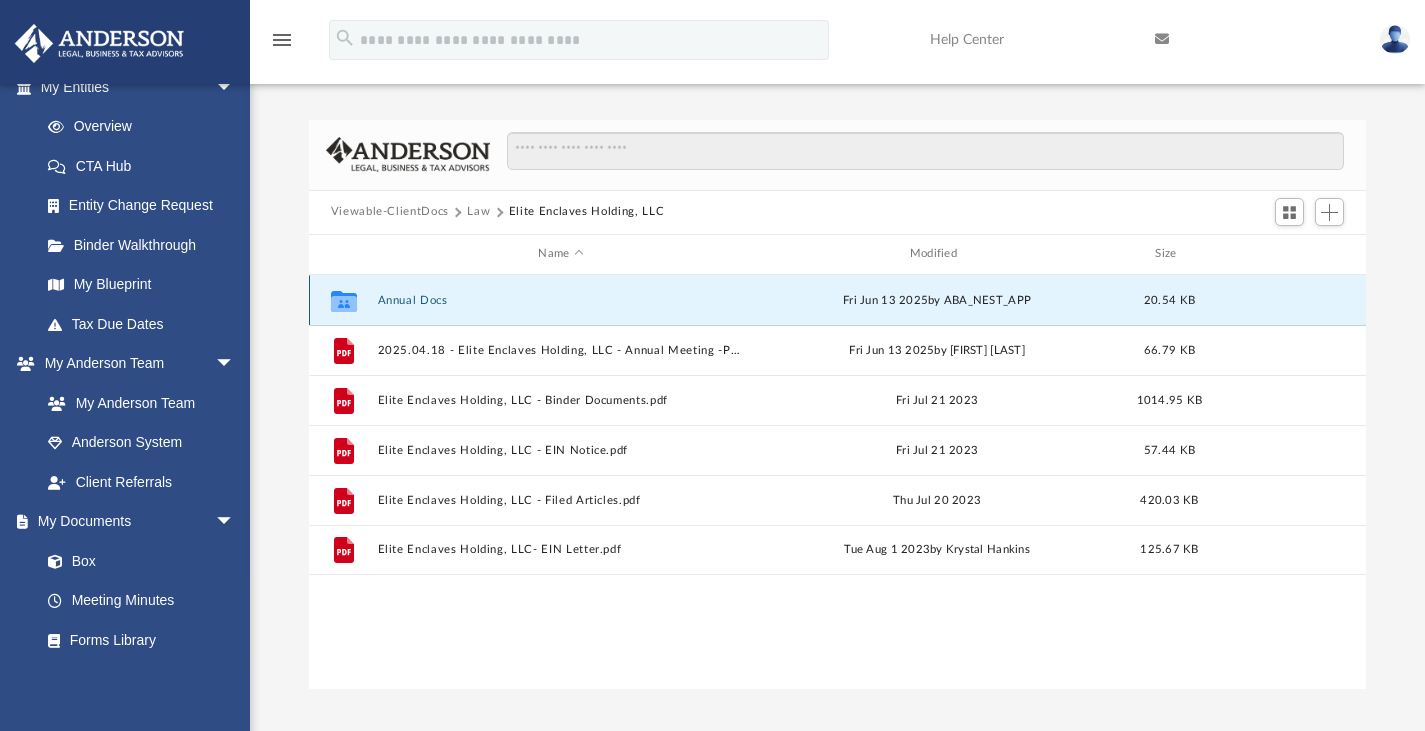 click on "Annual Docs" at bounding box center [560, 299] 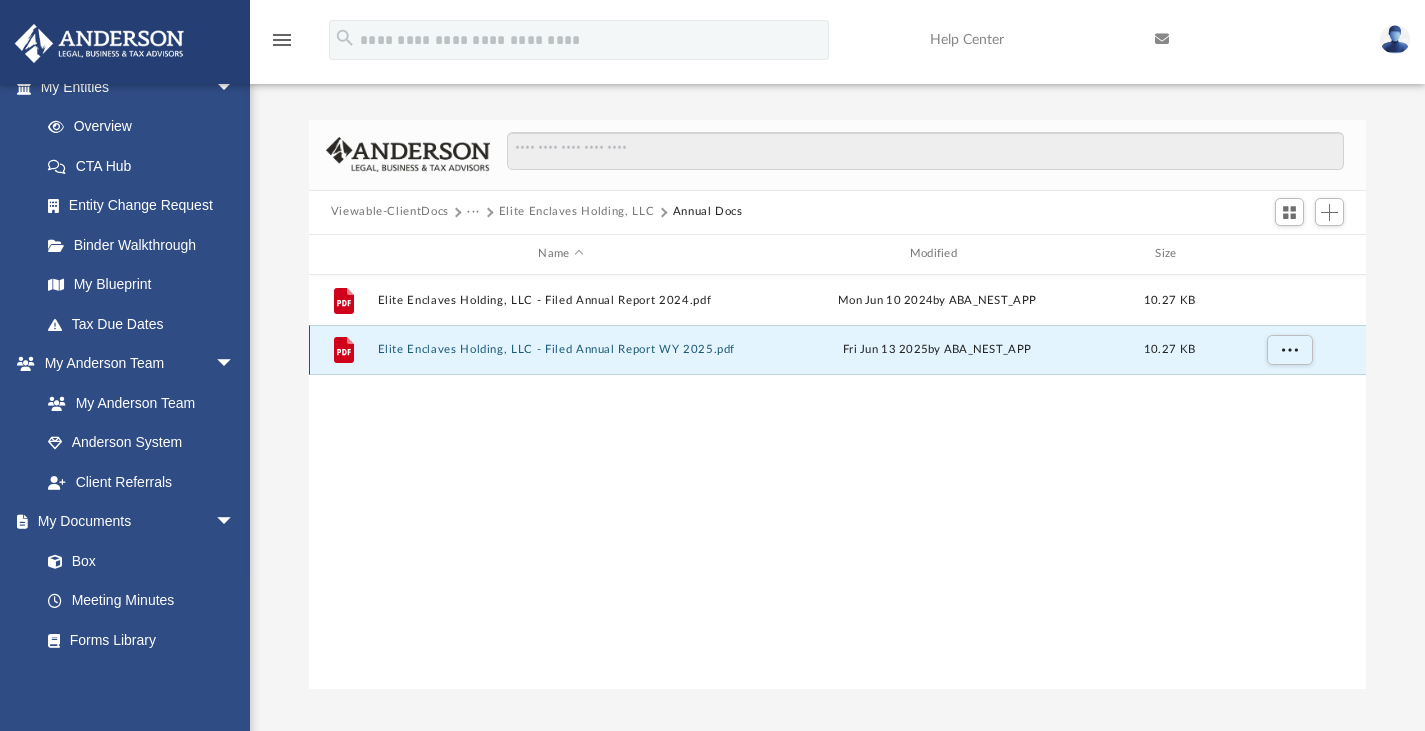 click on "Elite Enclaves Holding, LLC - Filed Annual Report WY 2025.pdf" at bounding box center [560, 349] 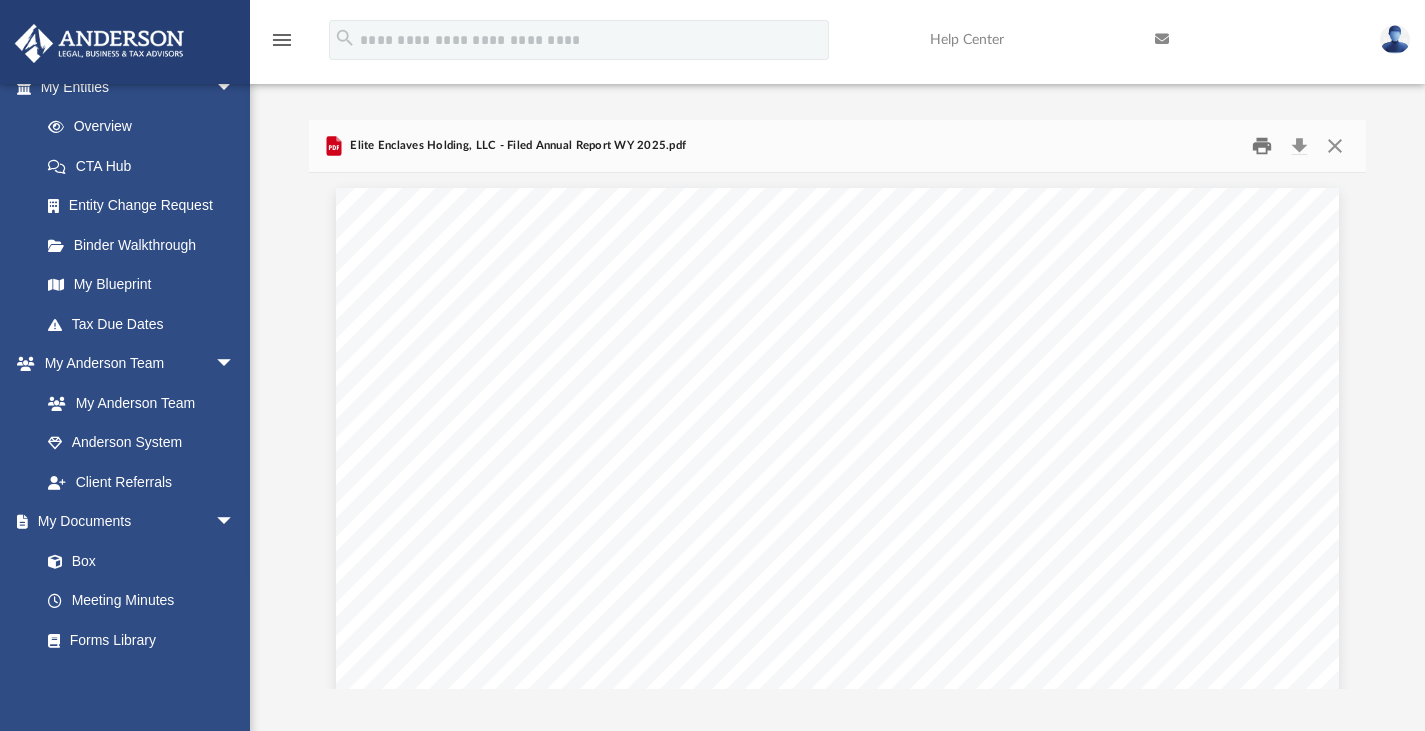 click at bounding box center [1262, 145] 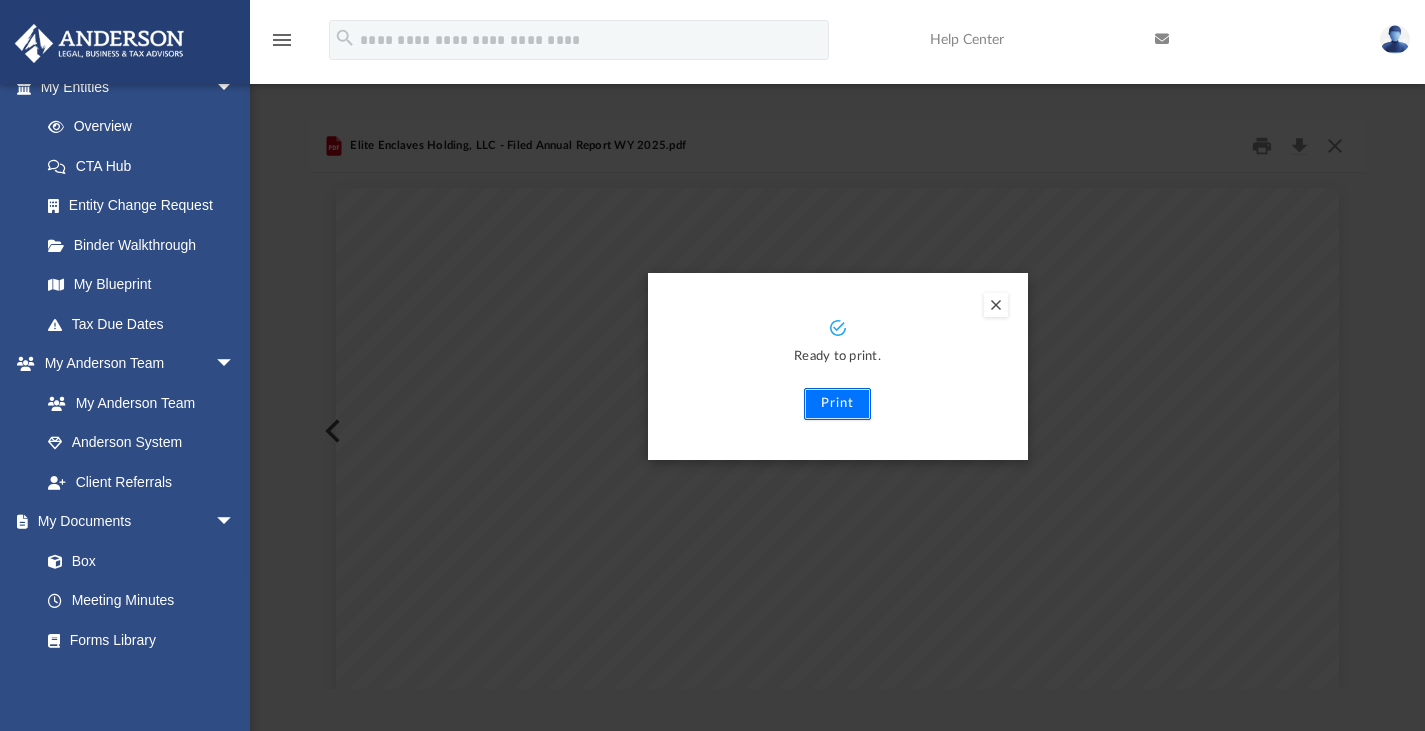 click on "Print" at bounding box center [837, 404] 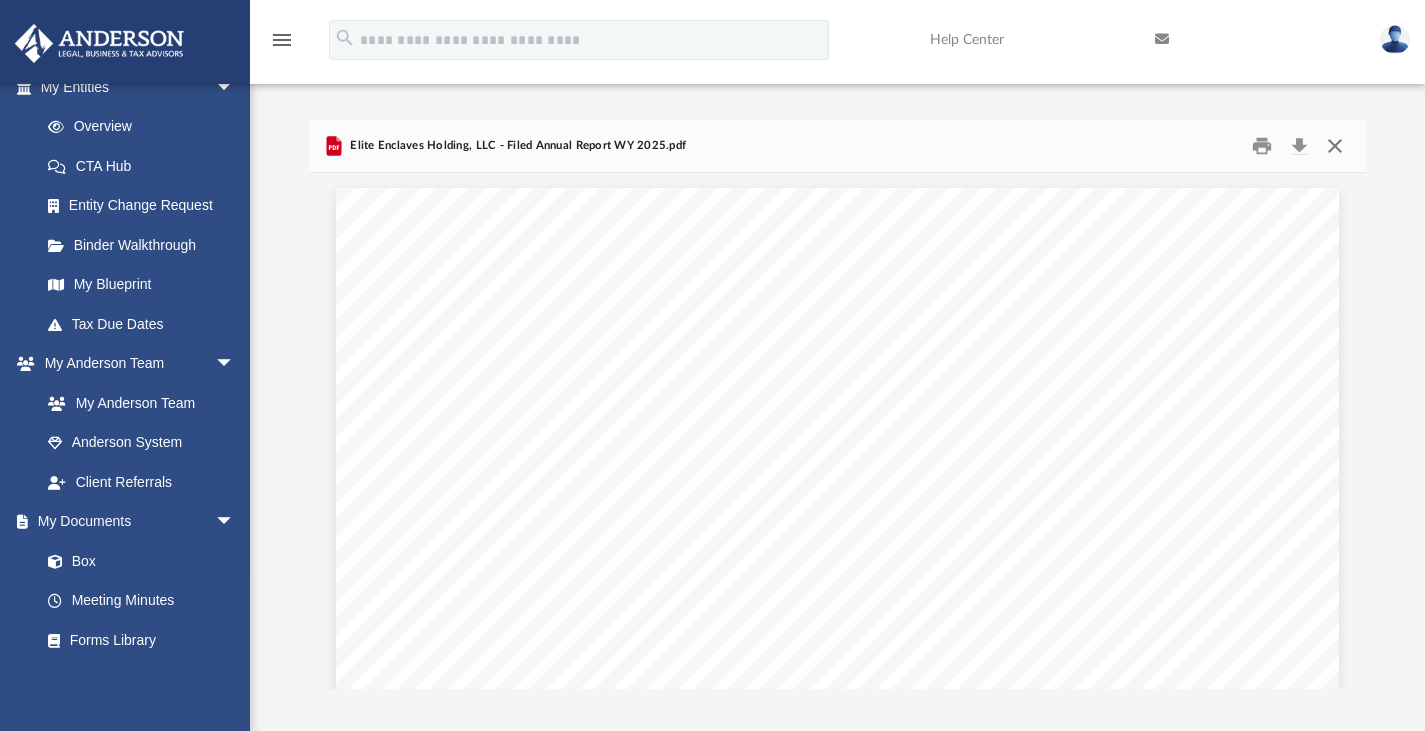 click at bounding box center [1335, 145] 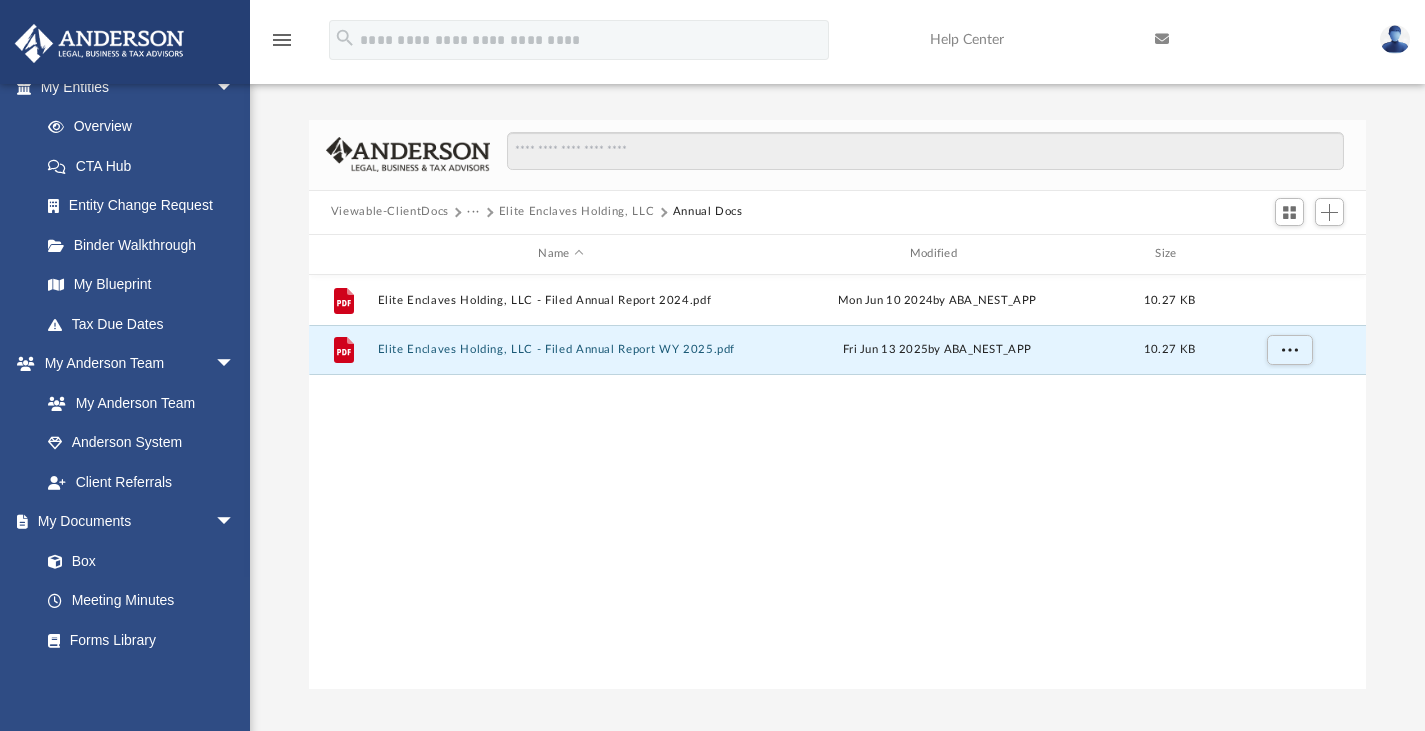 click on "Elite Enclaves Holding, LLC" at bounding box center [577, 212] 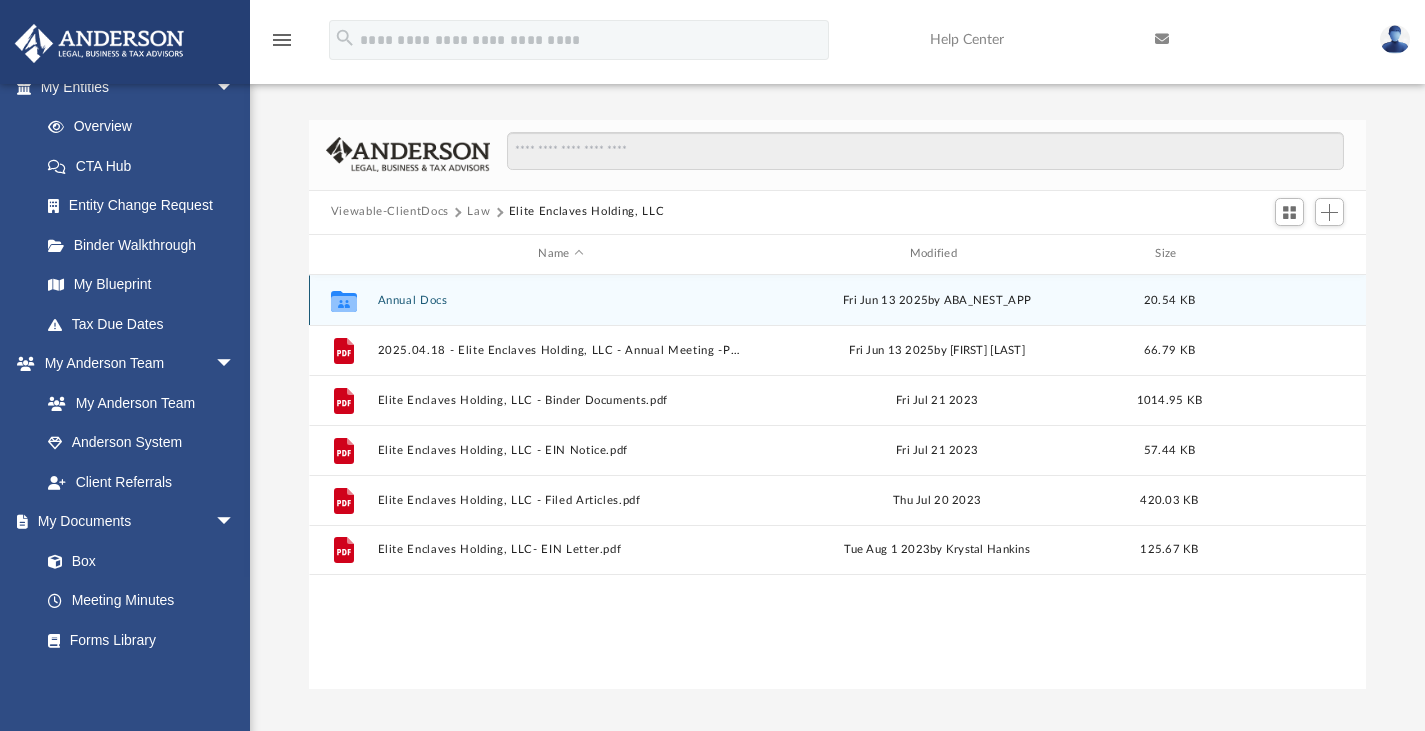 click on "Collaborated Folder Annual Docs Fri Jun 13 2025  by ABA_NEST_APP 20.54 KB" at bounding box center (838, 300) 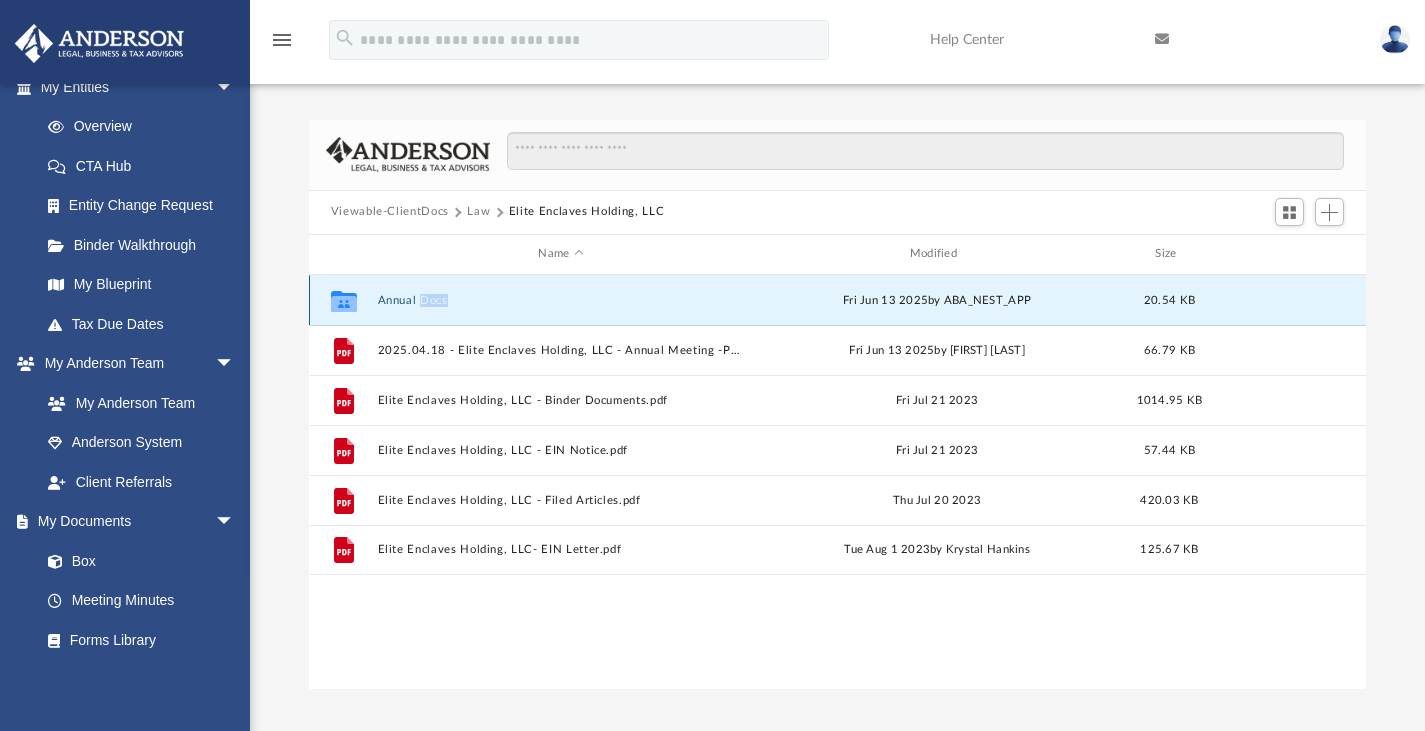 click on "Collaborated Folder Annual Docs Fri Jun 13 2025  by ABA_NEST_APP 20.54 KB" at bounding box center (838, 300) 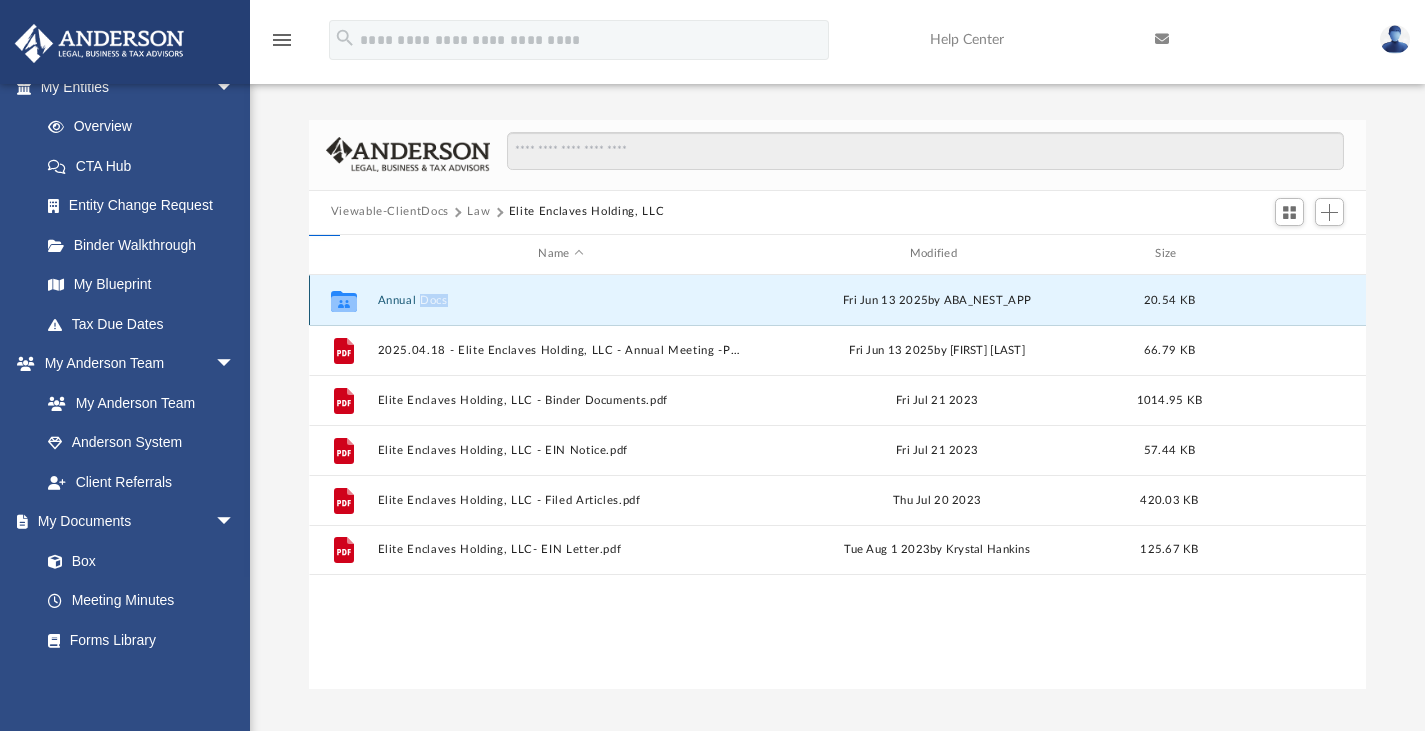 click on "Annual Docs" at bounding box center [560, 299] 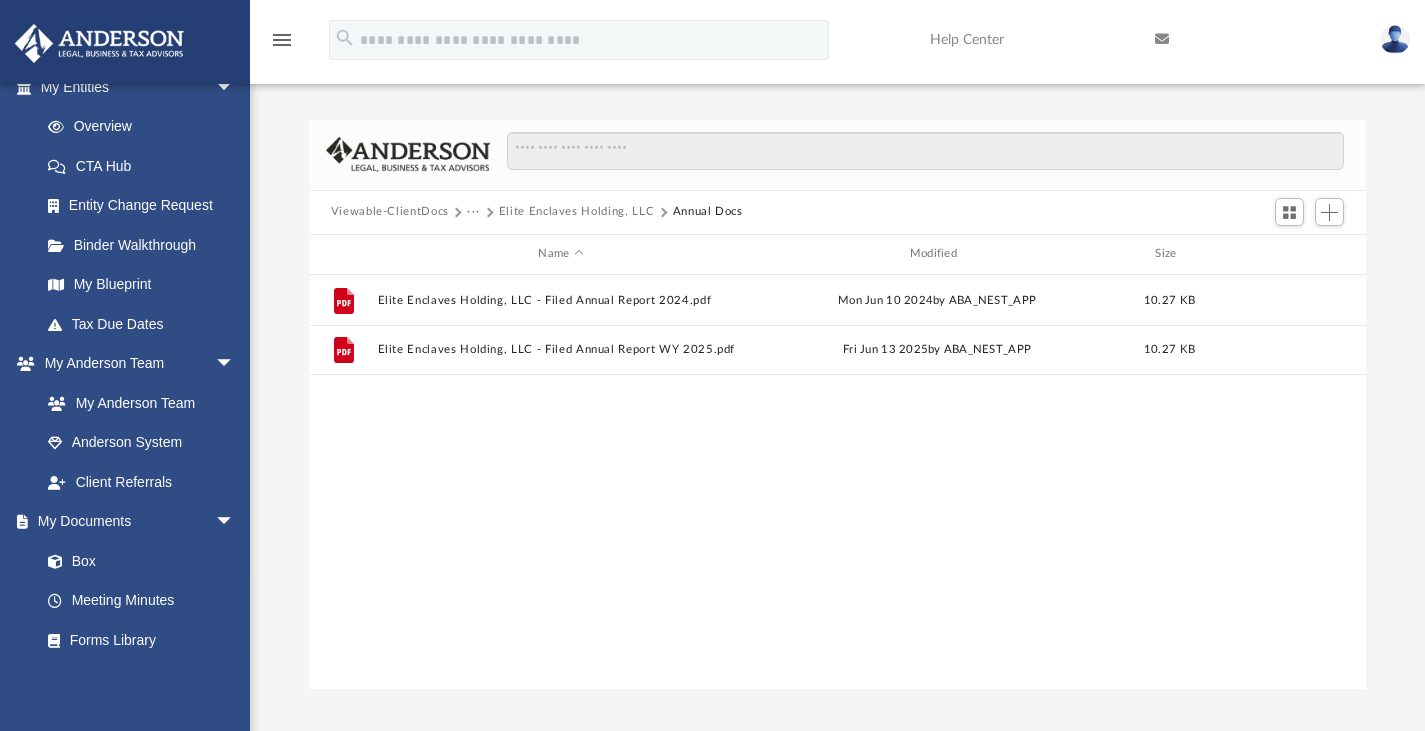 click on "Elite Enclaves Holding, LLC" at bounding box center [577, 212] 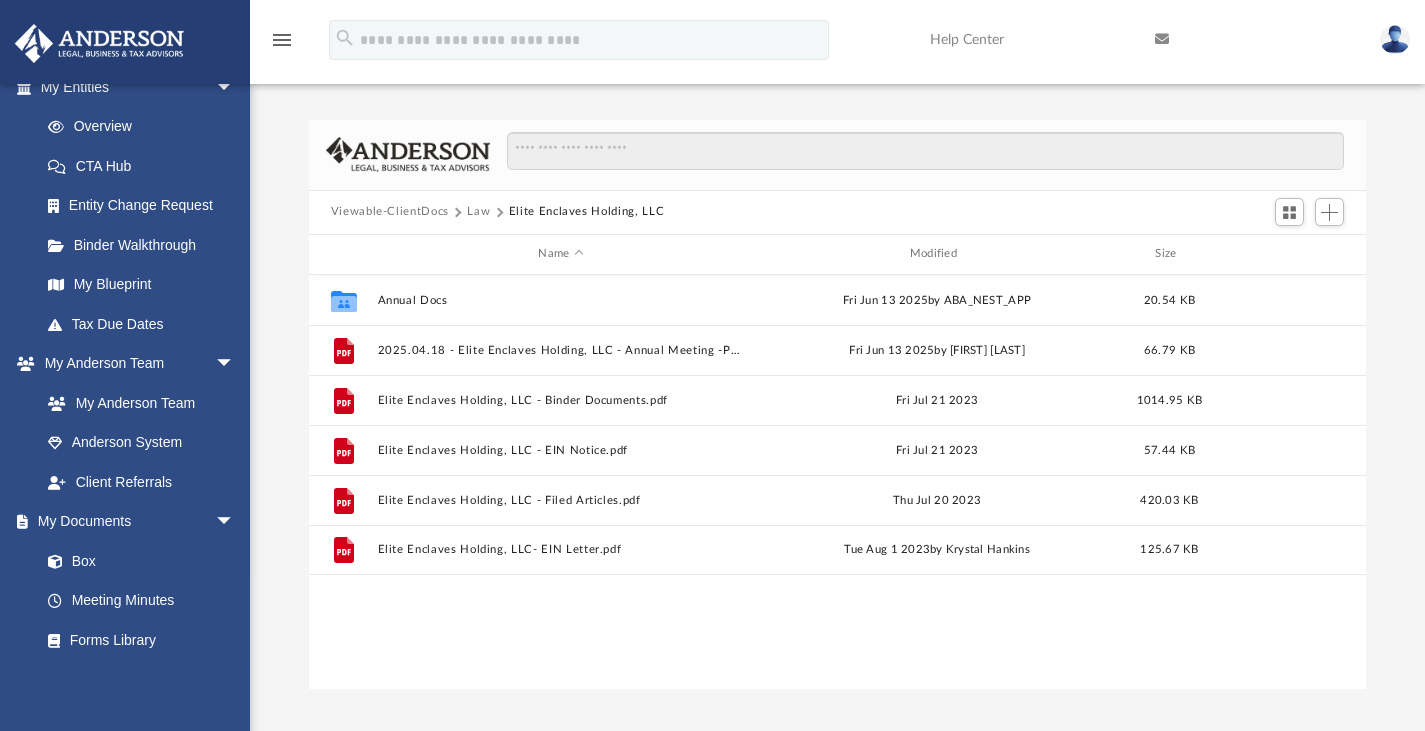 click on "Law" at bounding box center [478, 212] 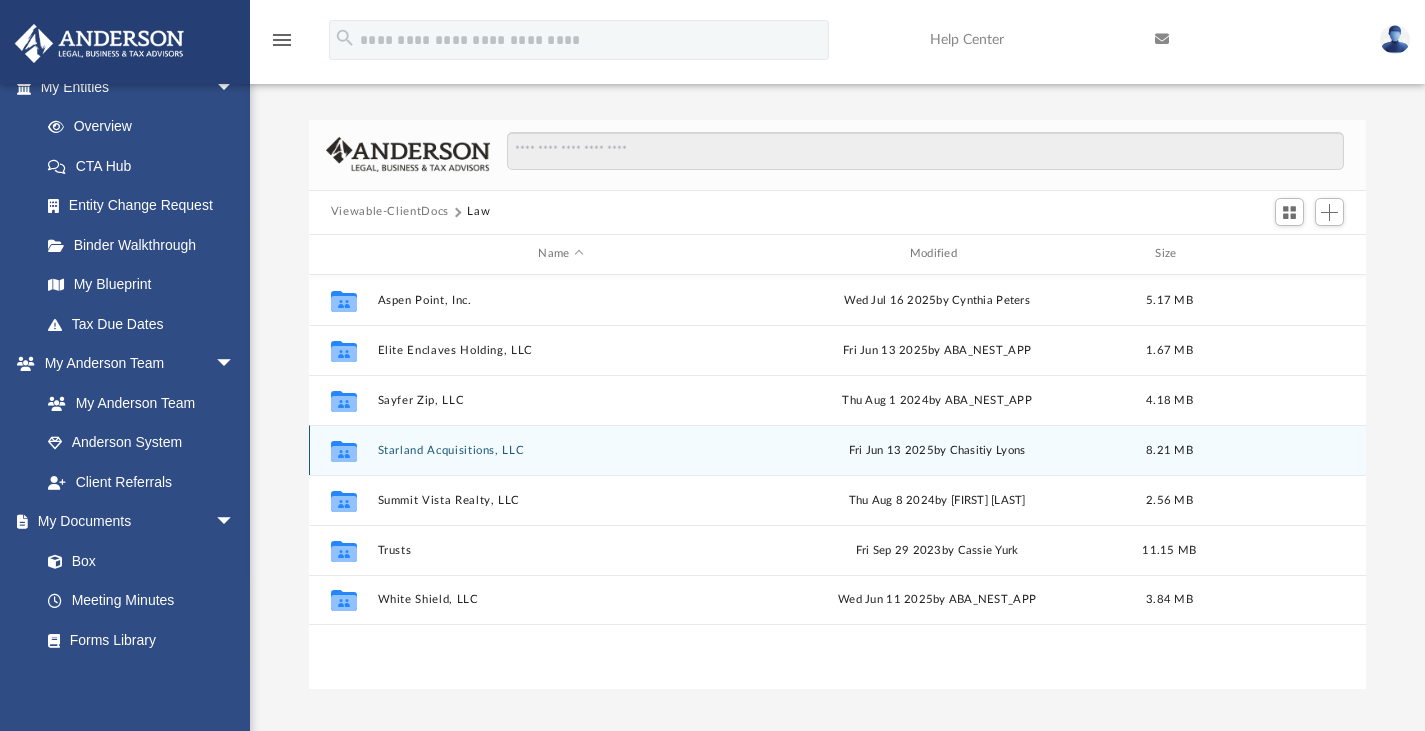 click on "Starland Acquisitions, LLC" at bounding box center (560, 449) 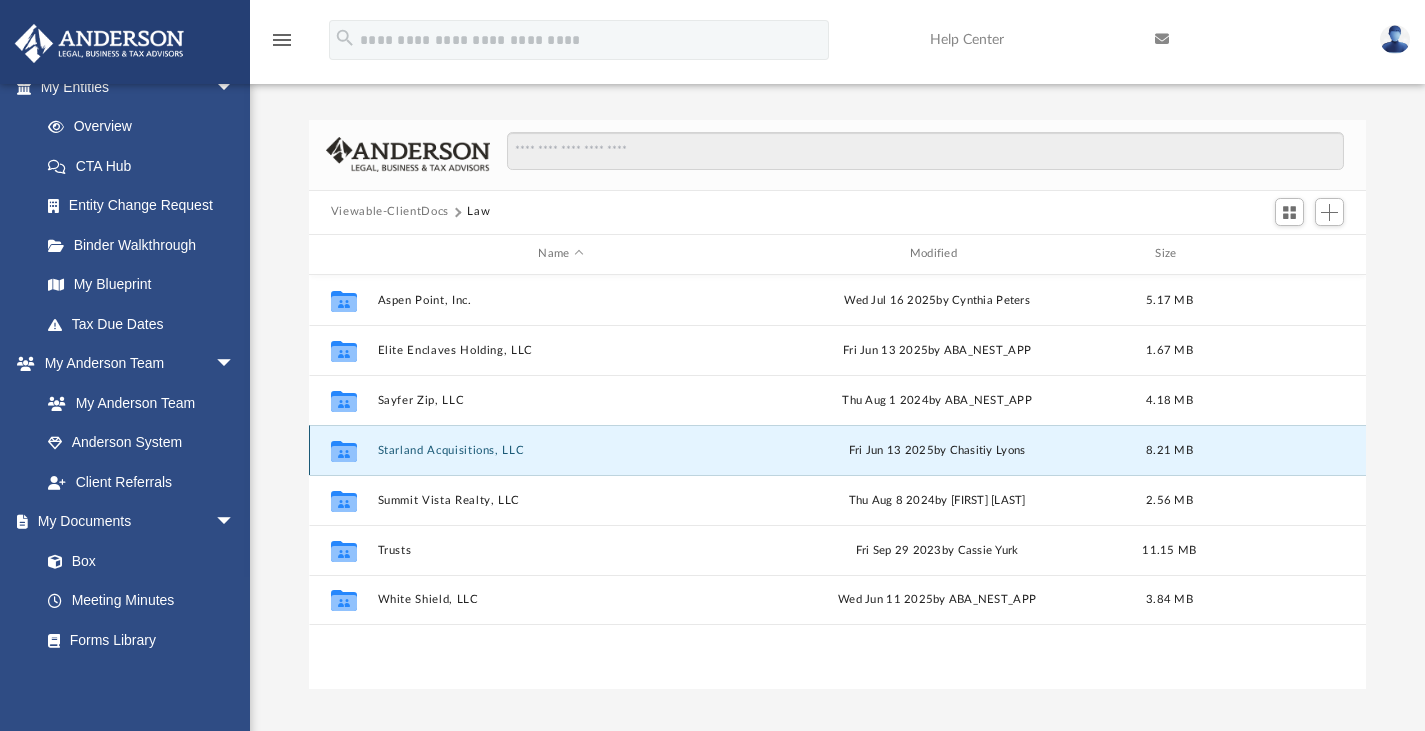 click on "Starland Acquisitions, LLC" at bounding box center [560, 449] 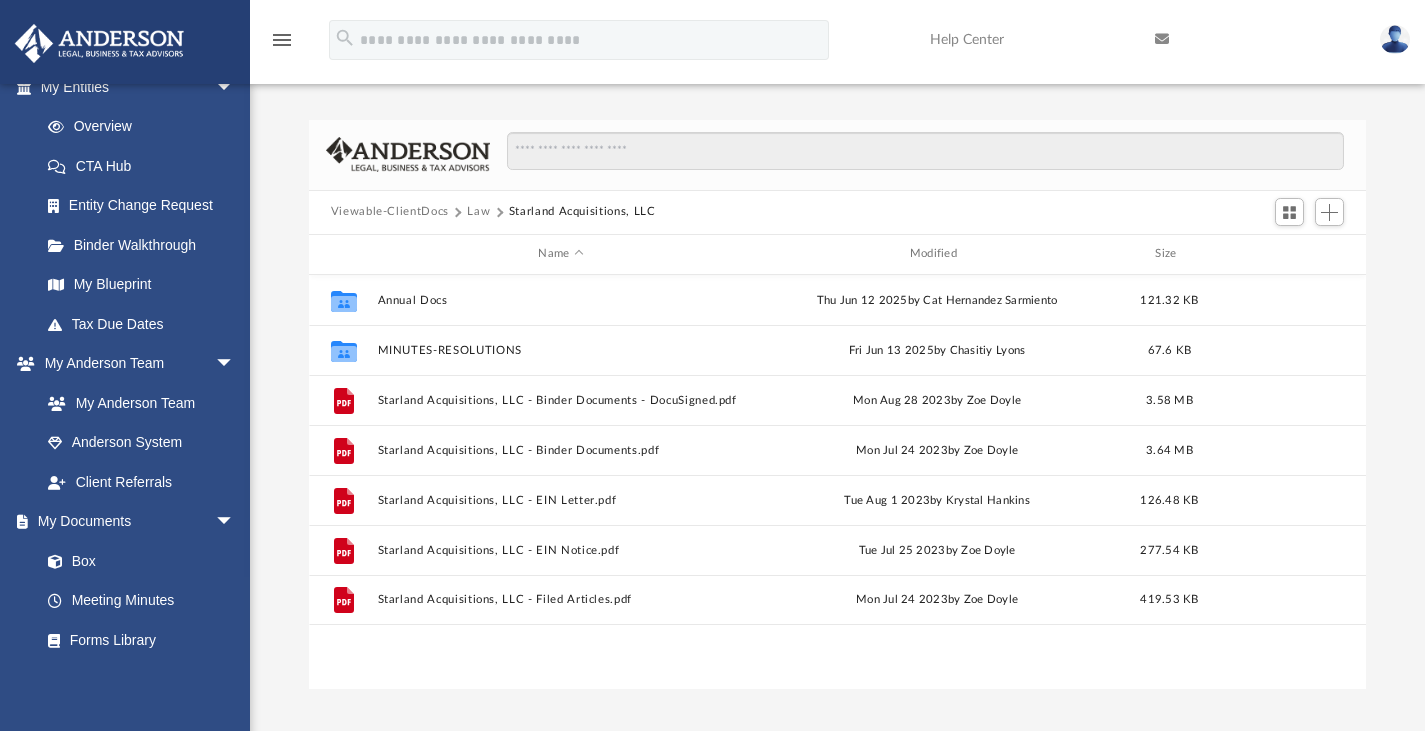 click on "Law" at bounding box center [478, 212] 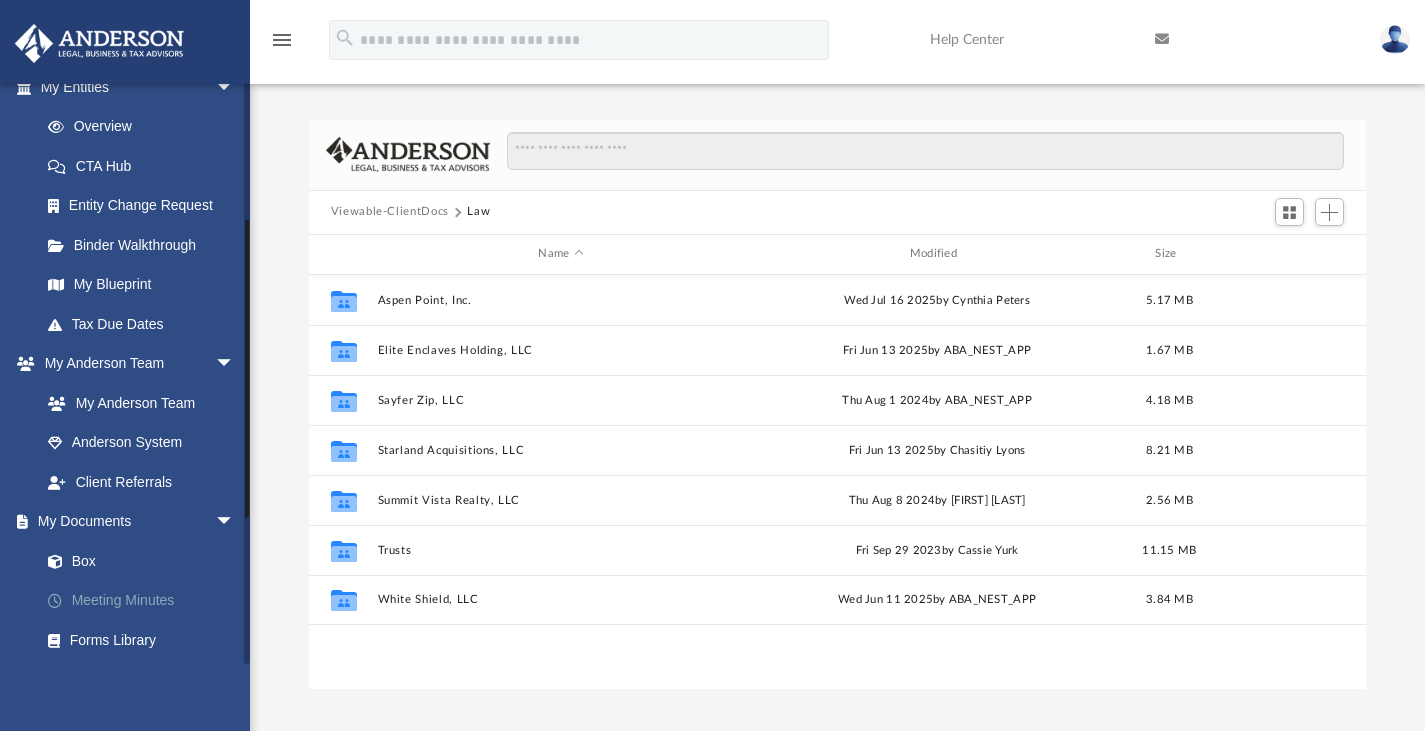 click on "Meeting Minutes" at bounding box center (146, 601) 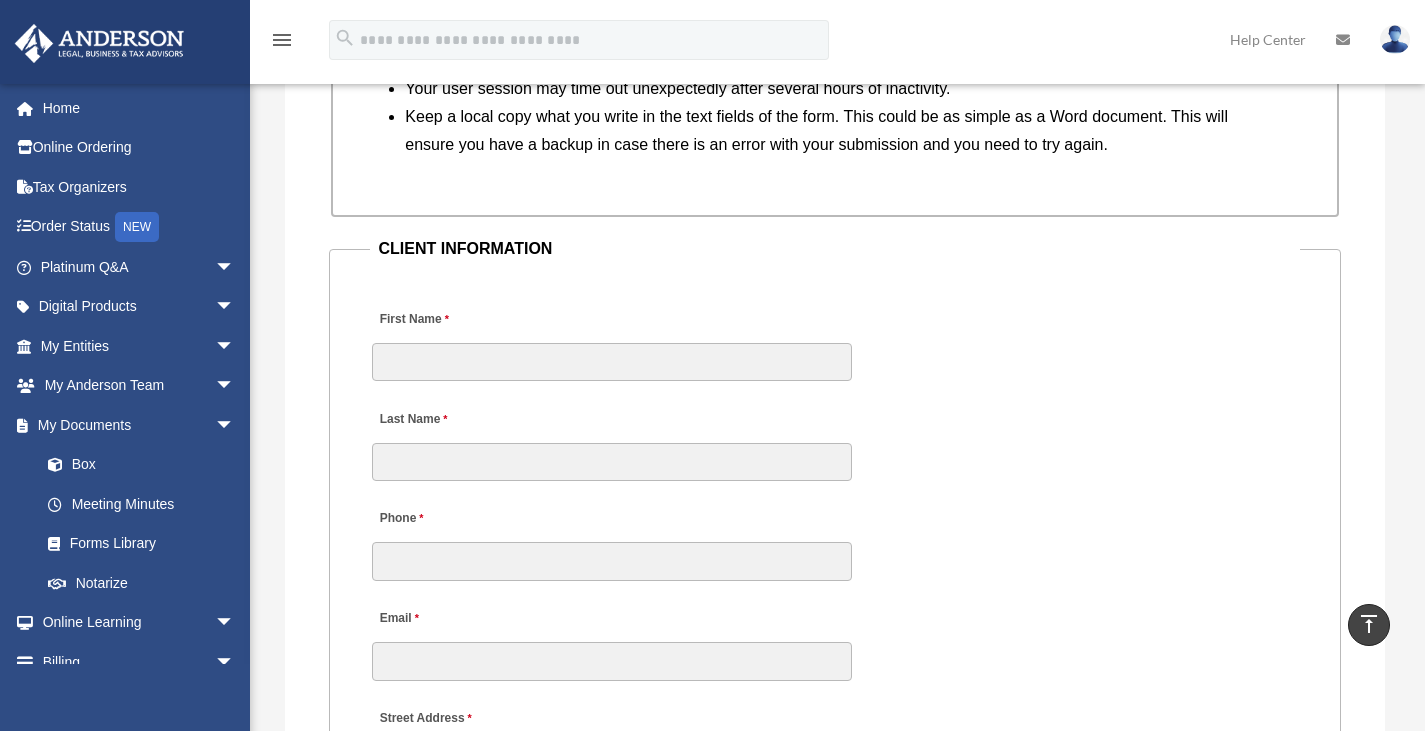 scroll, scrollTop: 1855, scrollLeft: 0, axis: vertical 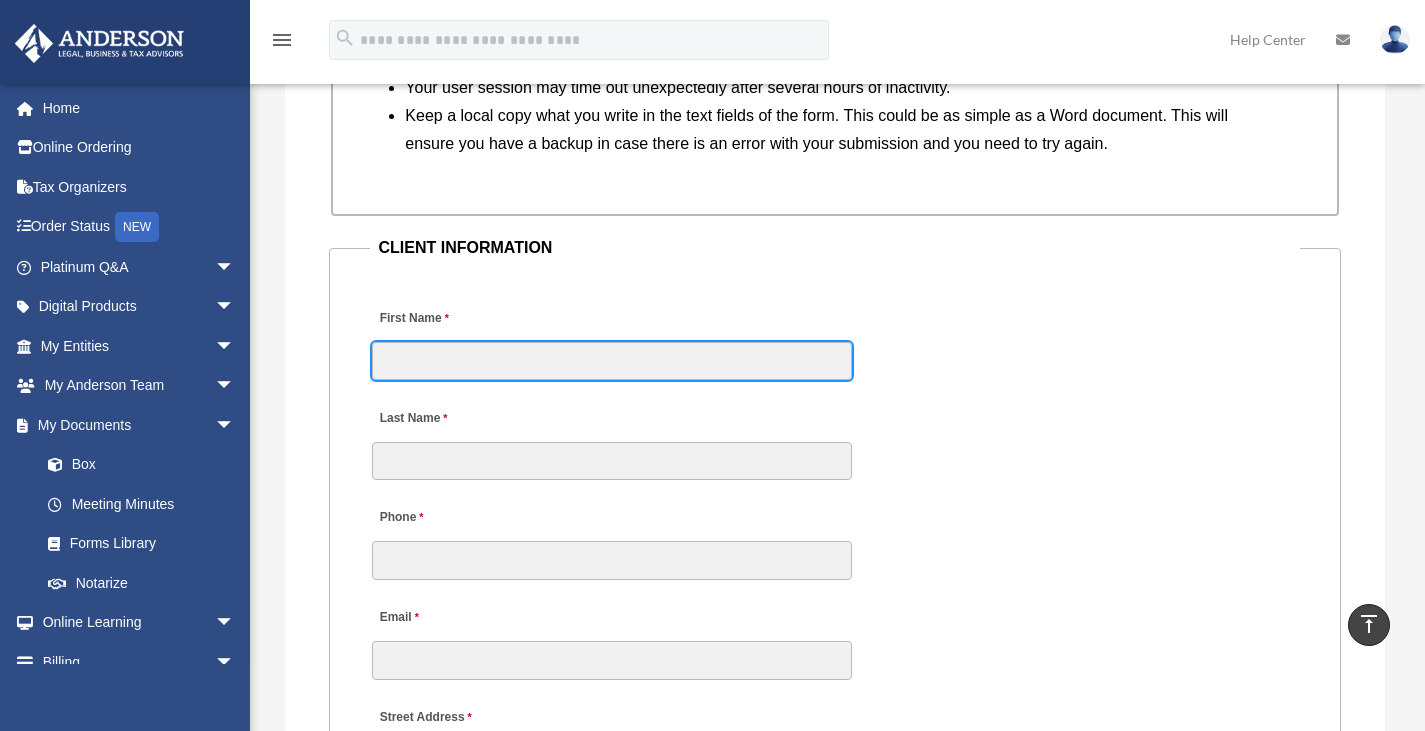 click on "First Name" at bounding box center (612, 361) 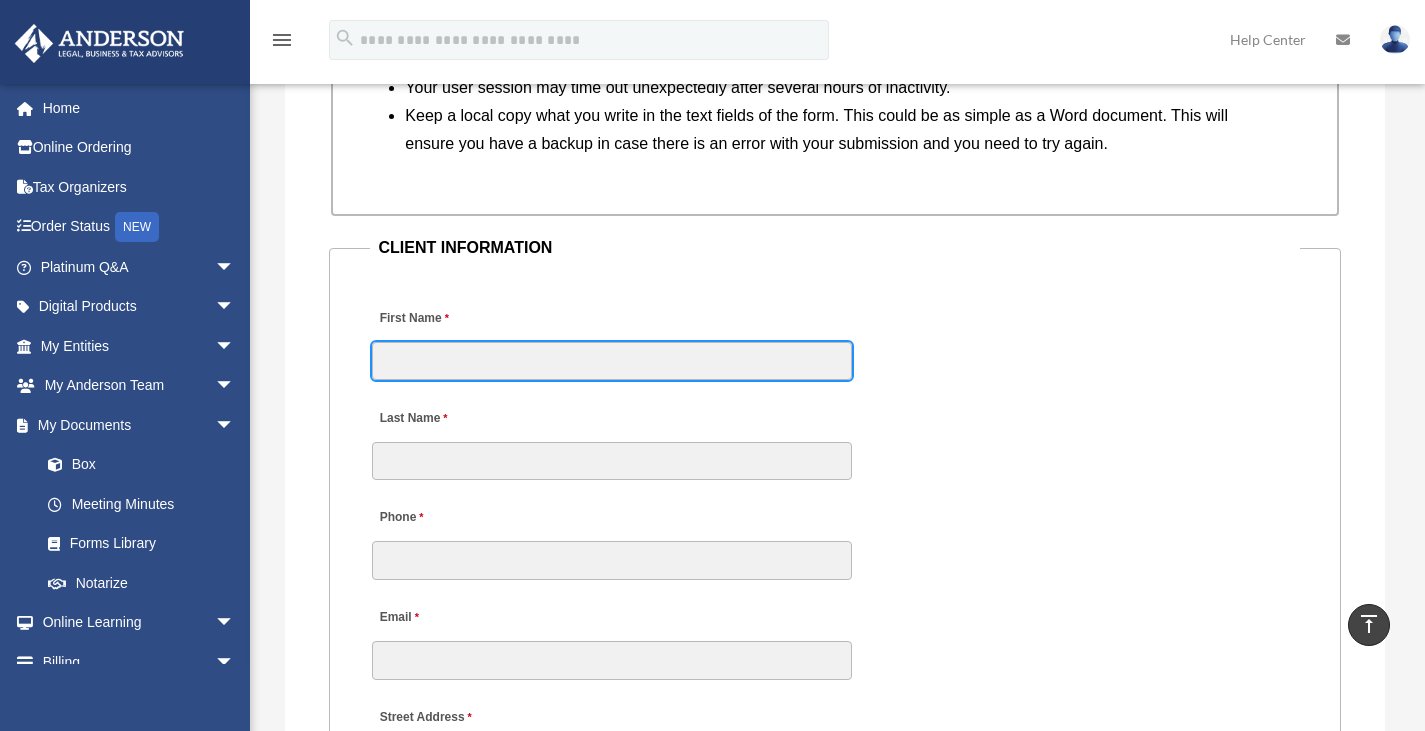 type on "*******" 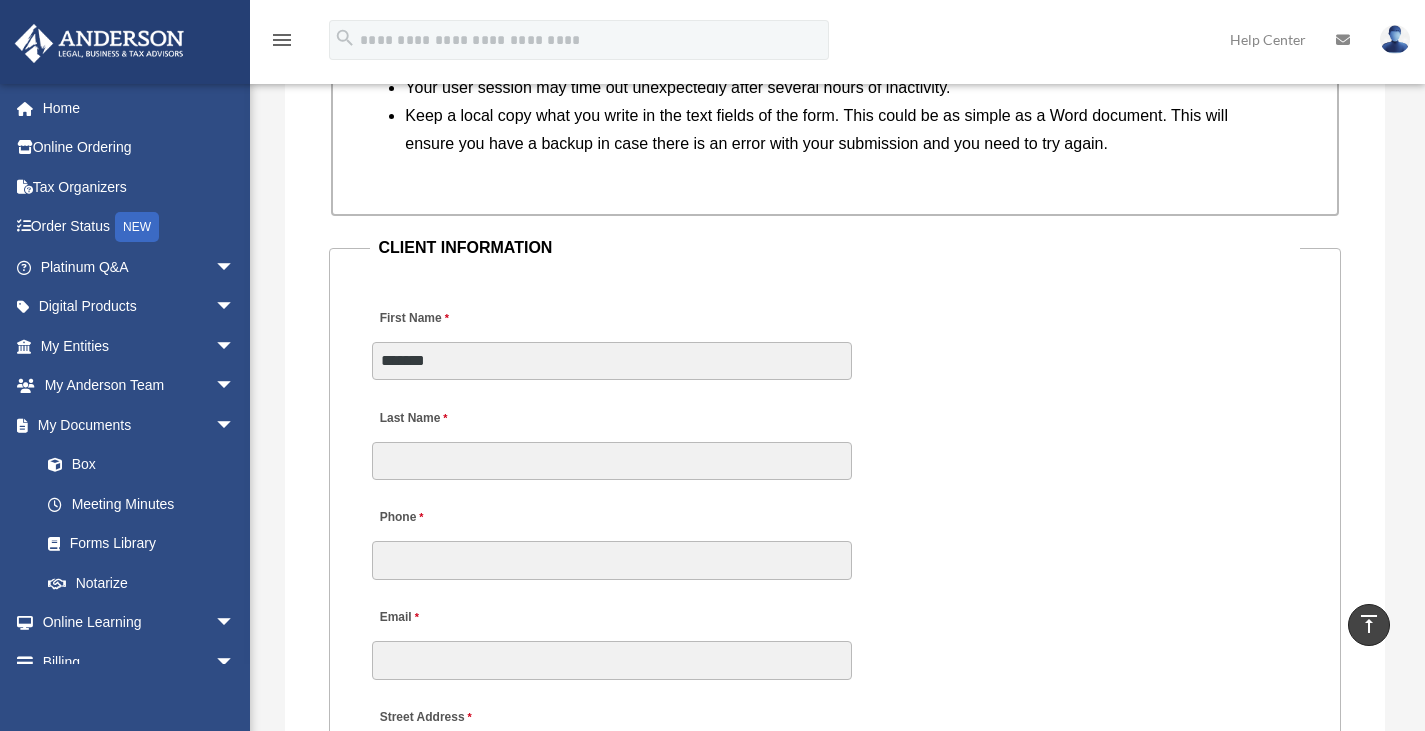 type on "*****" 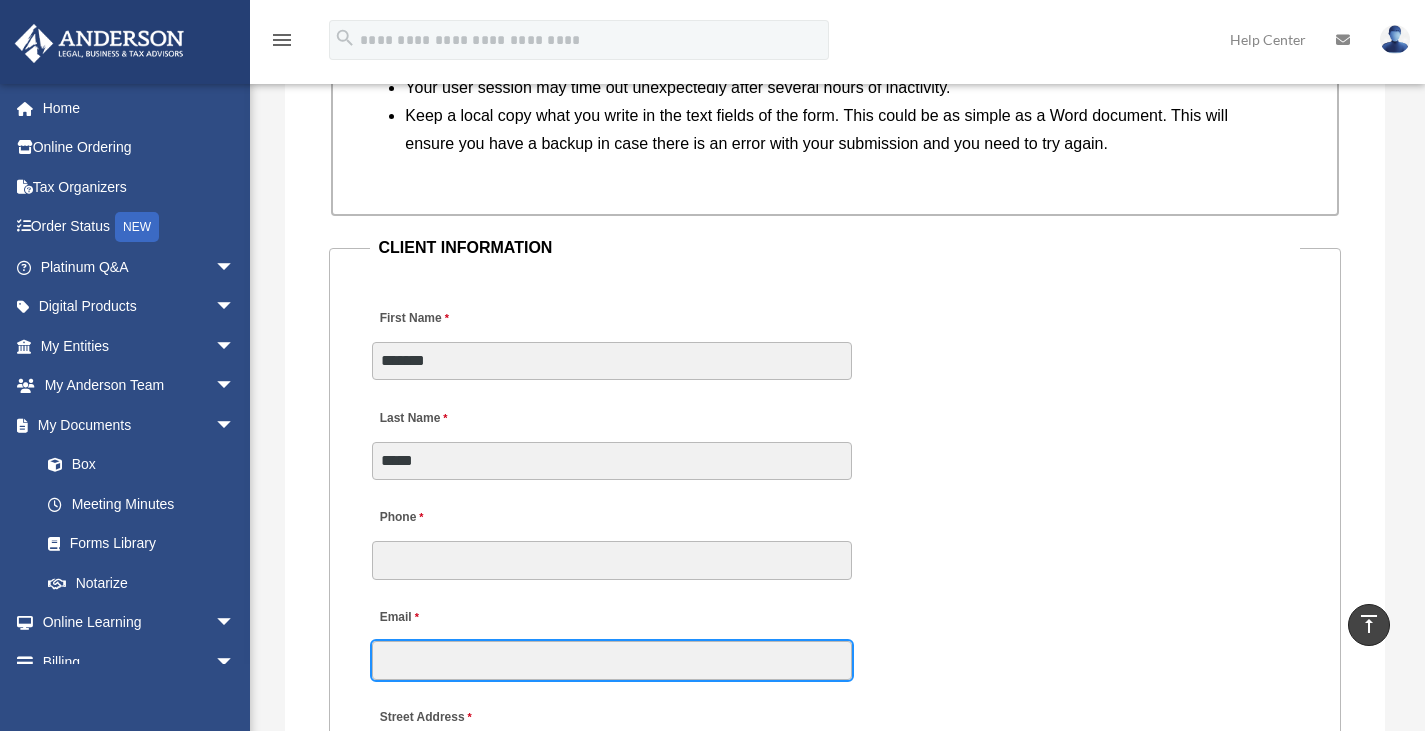 type on "**********" 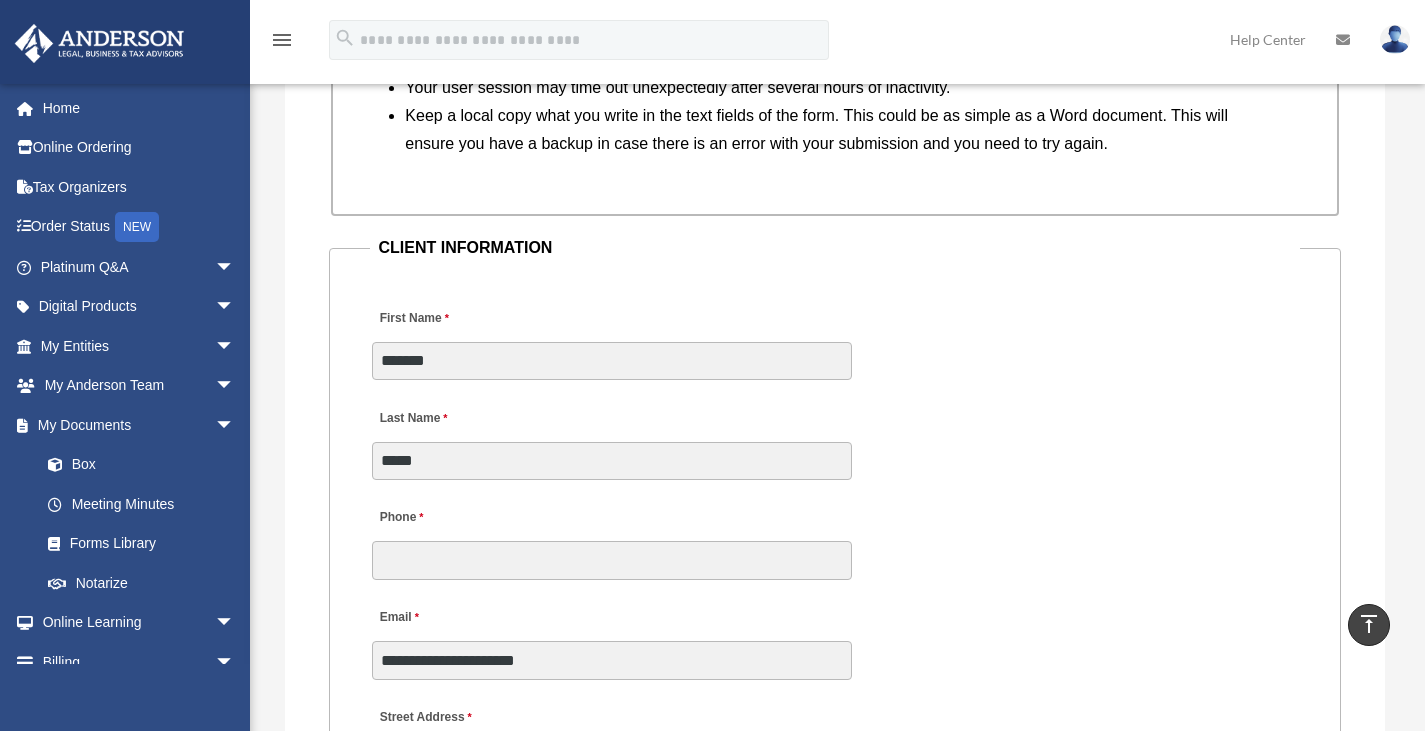type on "**********" 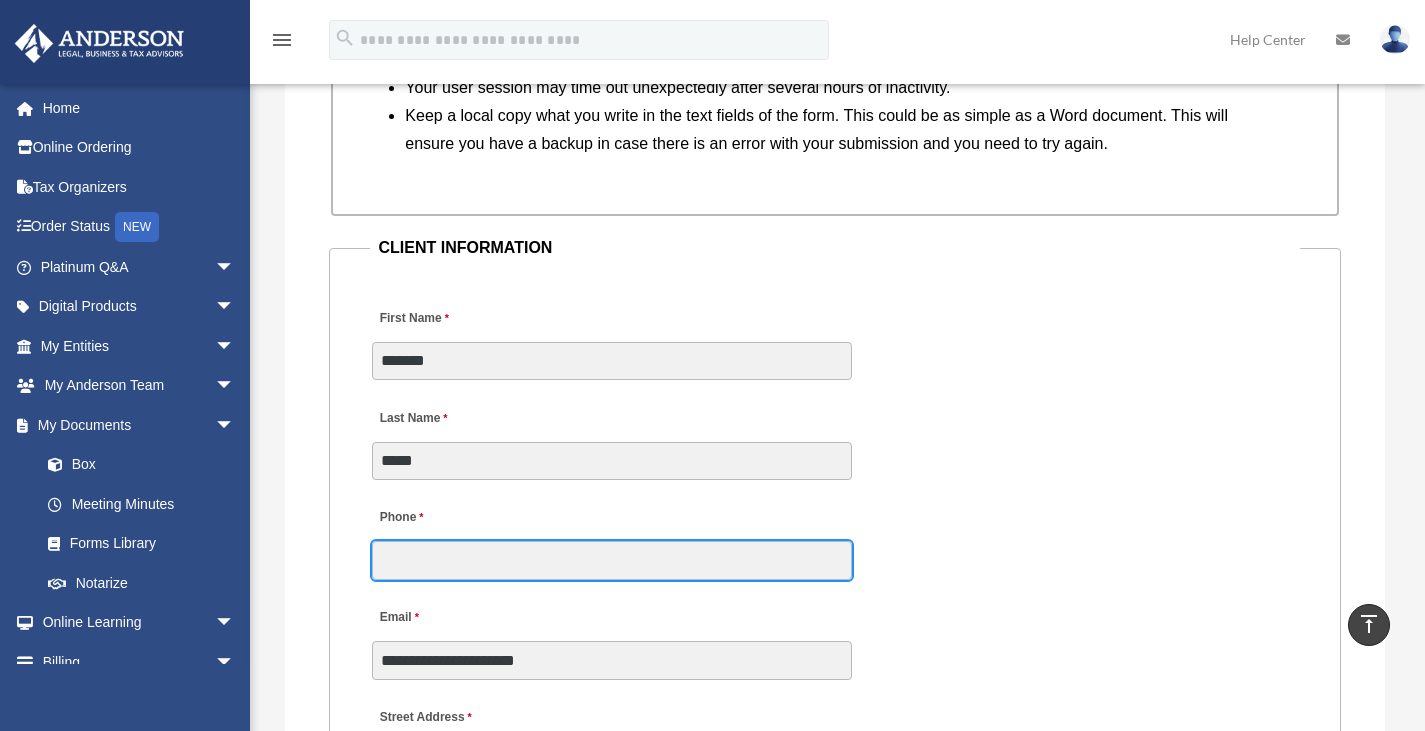 click on "Phone" at bounding box center [612, 560] 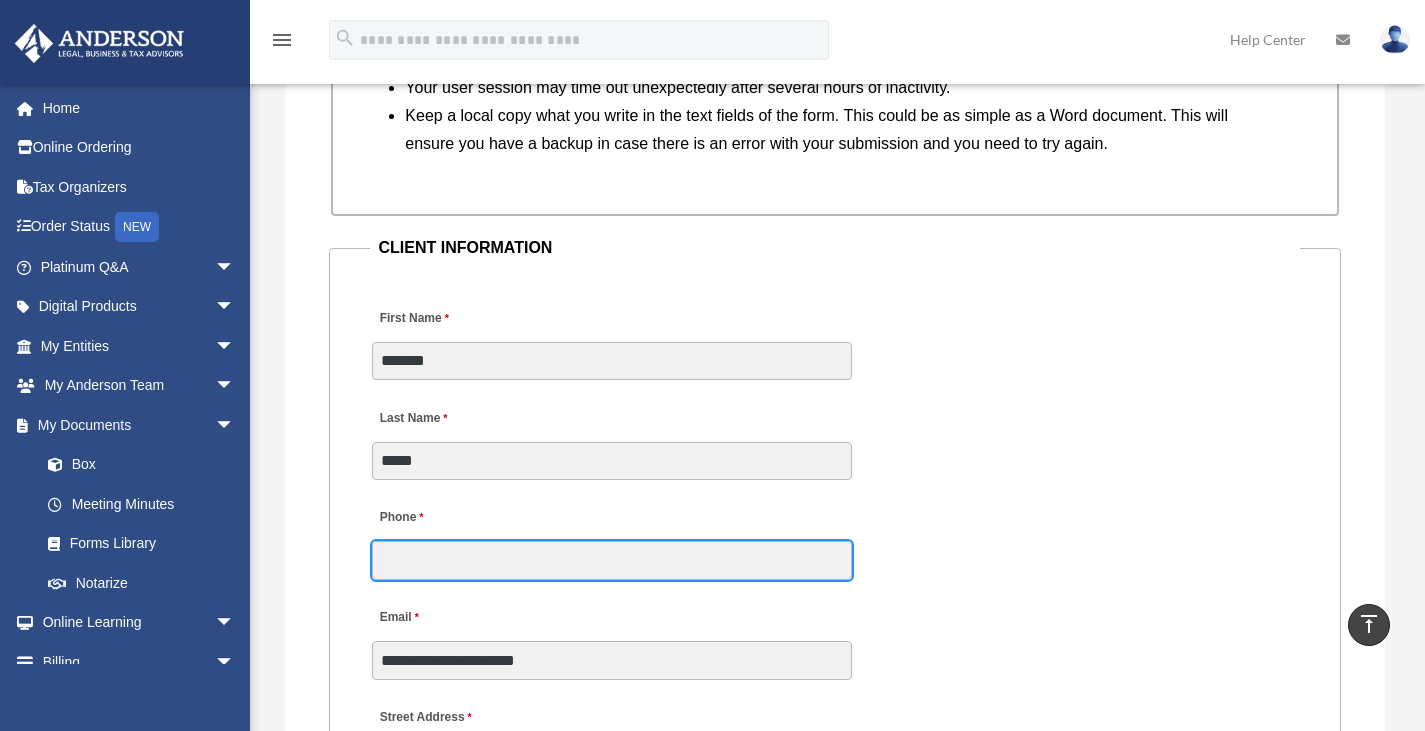 type on "**********" 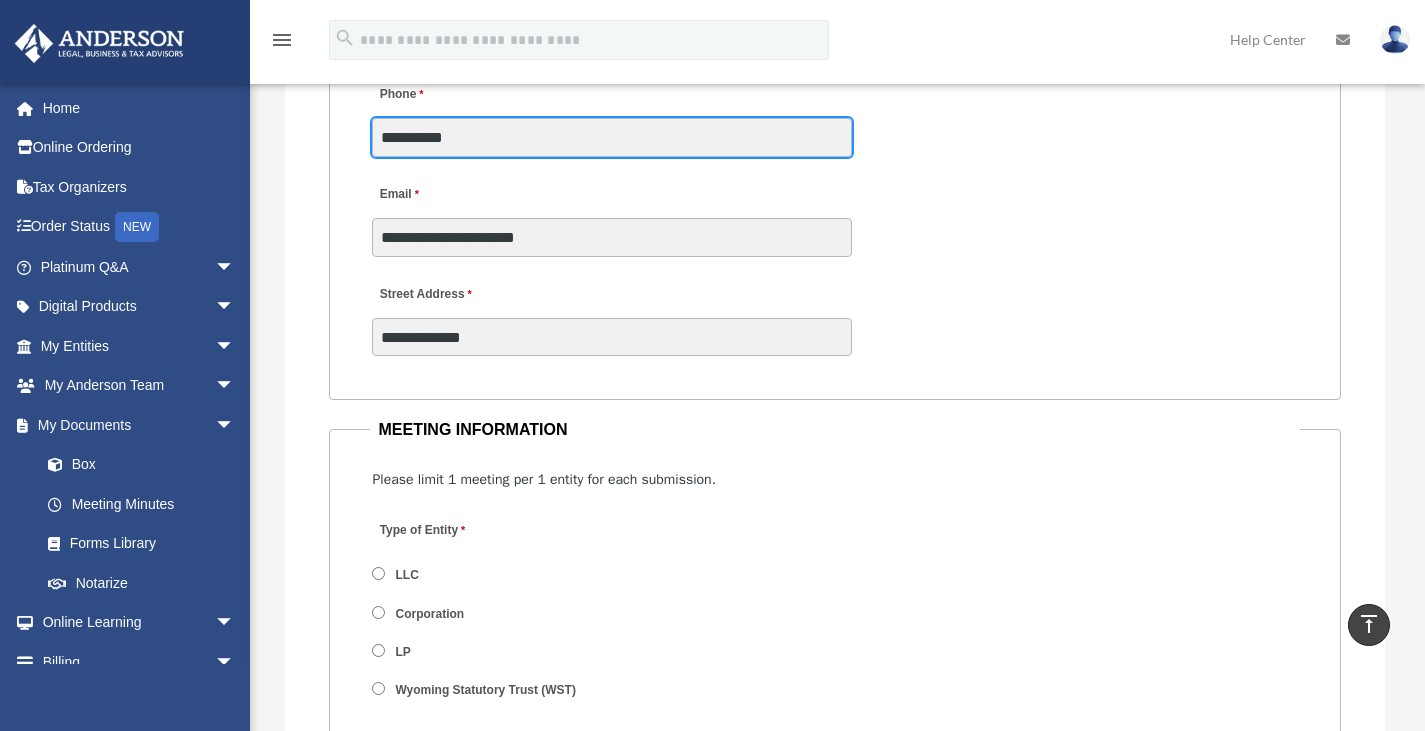 scroll, scrollTop: 2279, scrollLeft: 0, axis: vertical 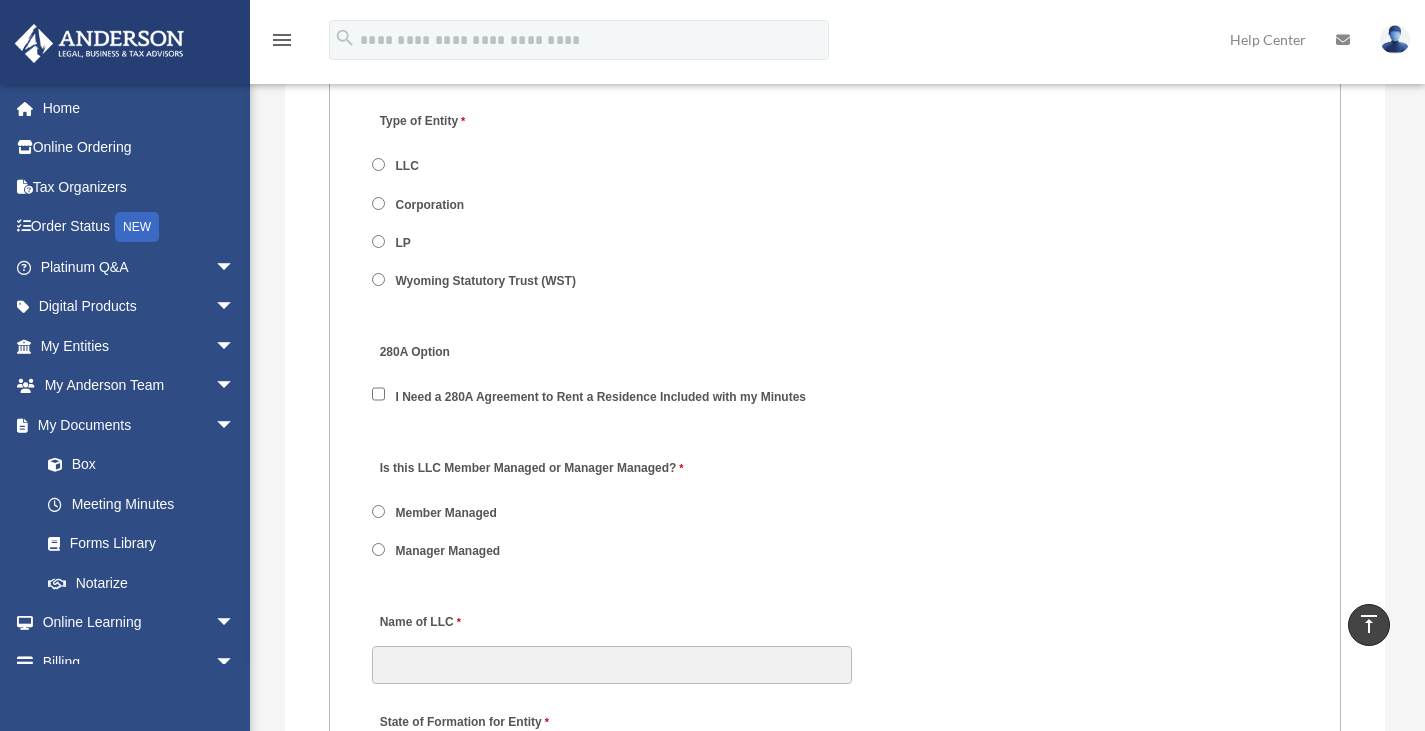 click on "Member Managed" at bounding box center [446, 514] 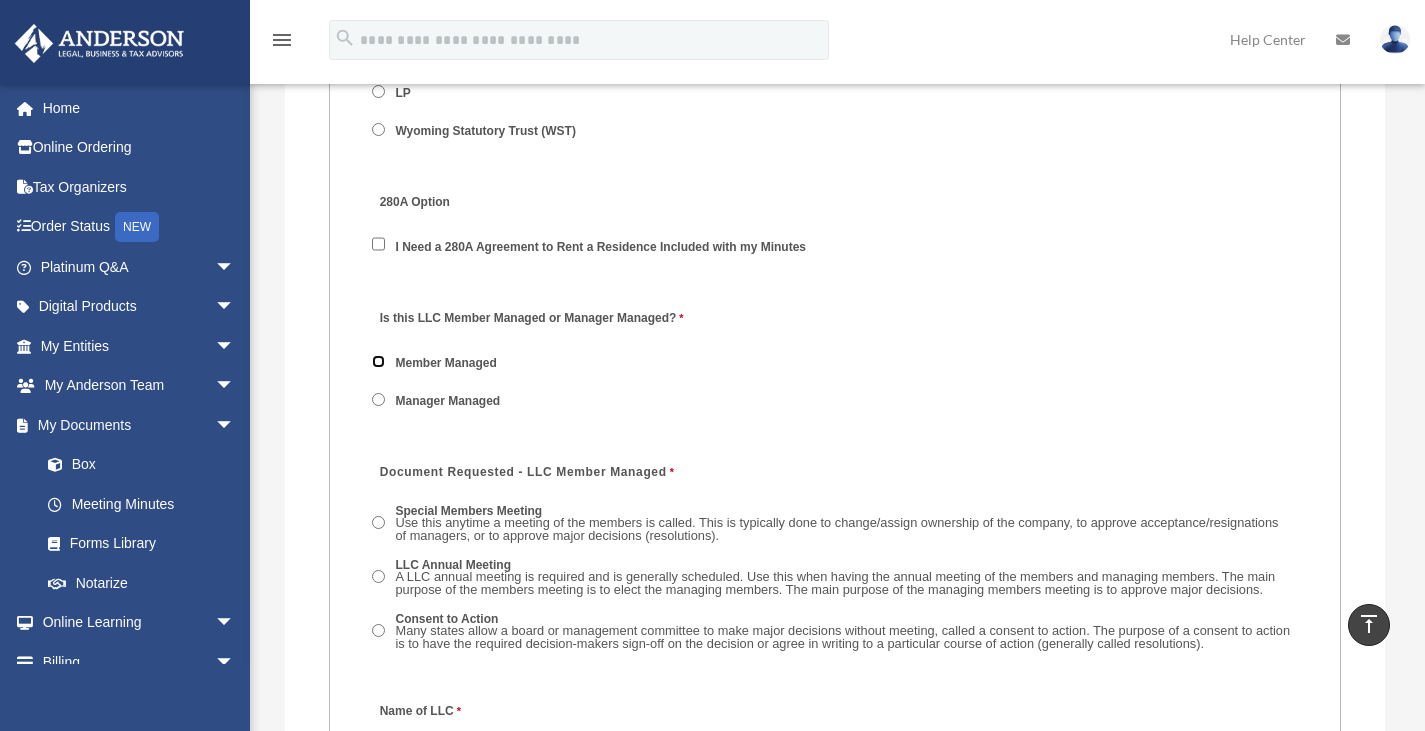 scroll, scrollTop: 2838, scrollLeft: 0, axis: vertical 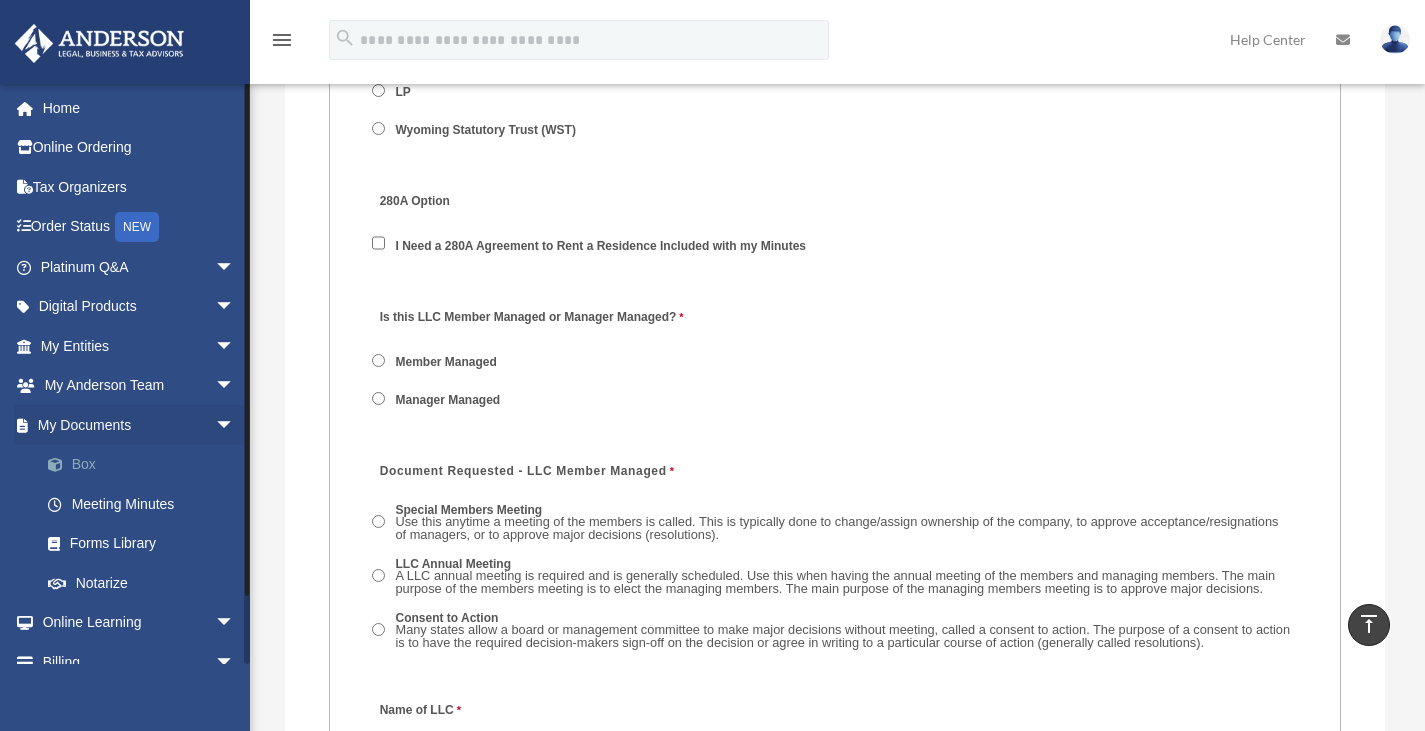 click on "Box" at bounding box center [146, 465] 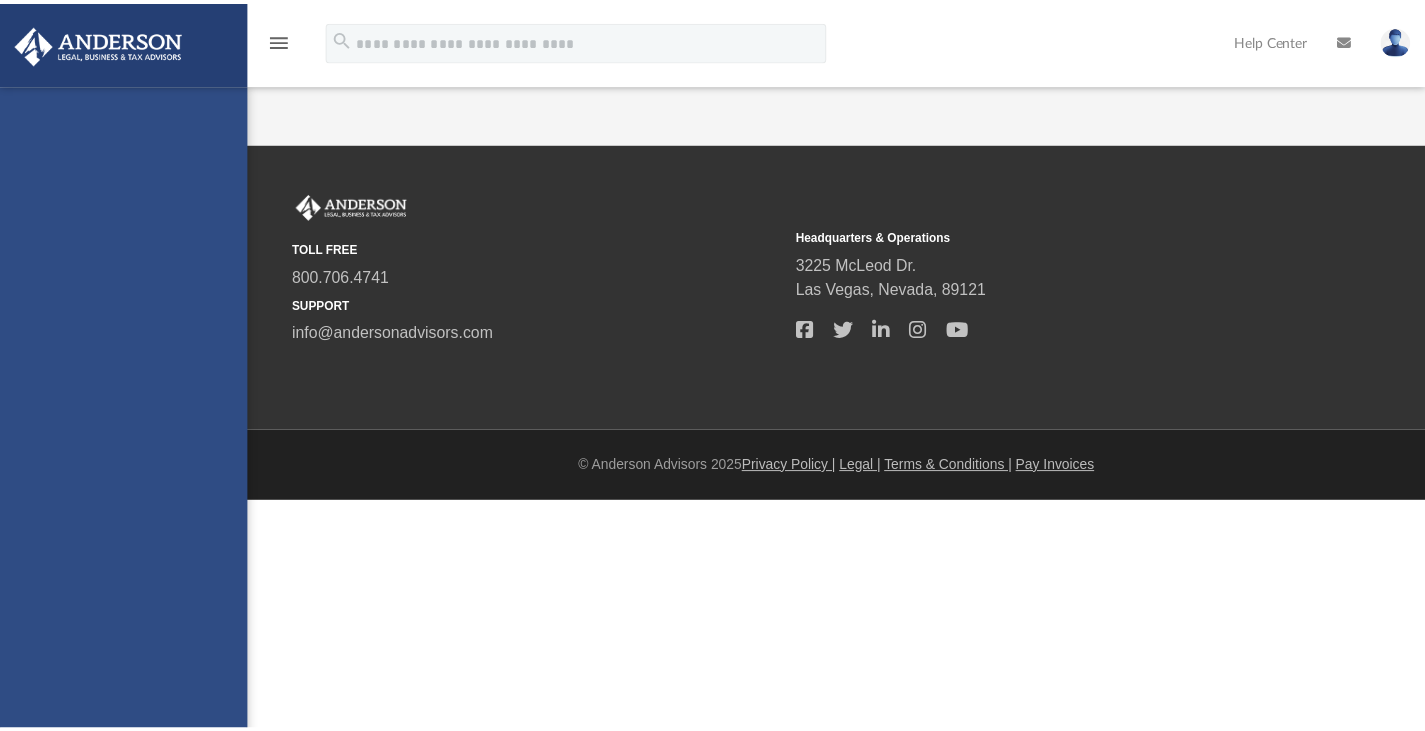 scroll, scrollTop: 0, scrollLeft: 0, axis: both 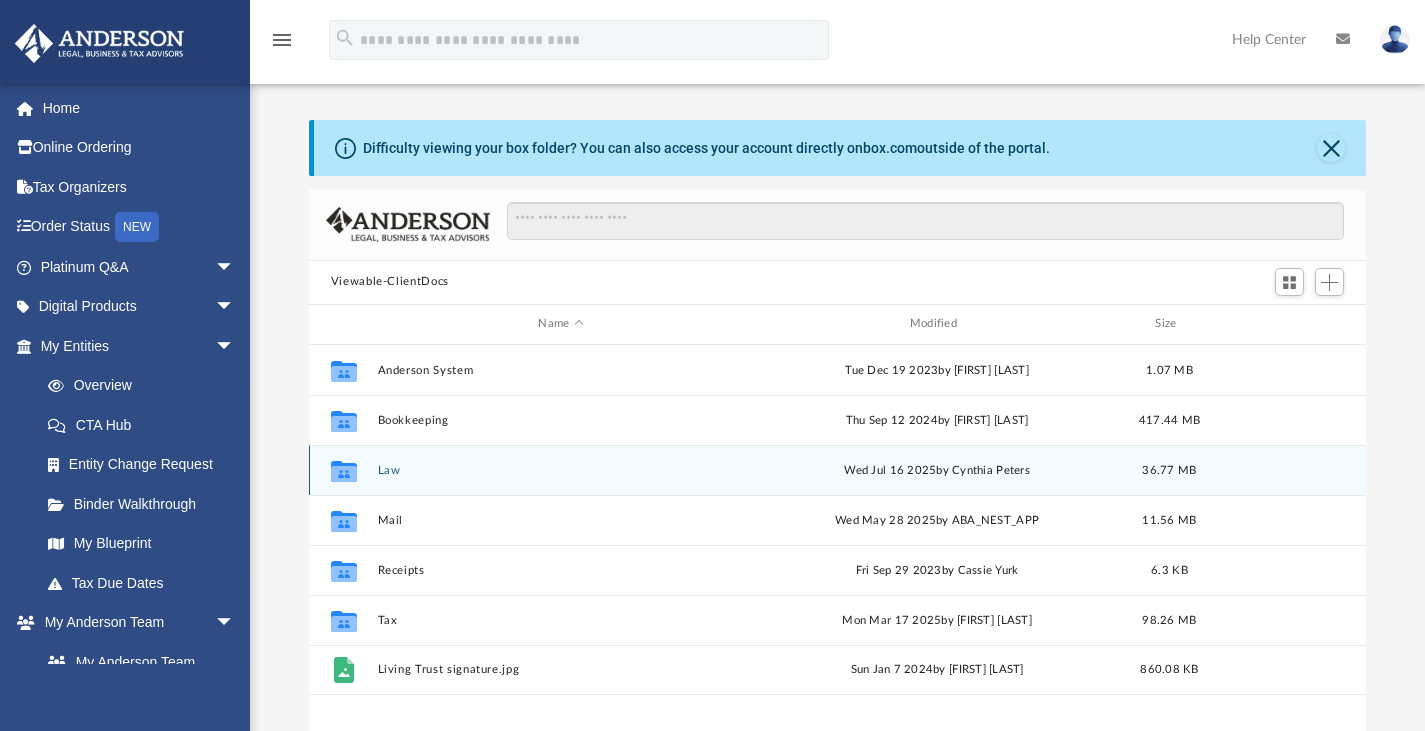 click on "Collaborated Folder Law Wed Jul 16 2025  by Cynthia Peters 36.77 MB" at bounding box center [838, 470] 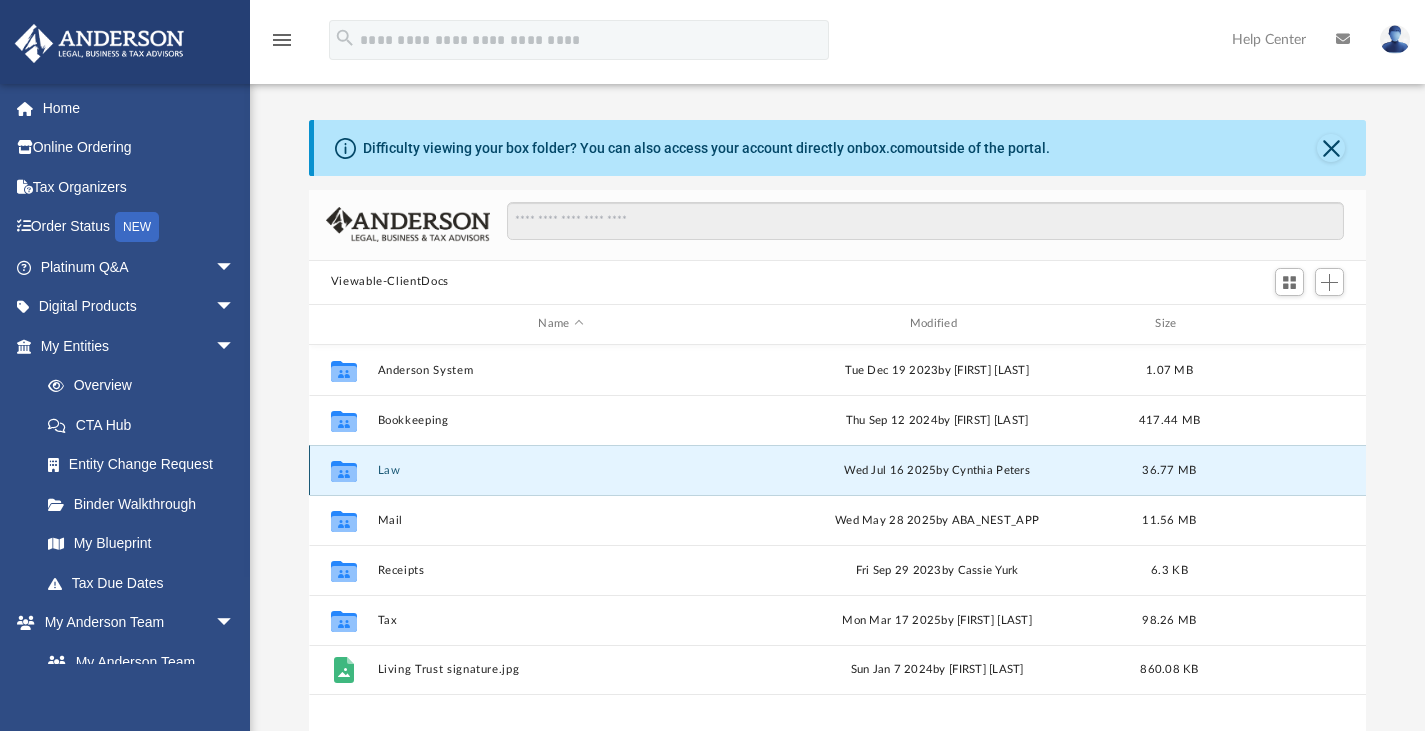 click on "Law" at bounding box center (560, 469) 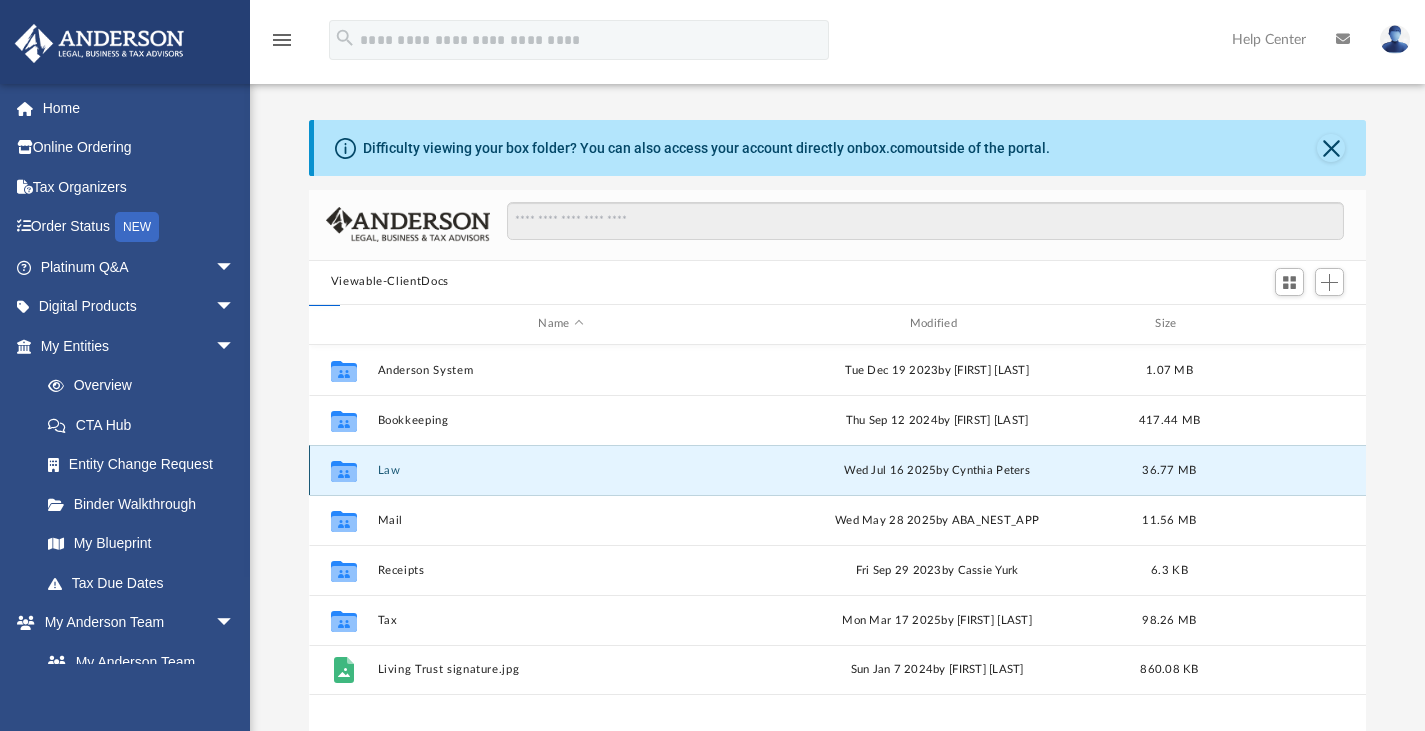 click on "Law" at bounding box center [560, 469] 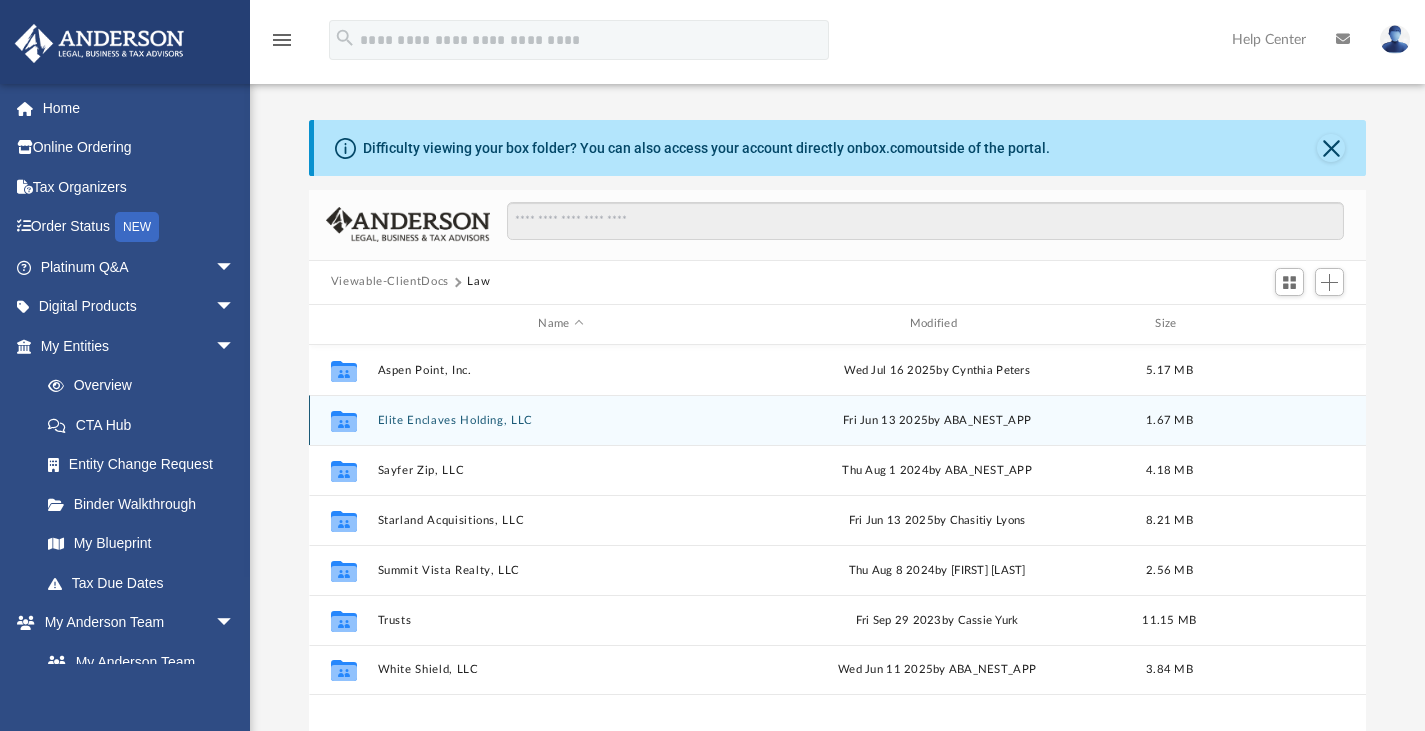 click on "Elite Enclaves Holding, LLC" at bounding box center (560, 419) 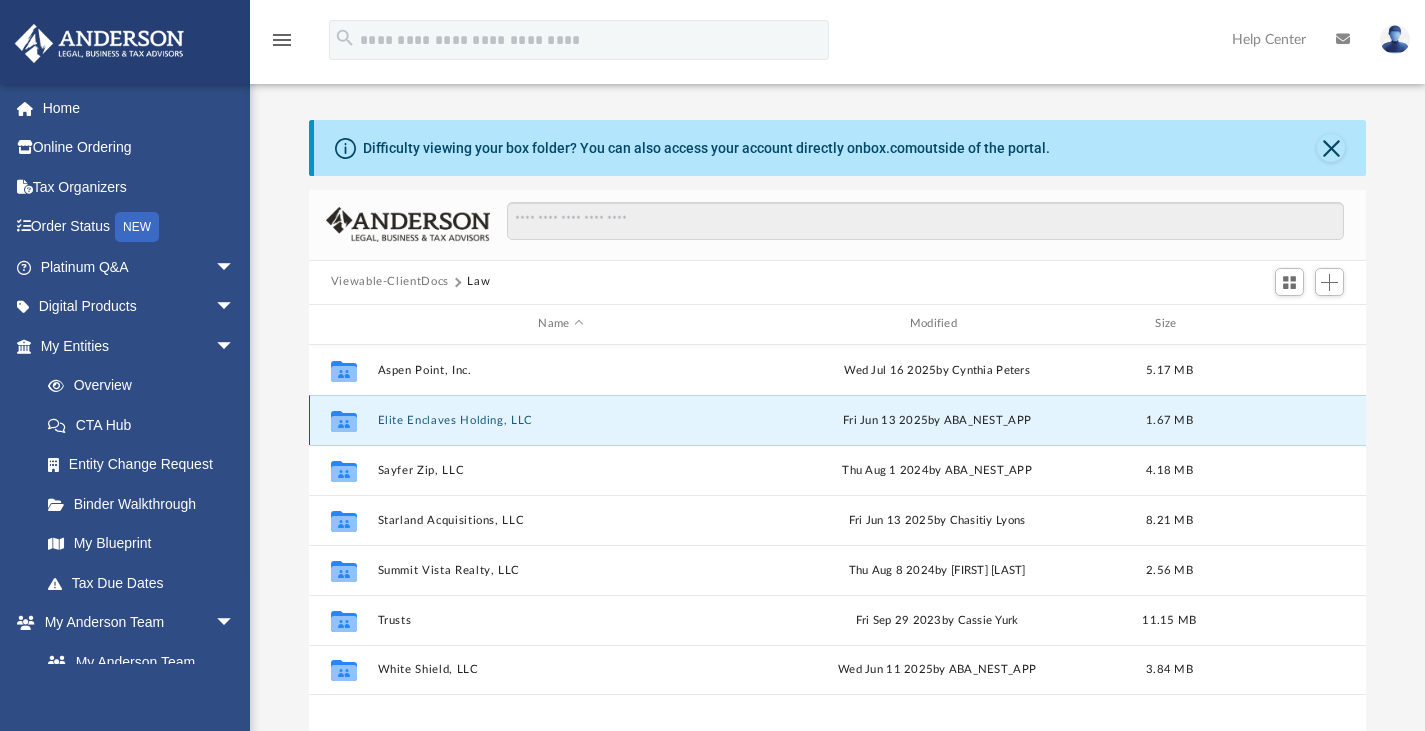 click on "Elite Enclaves Holding, LLC" at bounding box center [560, 419] 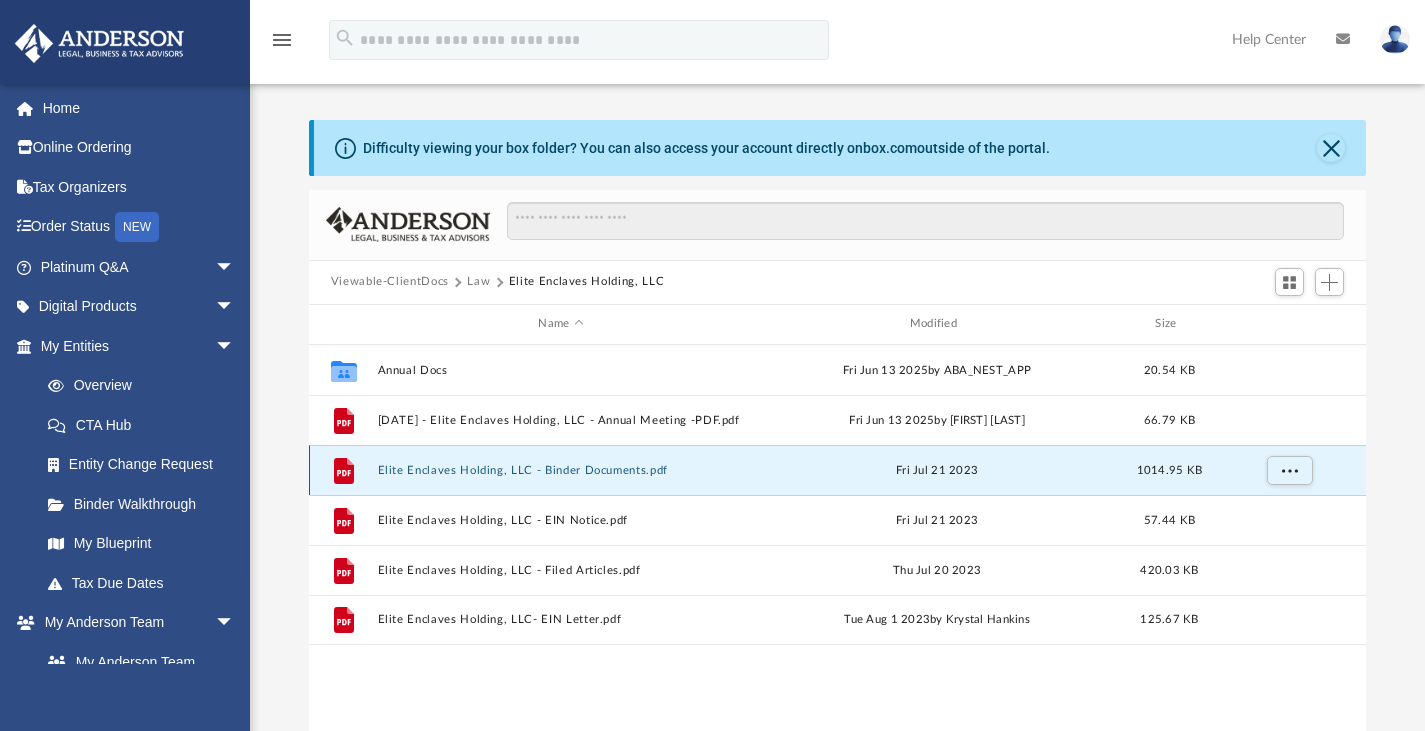 click on "Elite Enclaves Holding, LLC - Binder Documents.pdf" at bounding box center [560, 469] 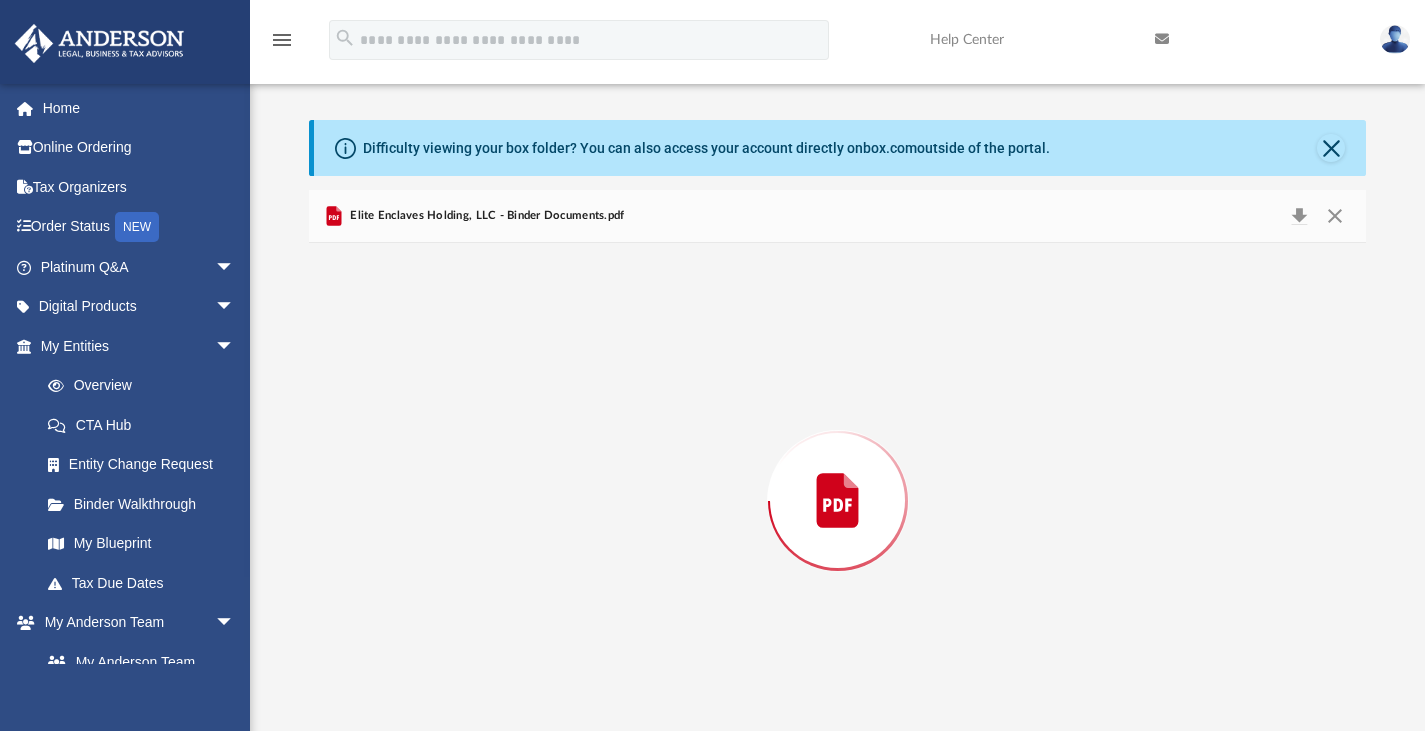 scroll, scrollTop: 28, scrollLeft: 0, axis: vertical 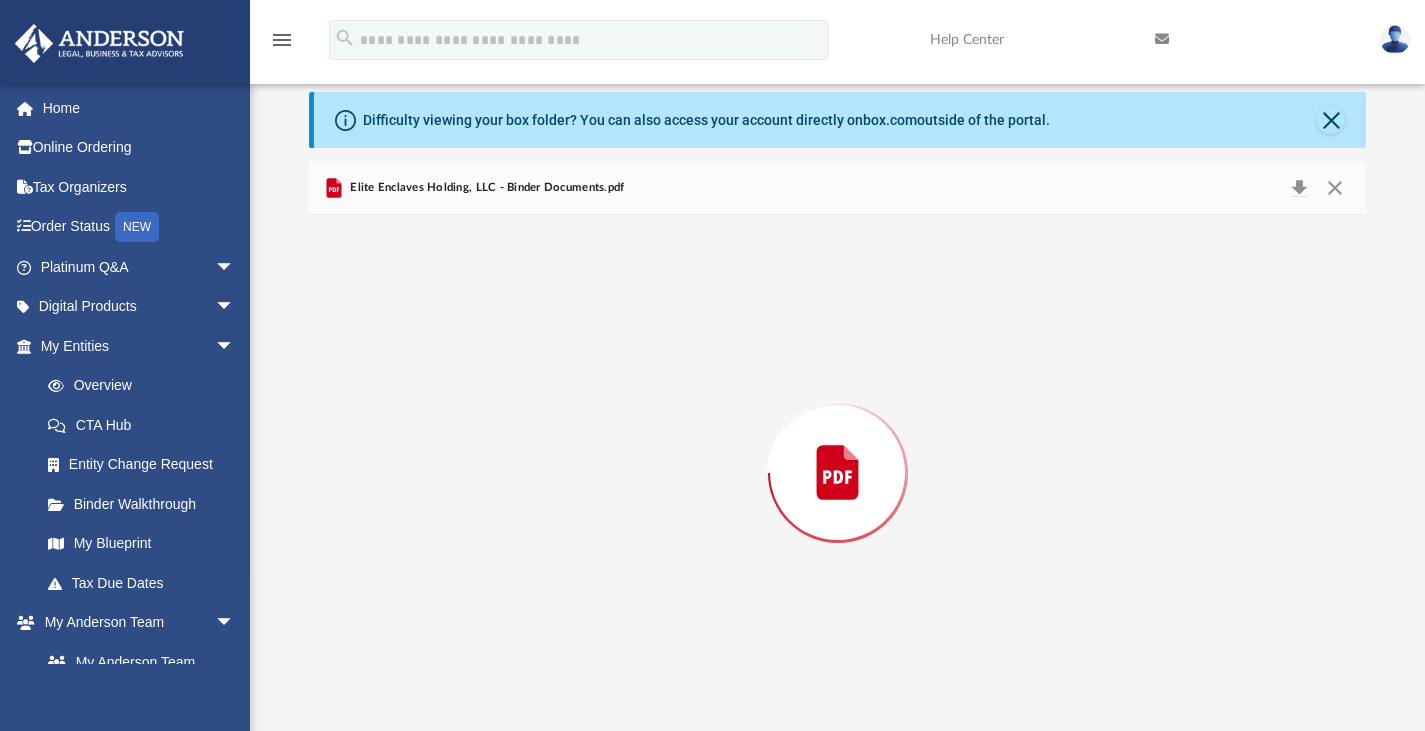 click at bounding box center (838, 473) 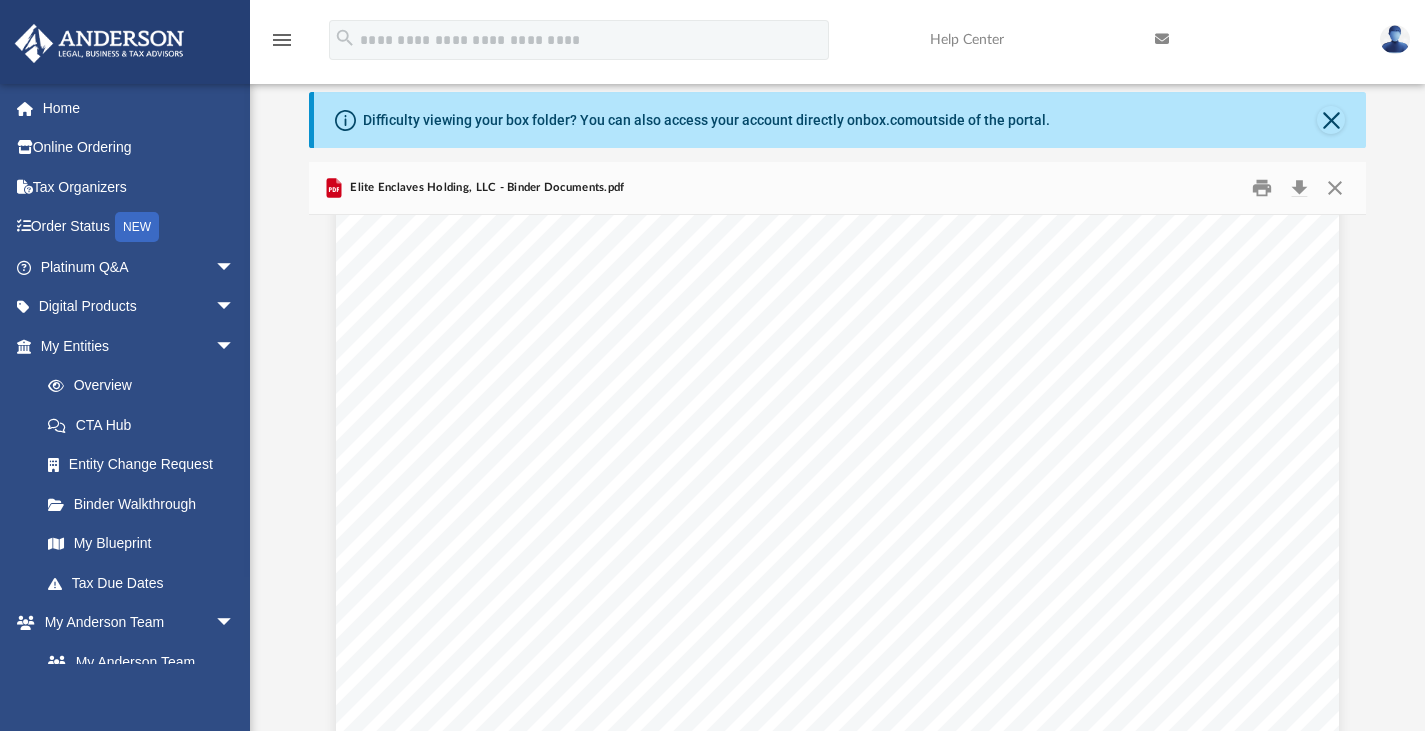 scroll, scrollTop: 8350, scrollLeft: 0, axis: vertical 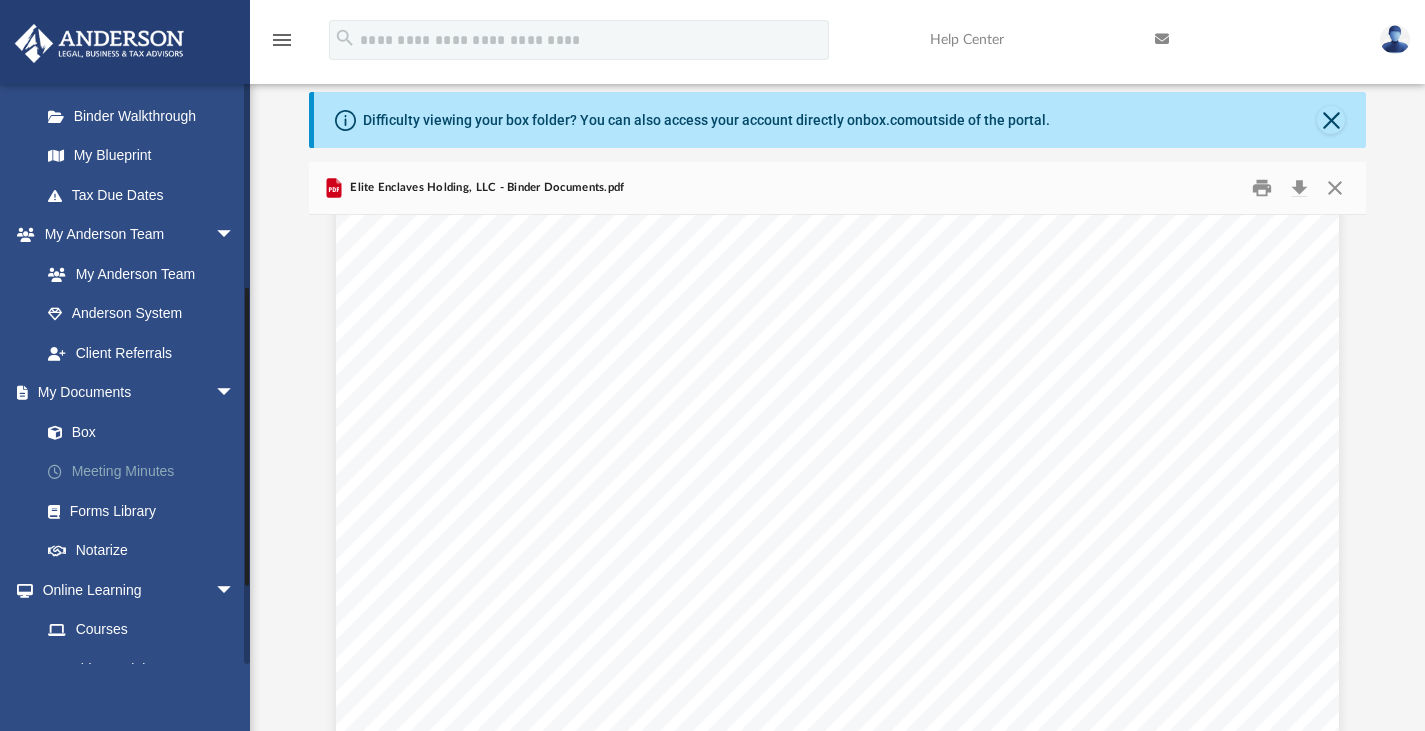click on "Meeting Minutes" at bounding box center (146, 472) 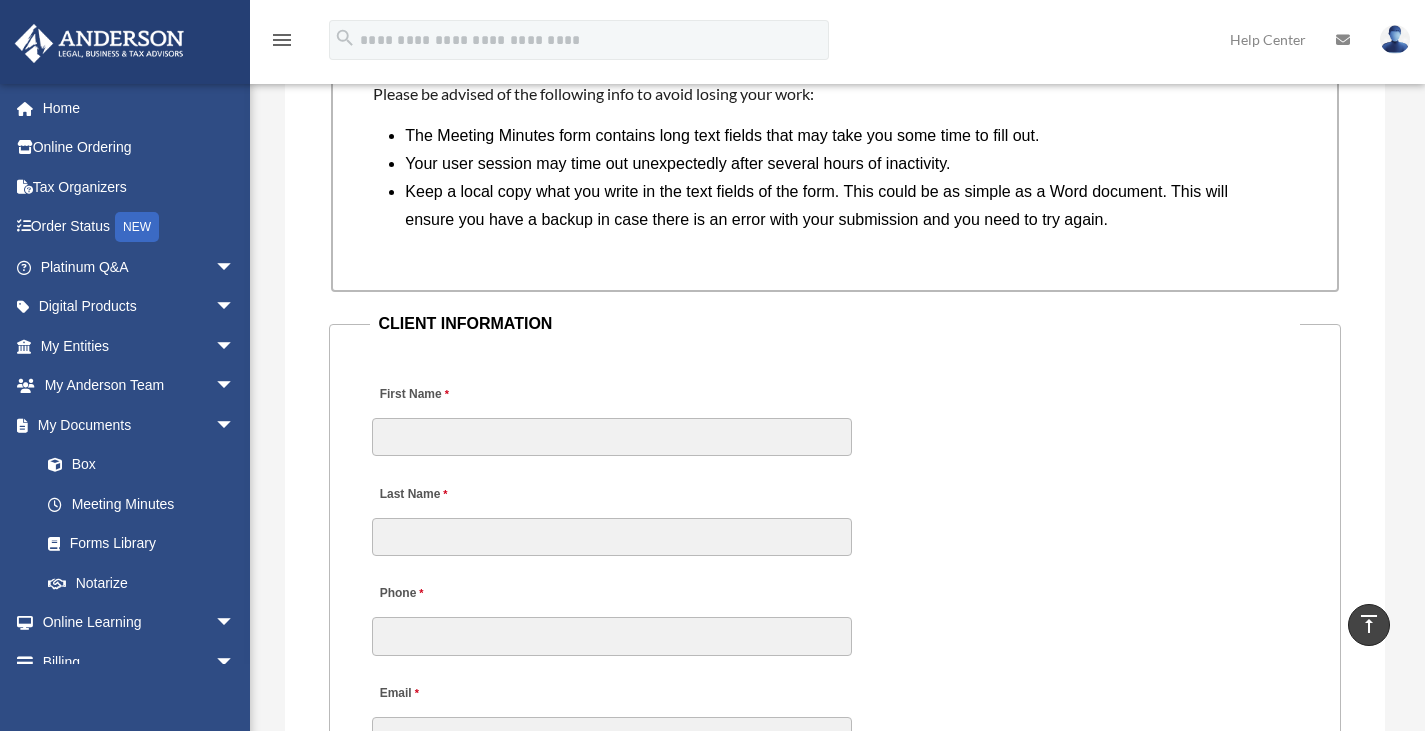 scroll, scrollTop: 1780, scrollLeft: 0, axis: vertical 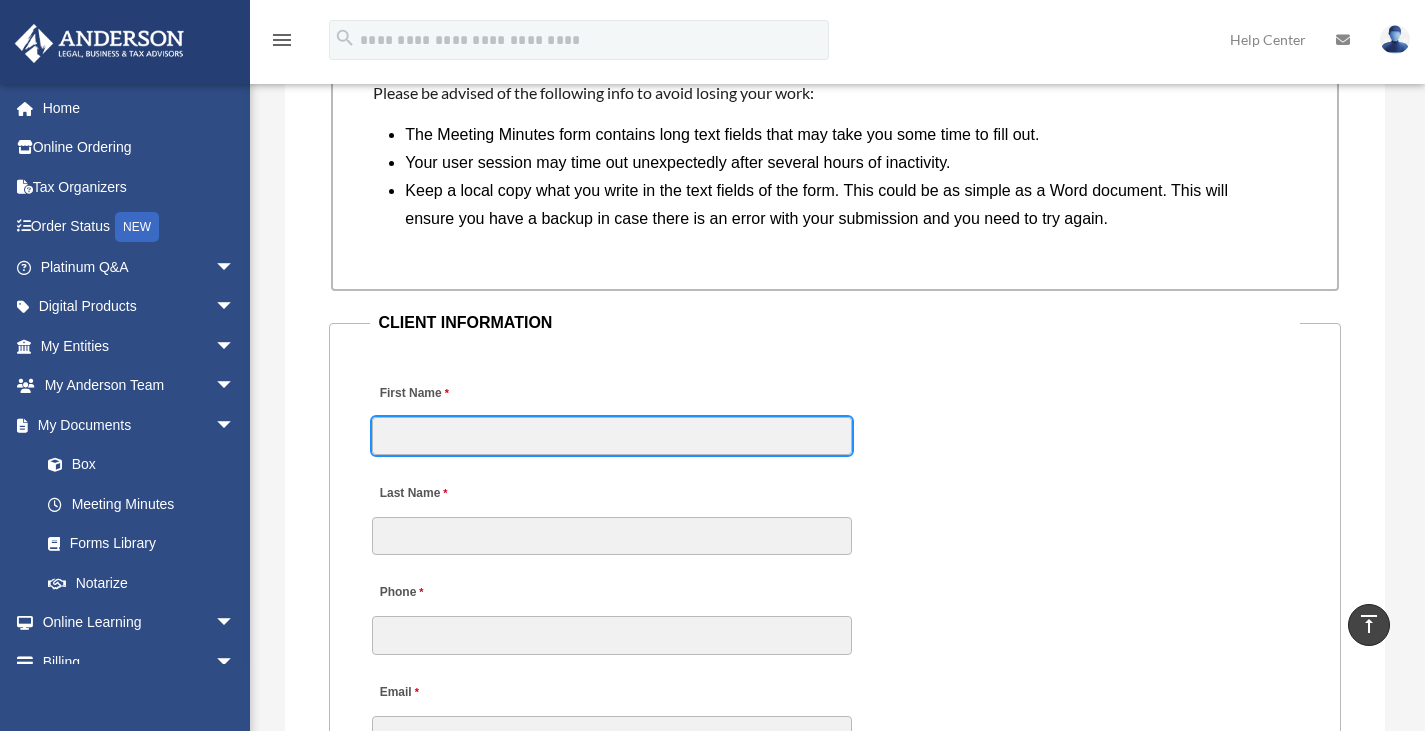 click on "First Name" at bounding box center (612, 436) 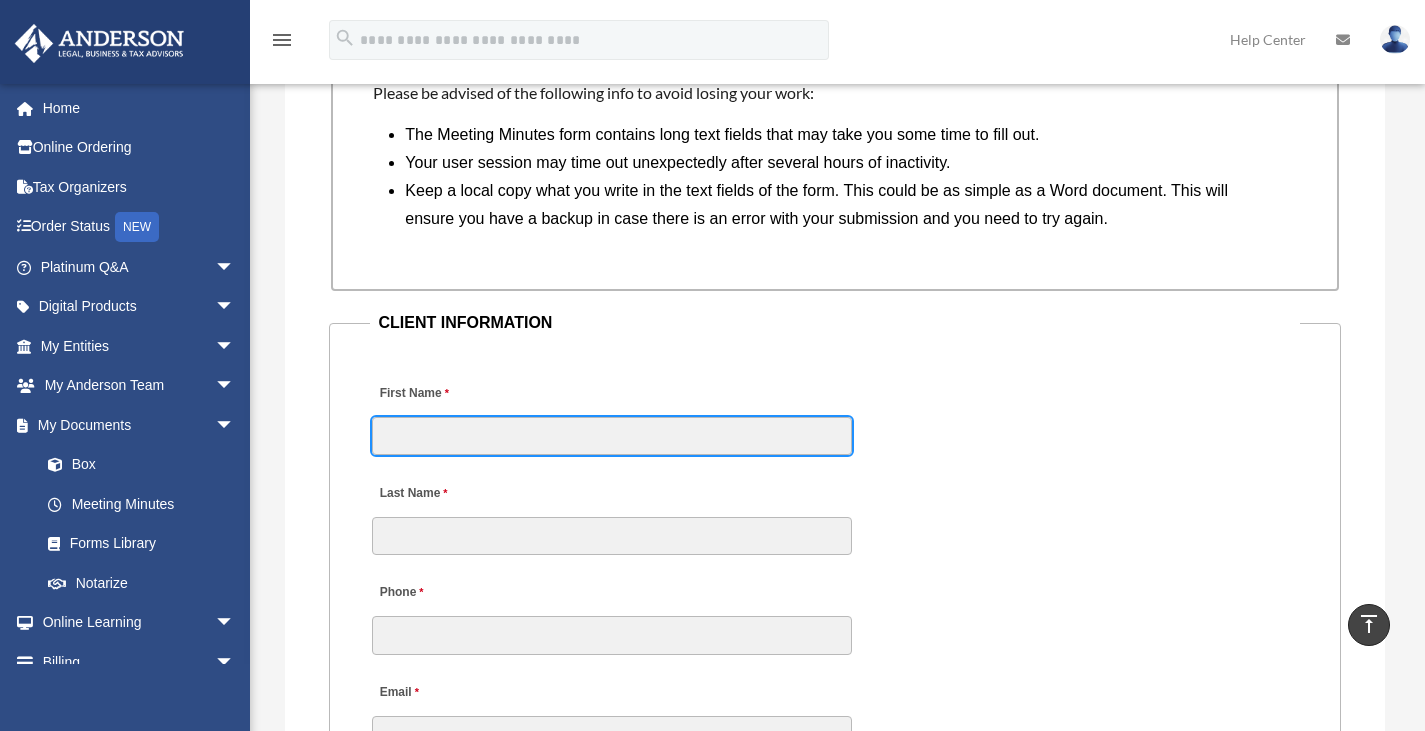 type on "*******" 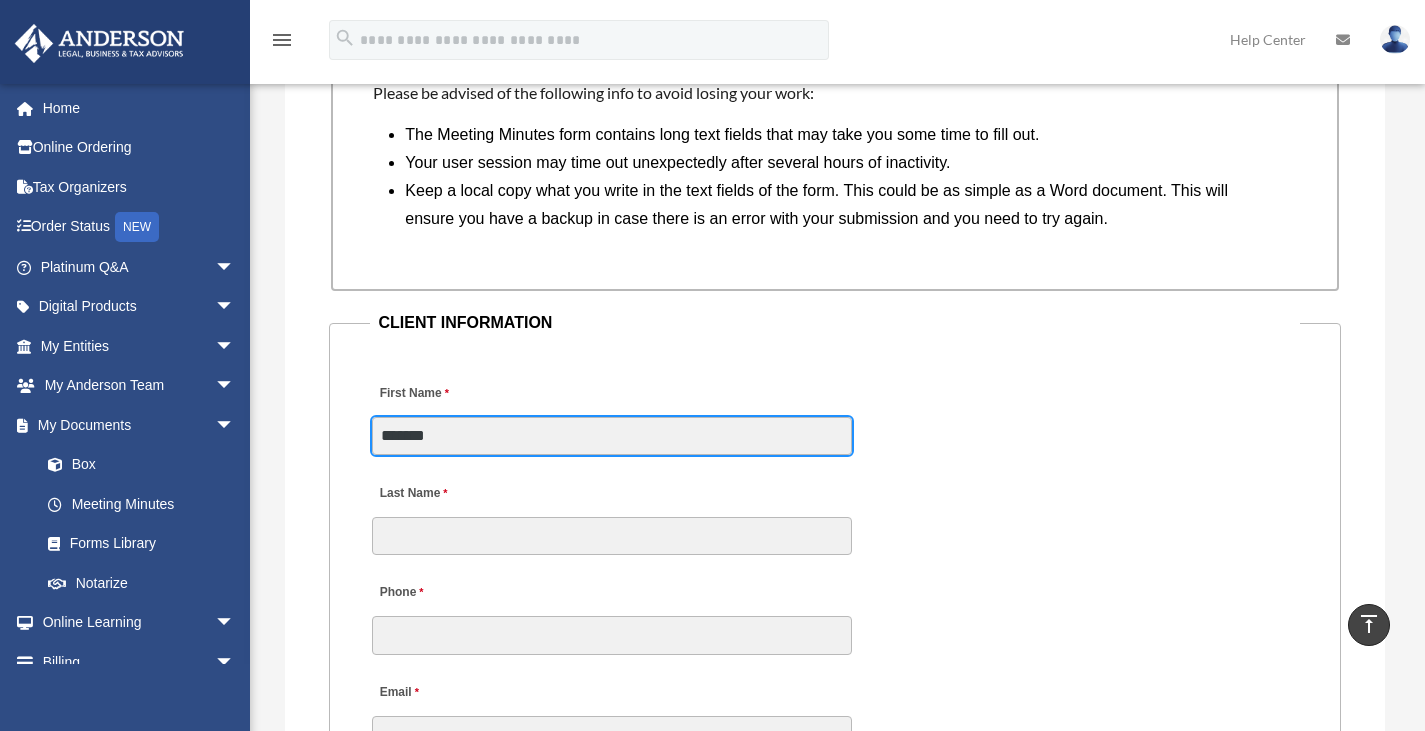 type on "*****" 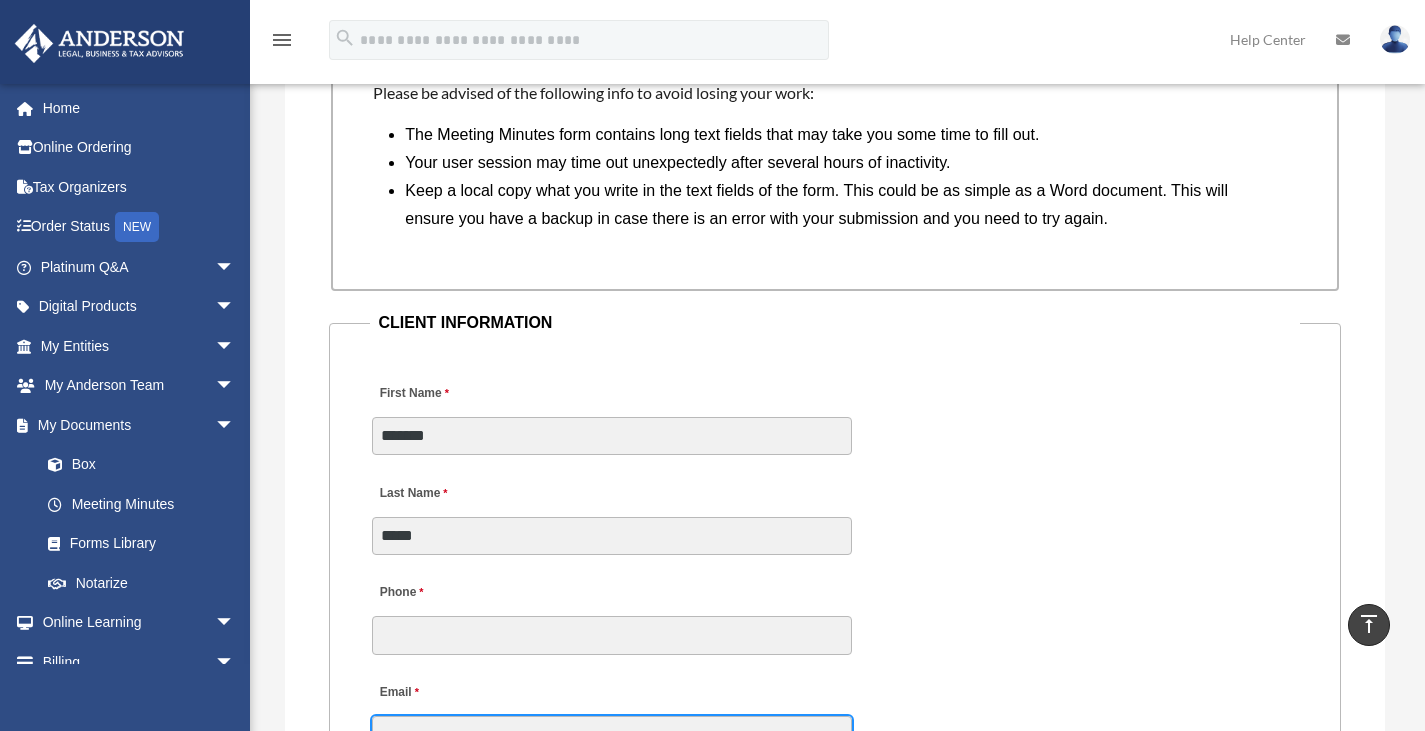 type on "**********" 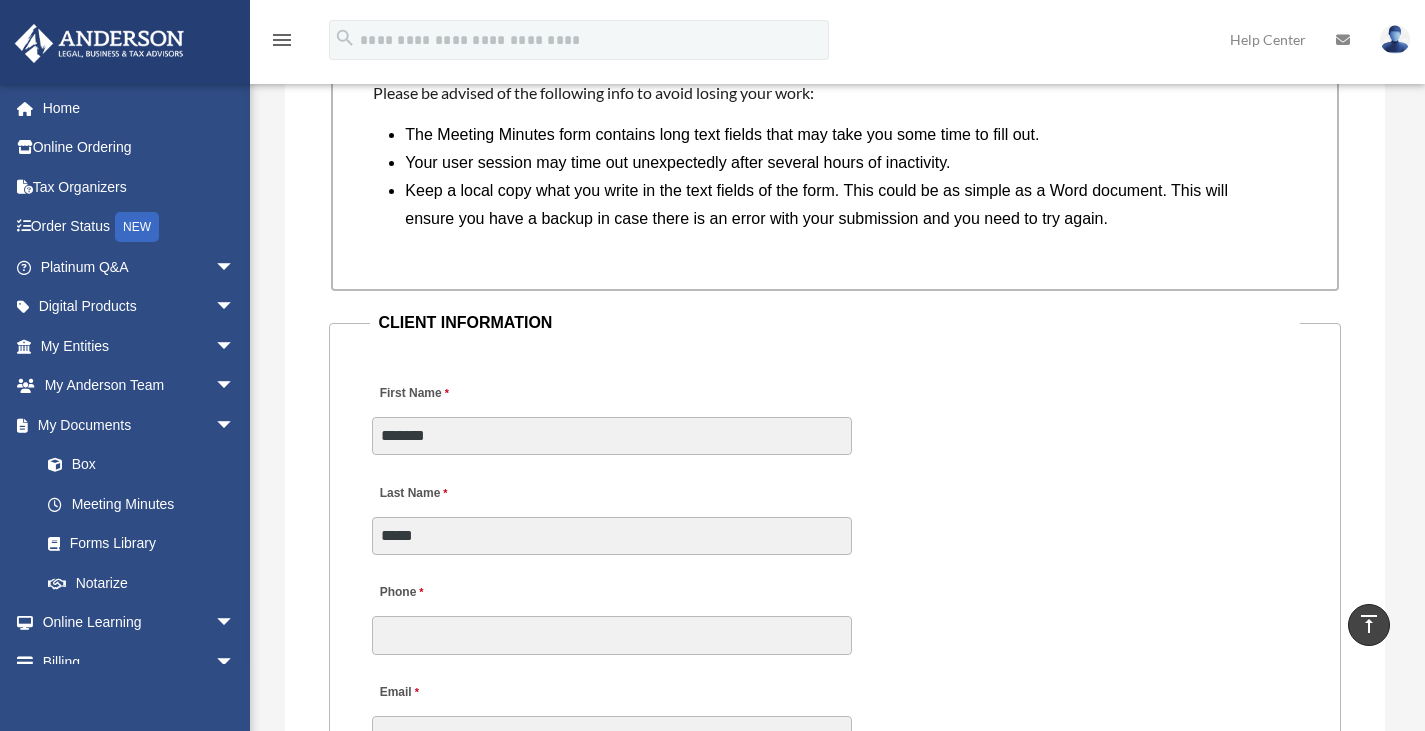 type on "**********" 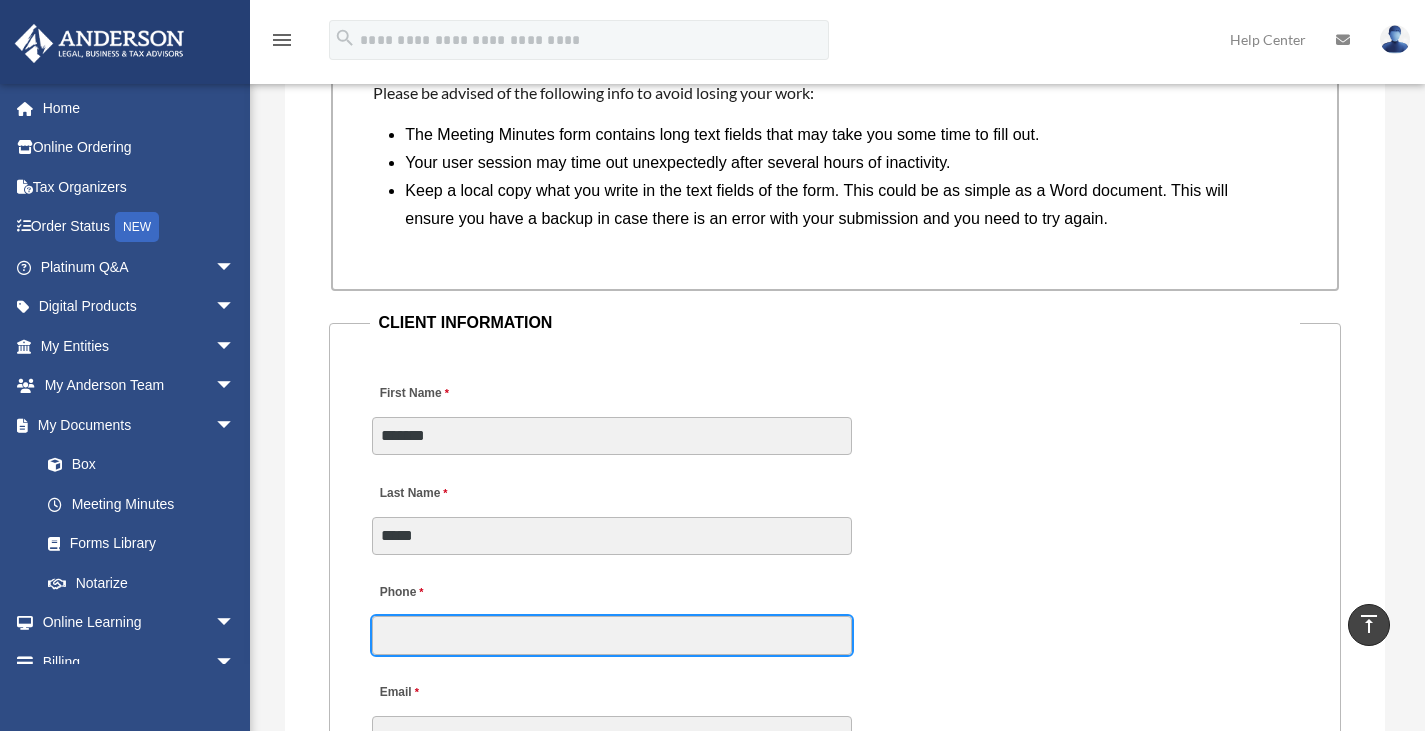 click on "Phone" at bounding box center [612, 635] 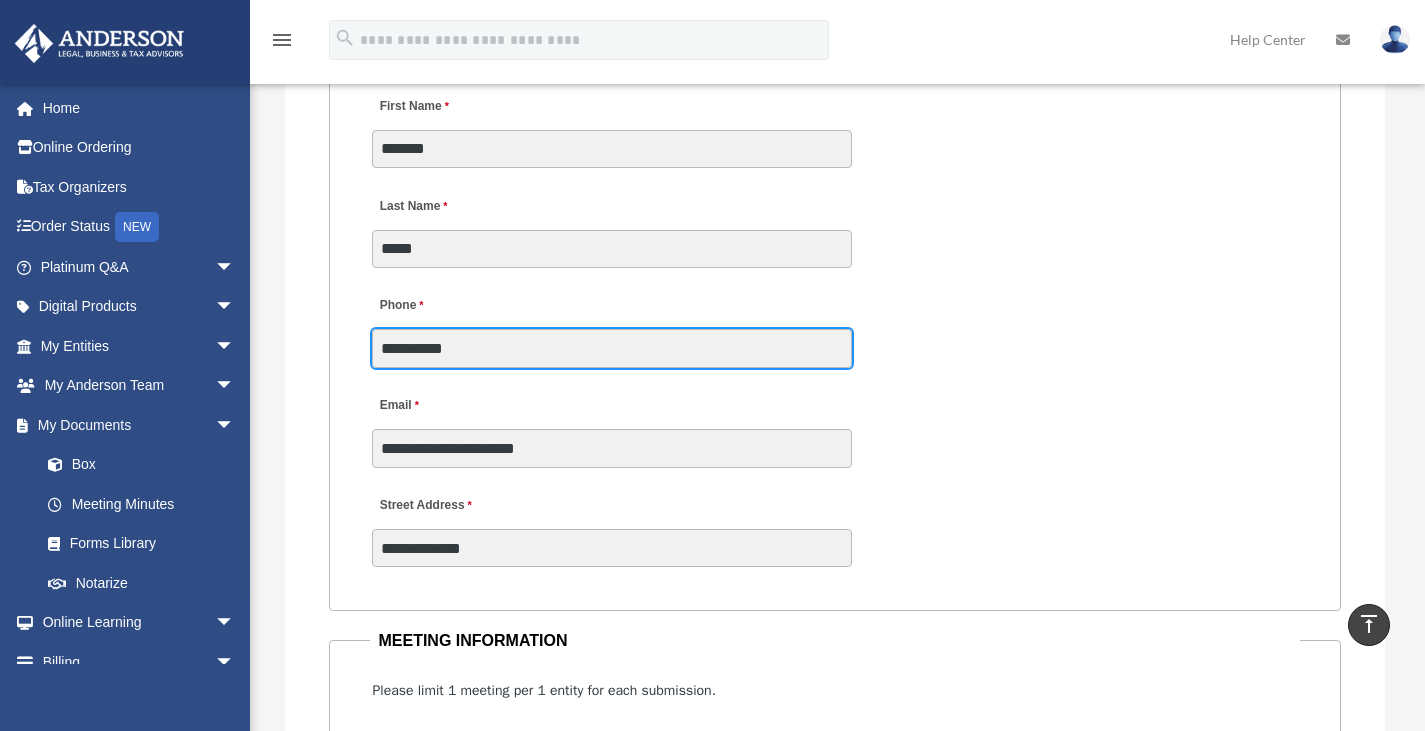 scroll, scrollTop: 2080, scrollLeft: 0, axis: vertical 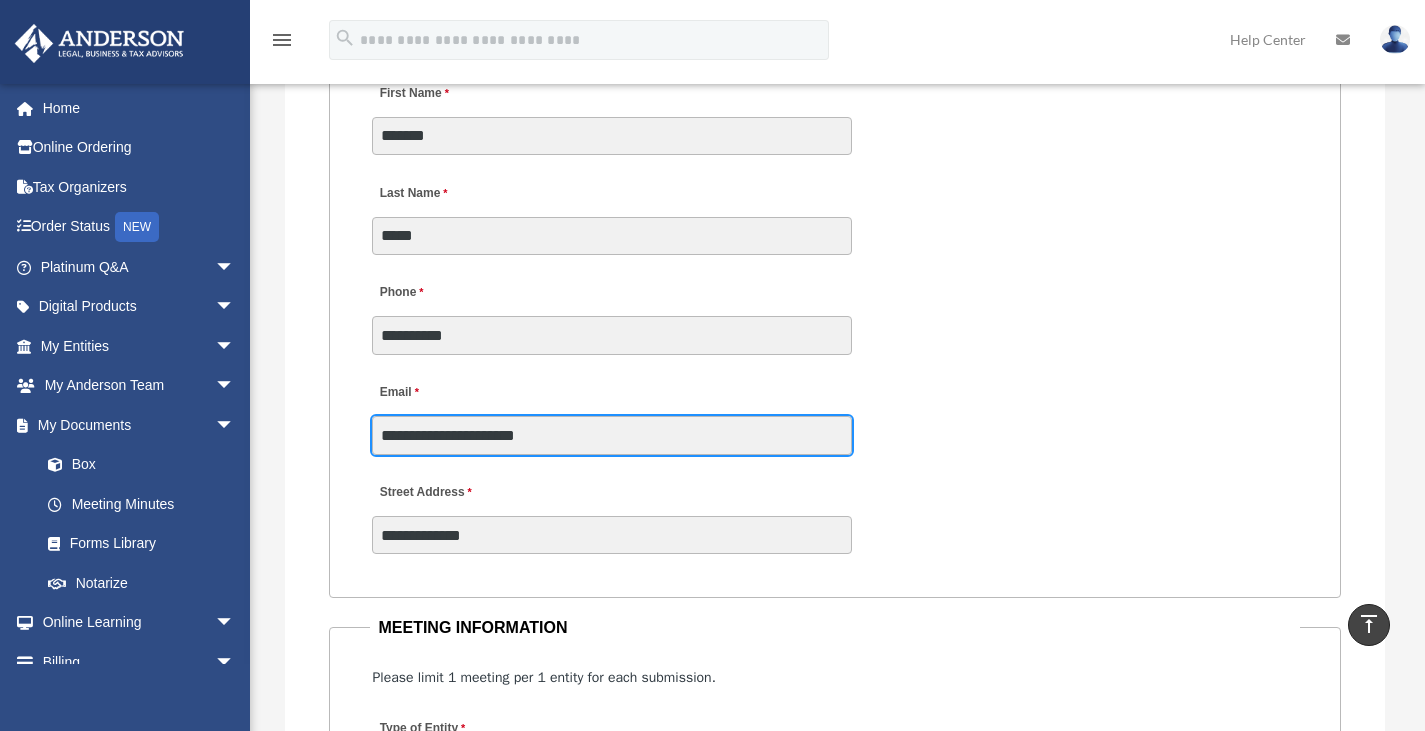 click on "**********" at bounding box center (612, 435) 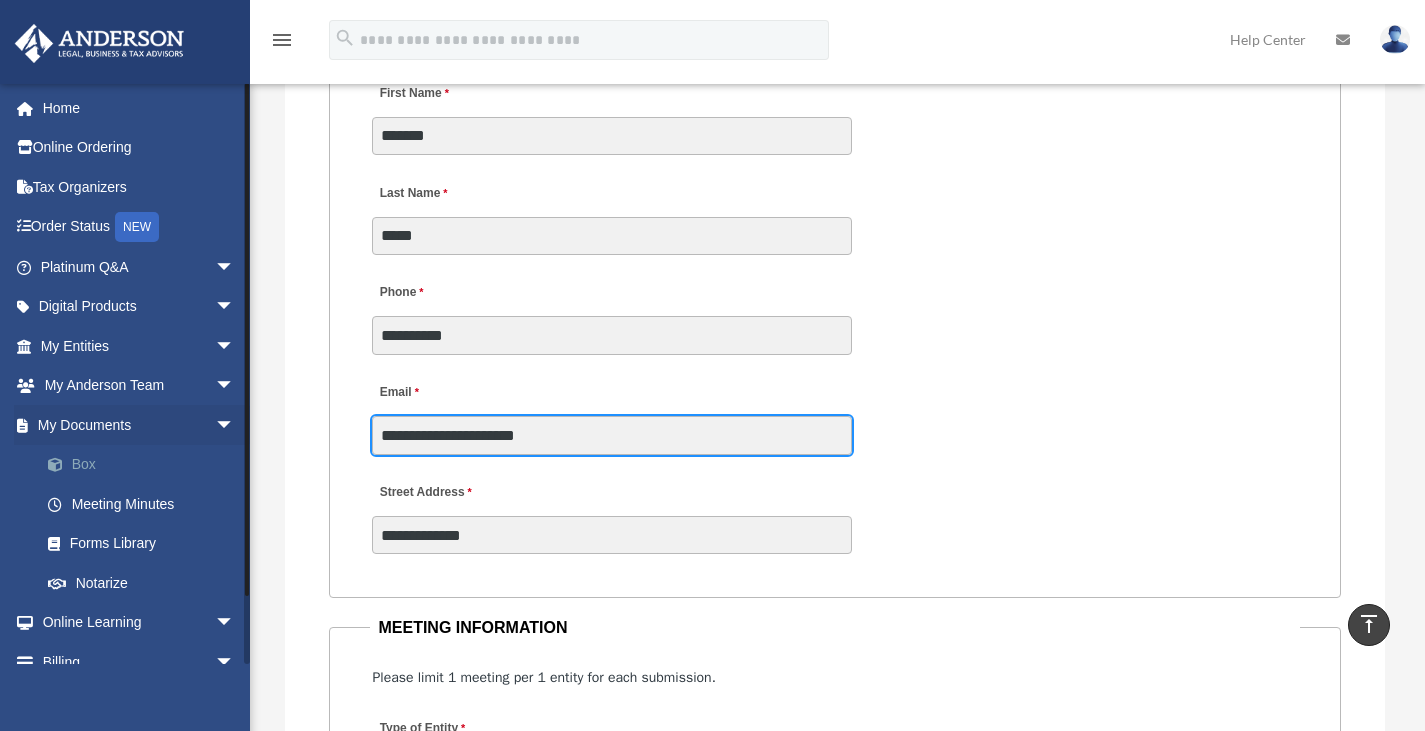 drag, startPoint x: 617, startPoint y: 437, endPoint x: 215, endPoint y: 470, distance: 403.3522 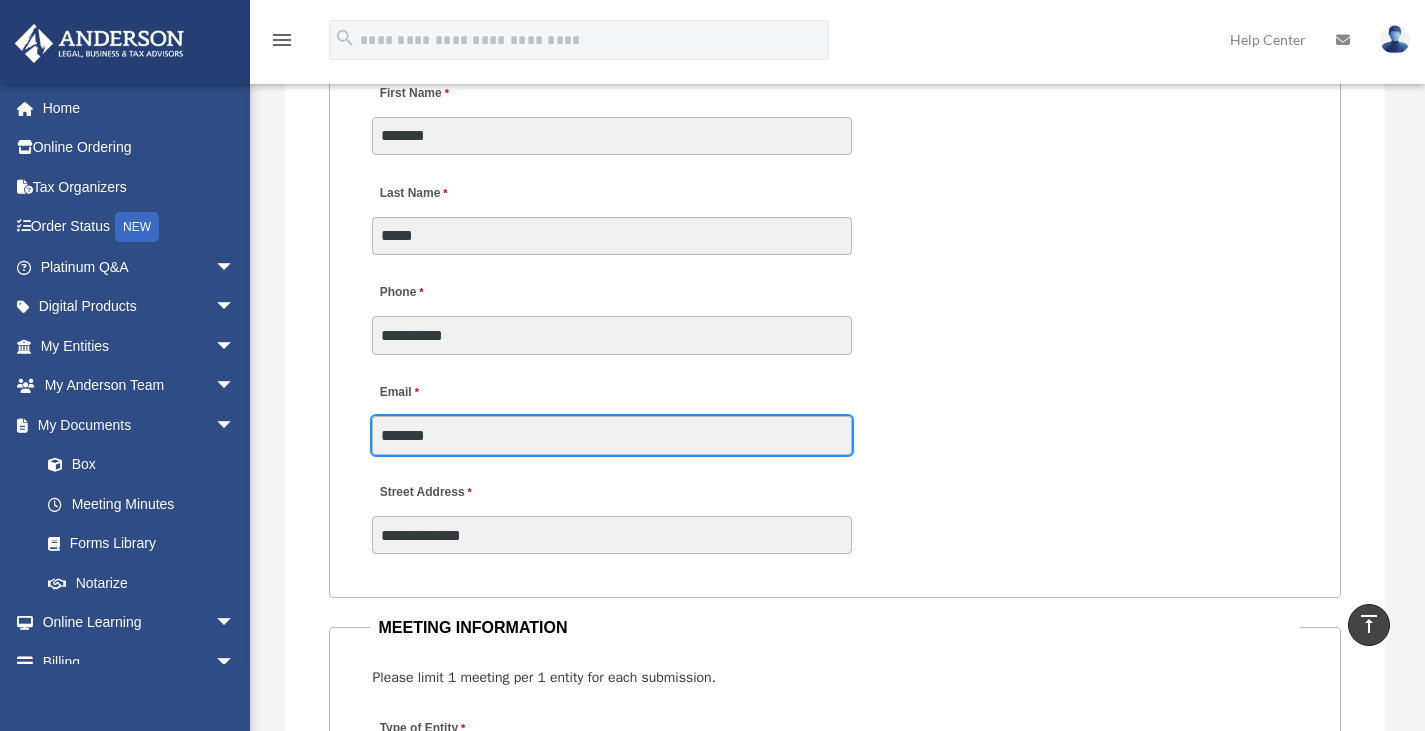 type on "**********" 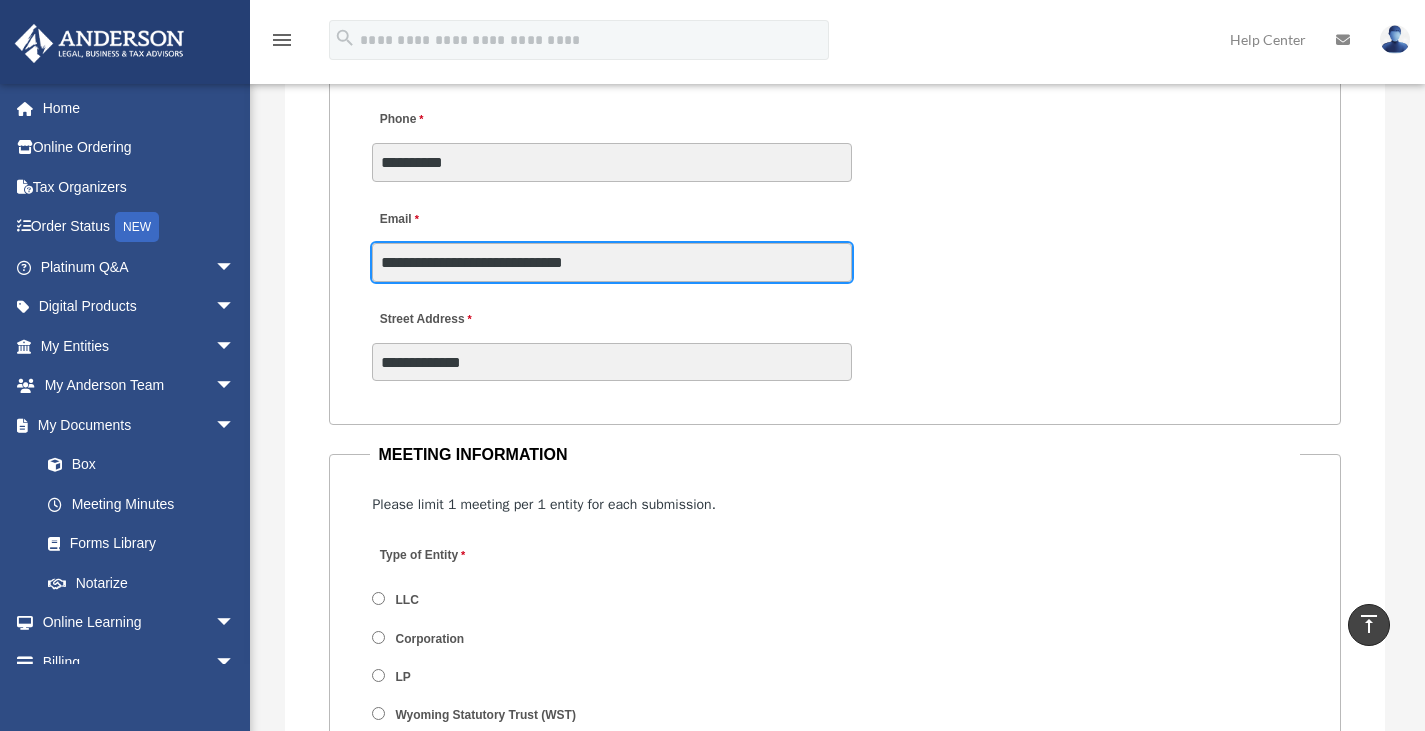 scroll, scrollTop: 2282, scrollLeft: 0, axis: vertical 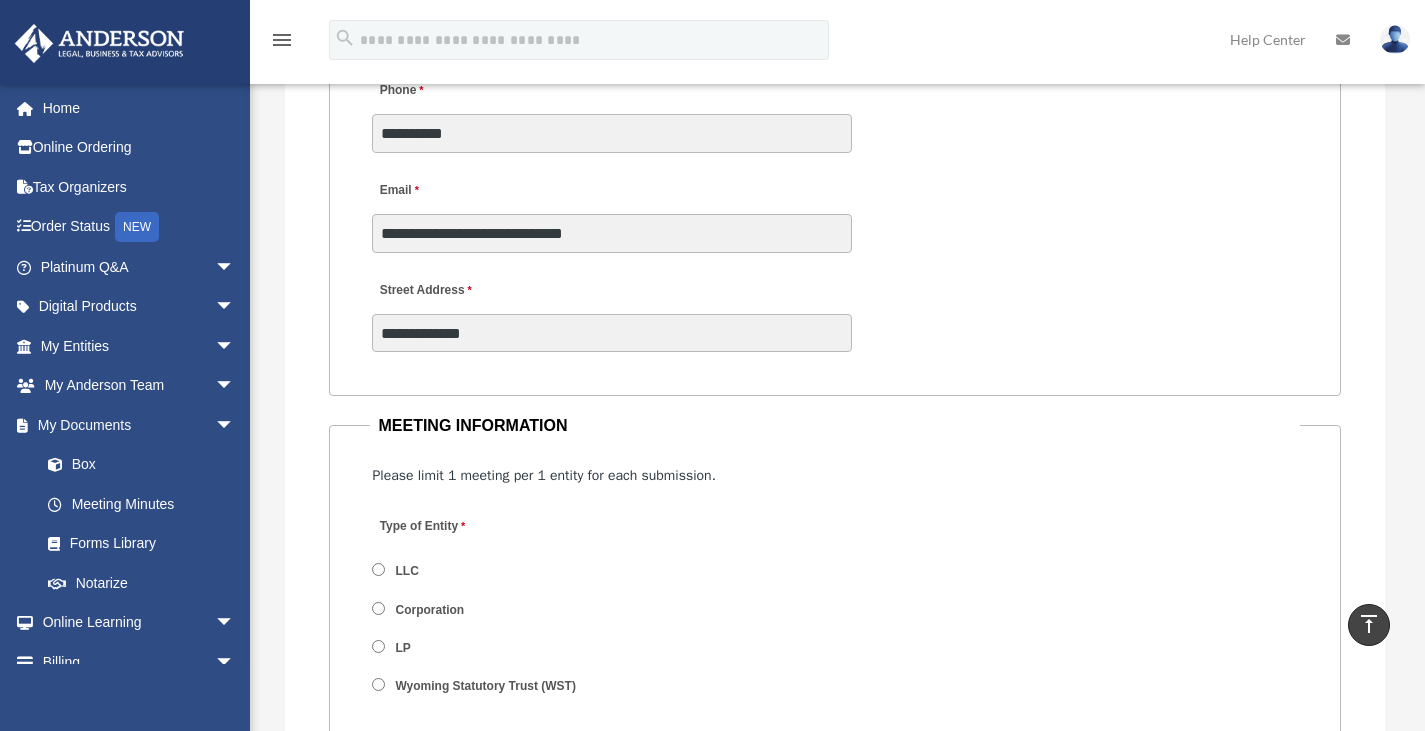 click on "LLC" at bounding box center (407, 572) 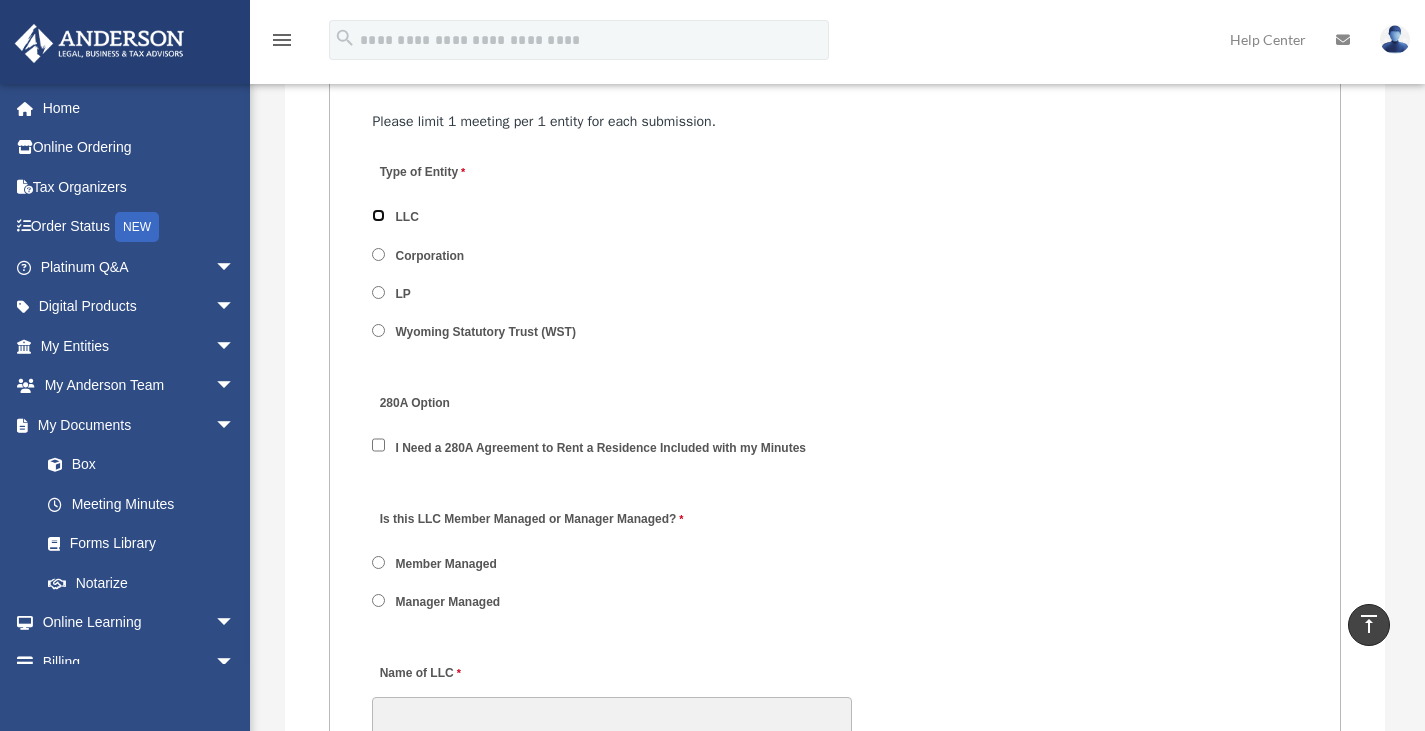 scroll, scrollTop: 2642, scrollLeft: 0, axis: vertical 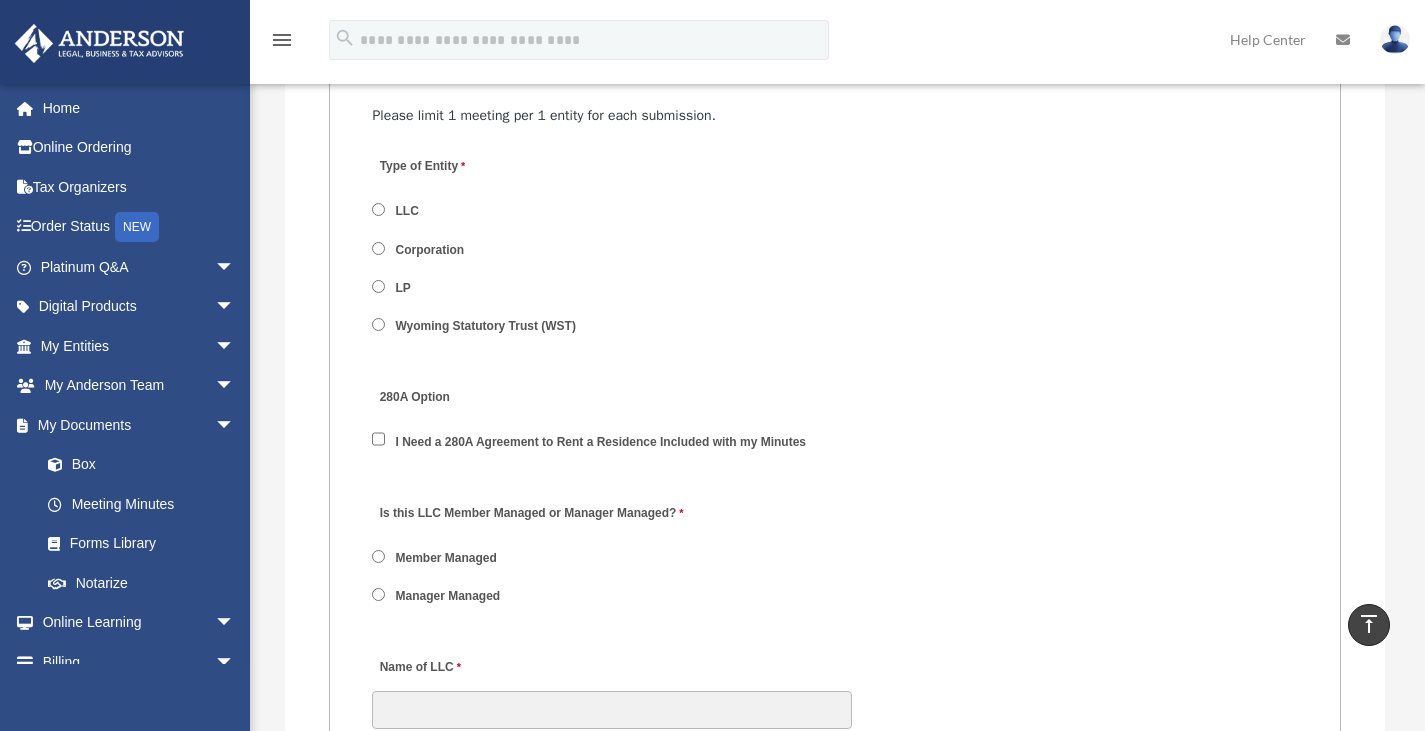 click on "Member Managed" at bounding box center (446, 559) 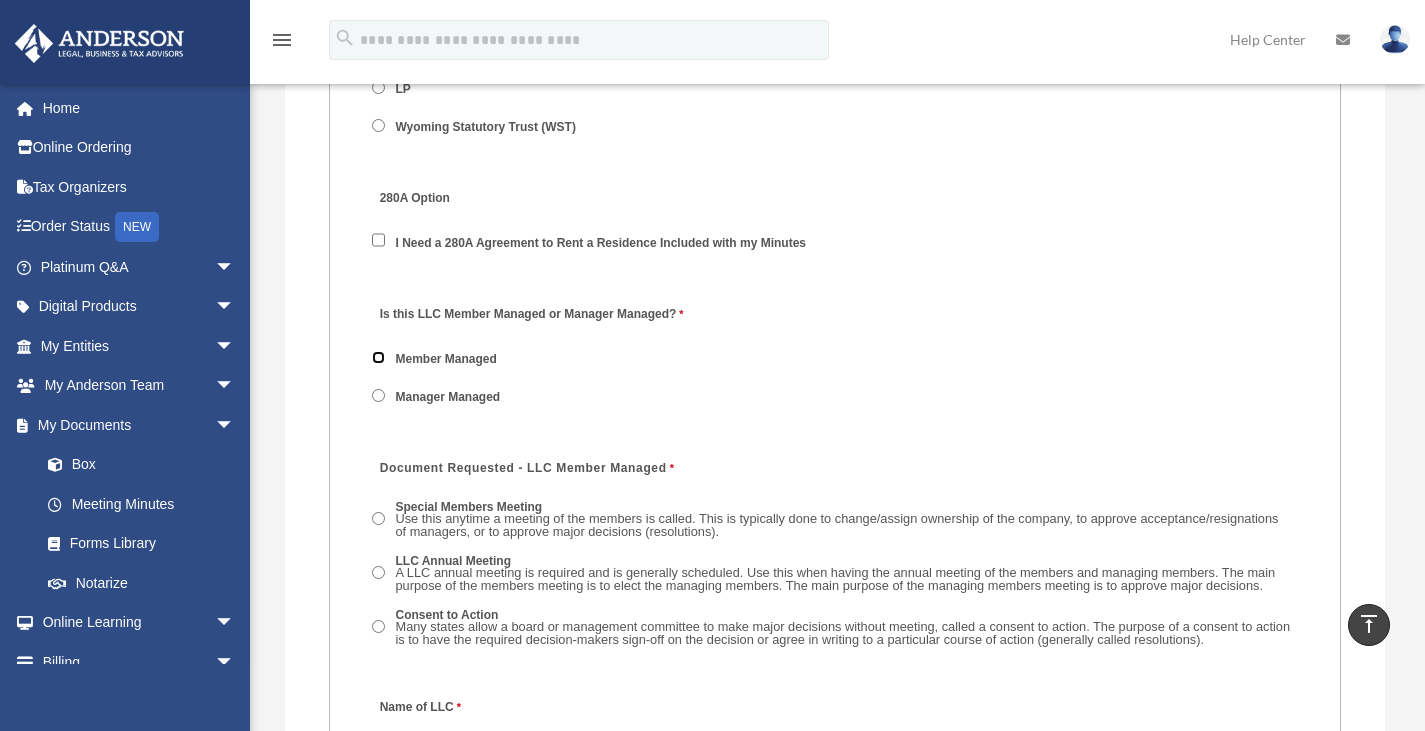 scroll, scrollTop: 2843, scrollLeft: 0, axis: vertical 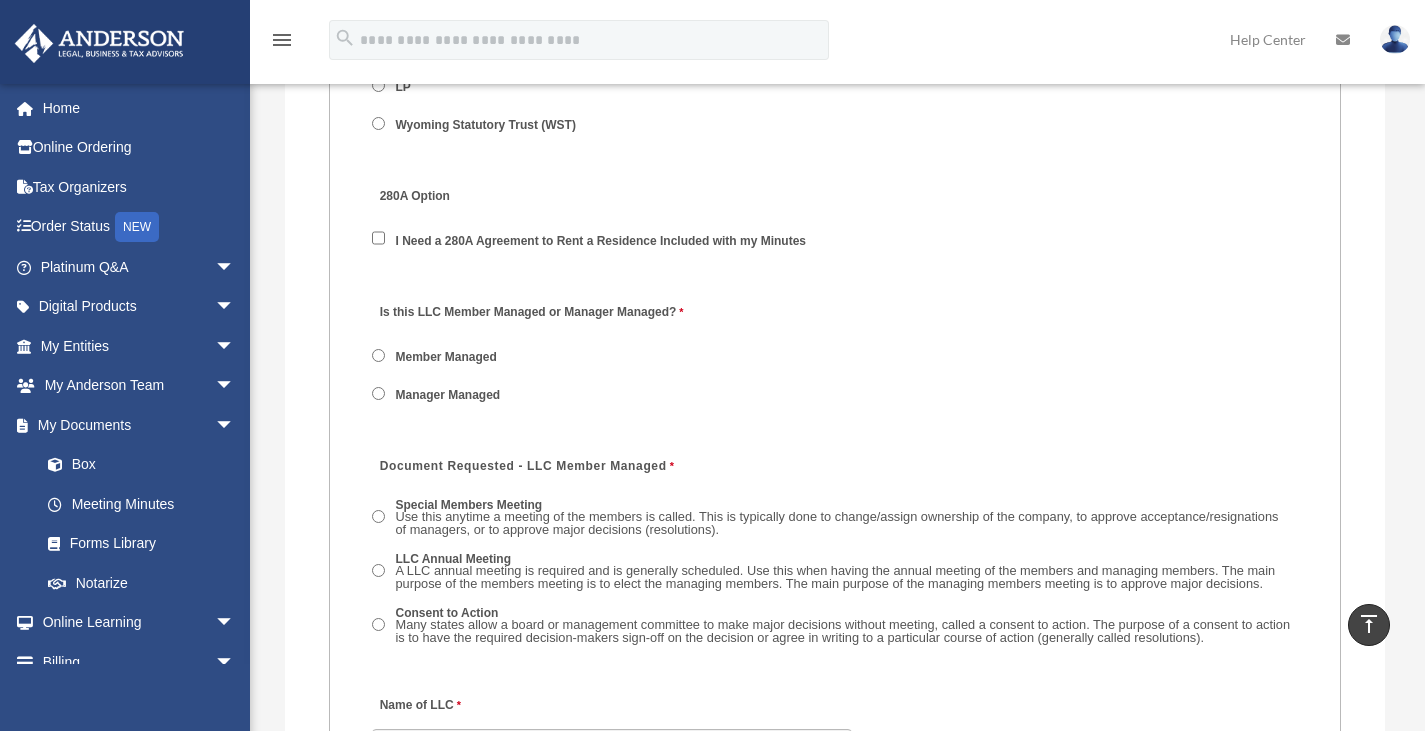 click on "Document Requested - LLC Member Managed Special Members Meeting Use this anytime a meeting of the members is called. This is typically done to change/assign ownership of the company, to approve acceptance/resignations of managers, or to approve major decisions (resolutions). LLC Annual Meeting A LLC annual meeting is required and is generally scheduled. Use this when having the annual meeting of the members and managing members. The main purpose of the members meeting is to elect the managing members. The main purpose of the managing members meeting is to approve major decisions. Consent to Action Many states allow a board or management committee to make major decisions without meeting, called a consent to action. The purpose of a consent to action is to have the required decision-makers sign-off on the decision or agree in writing to a particular course of action (generally called resolutions)." at bounding box center [834, 555] 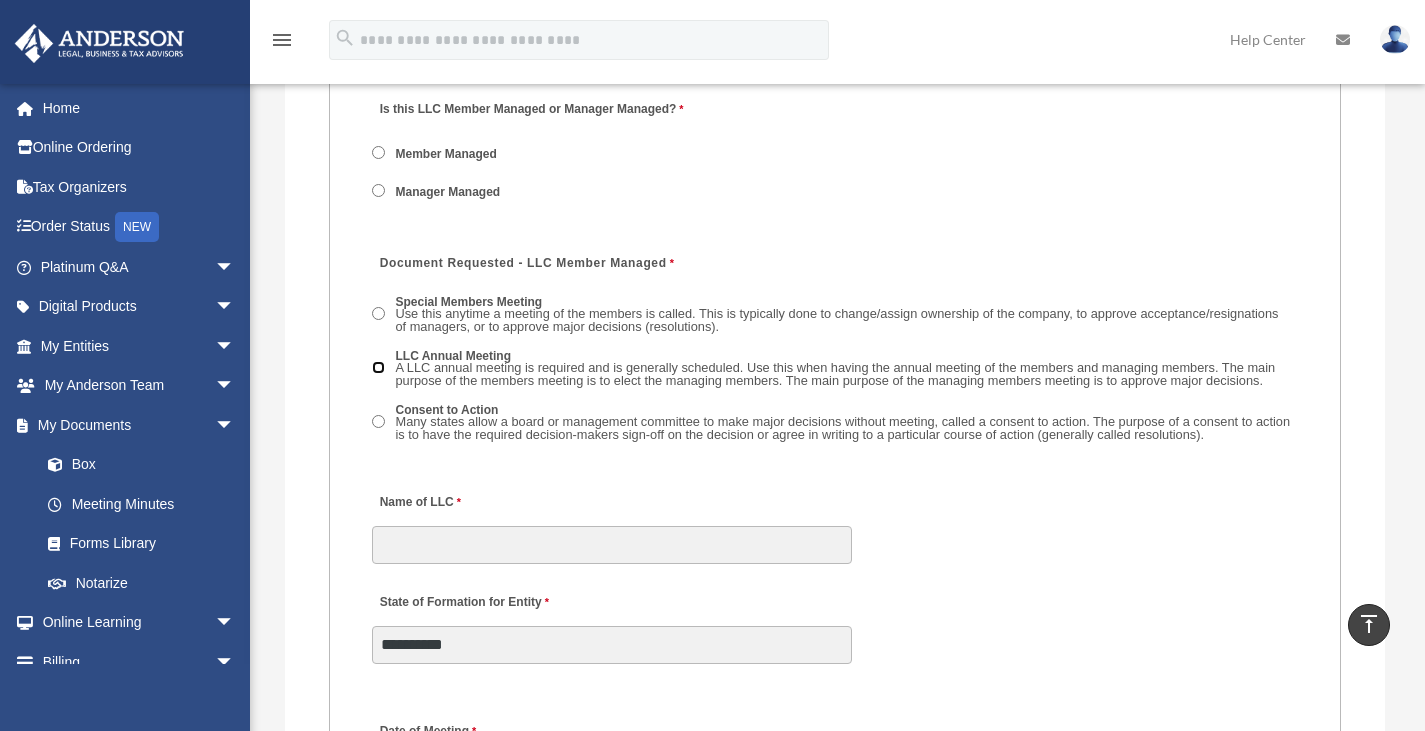 scroll, scrollTop: 3047, scrollLeft: 0, axis: vertical 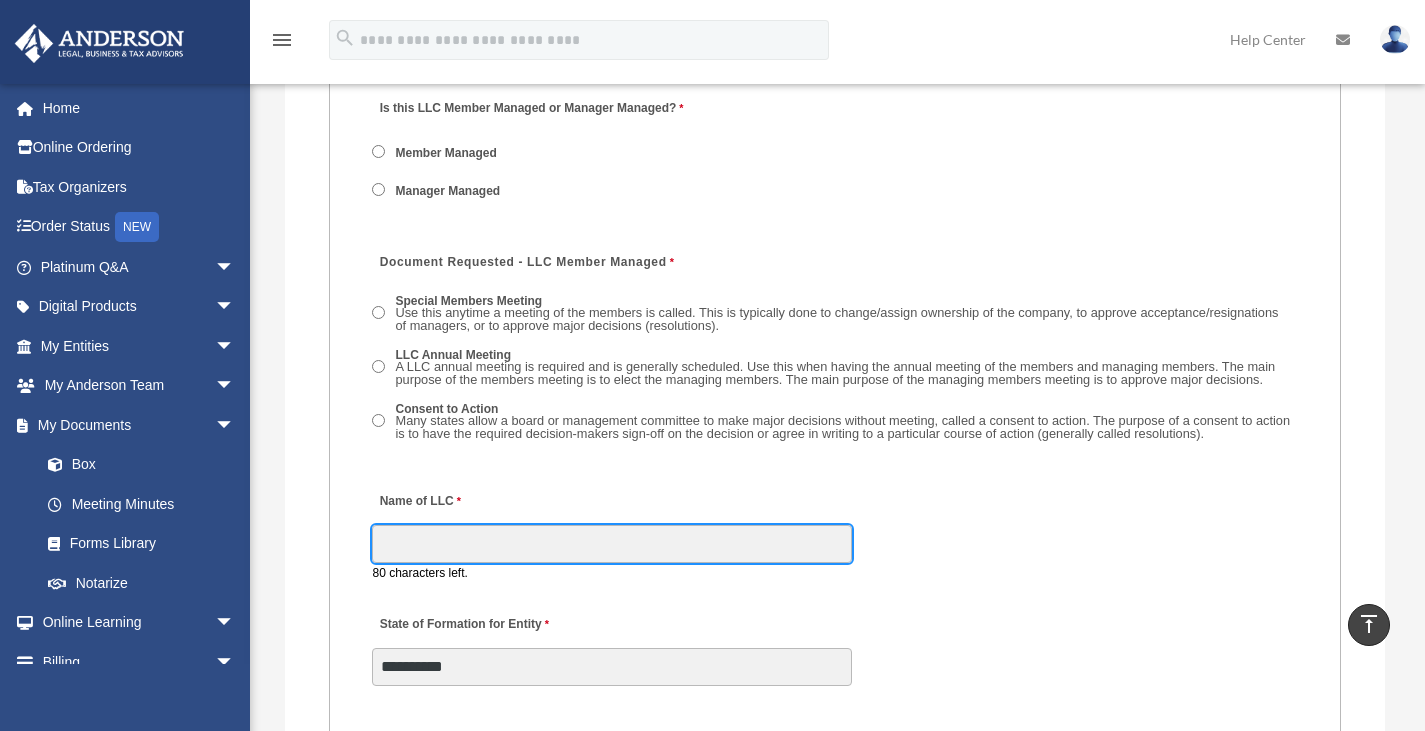 click on "Name of LLC" at bounding box center (612, 544) 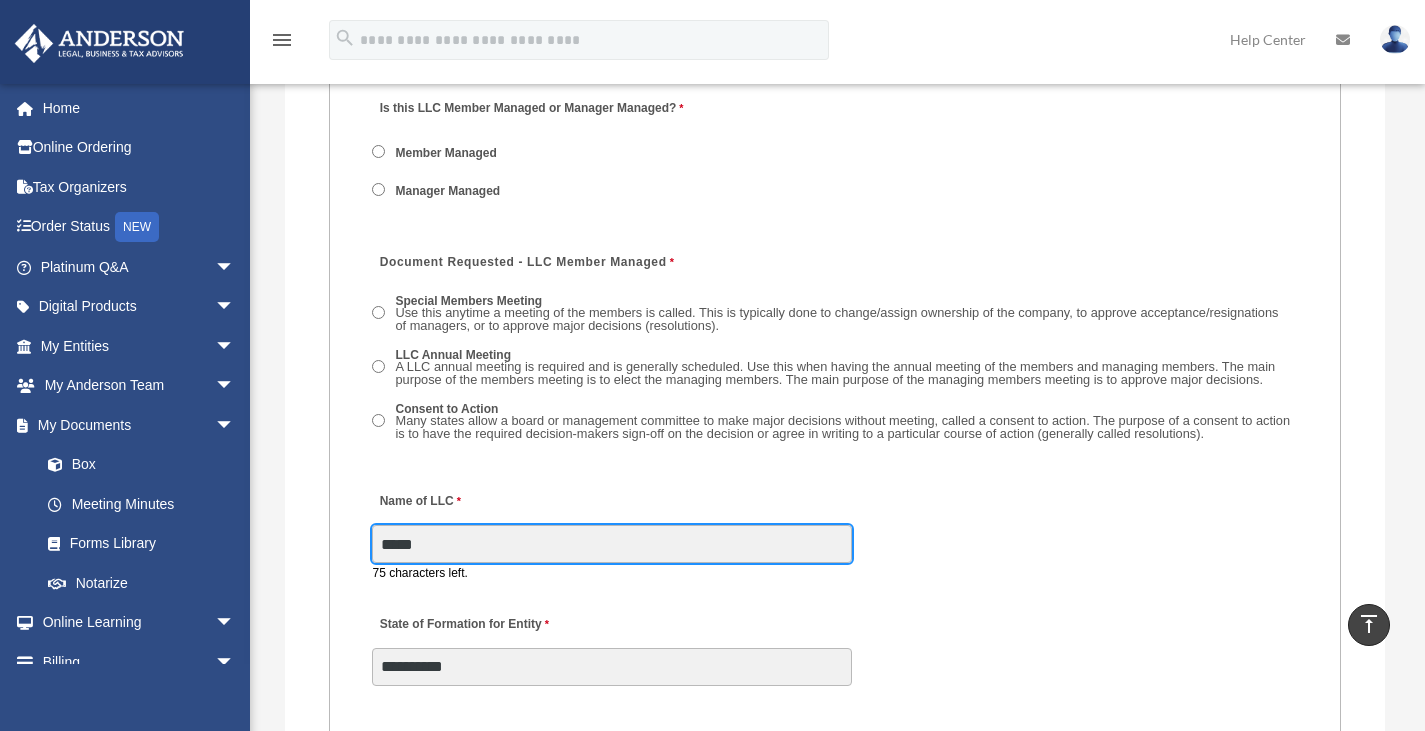 type on "**********" 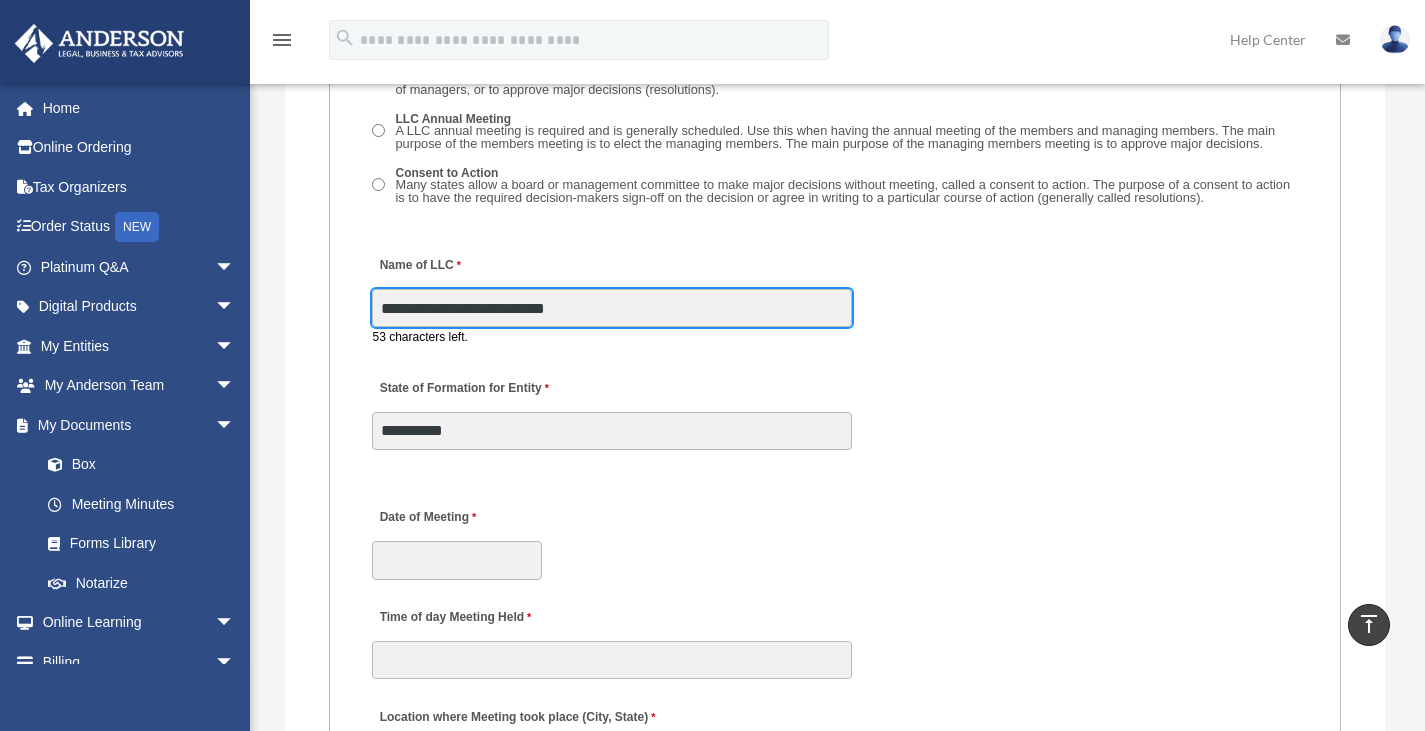 scroll, scrollTop: 3284, scrollLeft: 0, axis: vertical 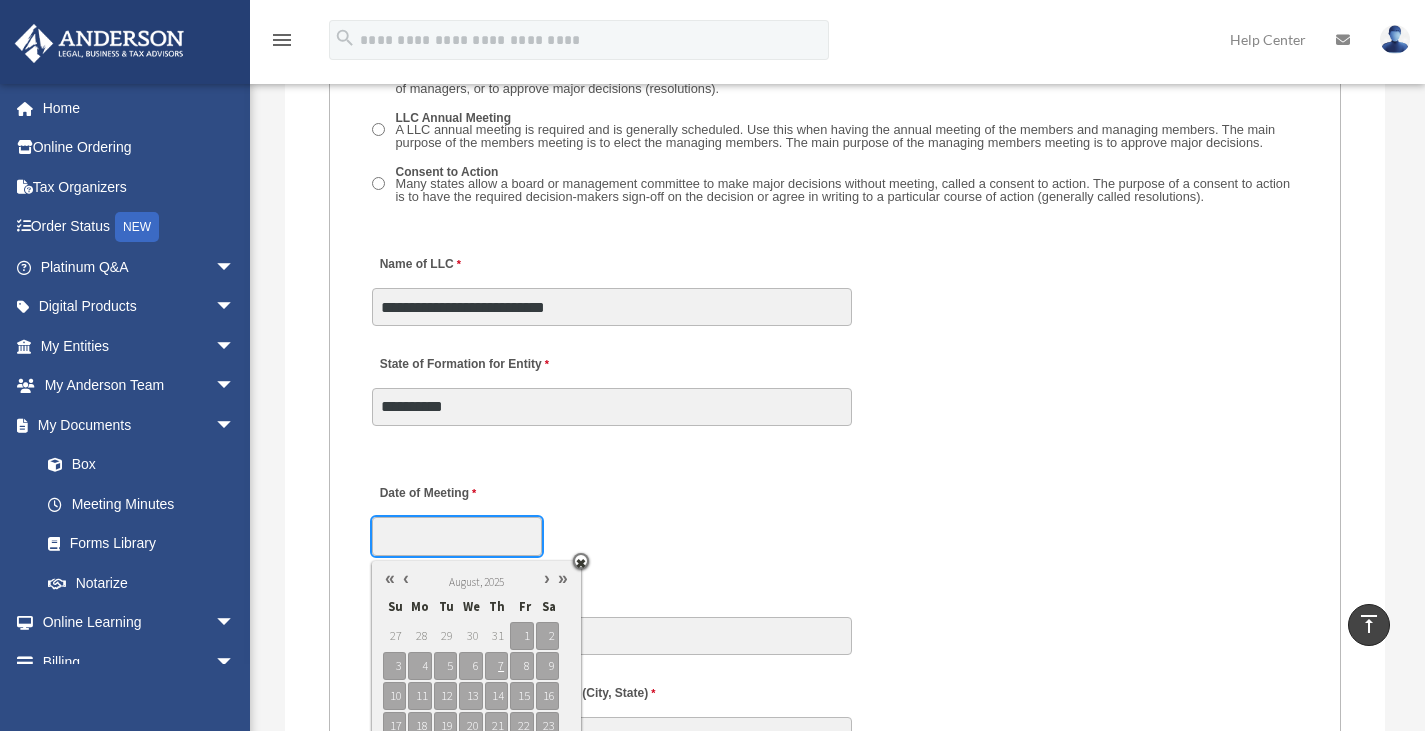 click on "X
Get a chance to win 6 months of Platinum for free just by filling out this
survey" at bounding box center (712, -247) 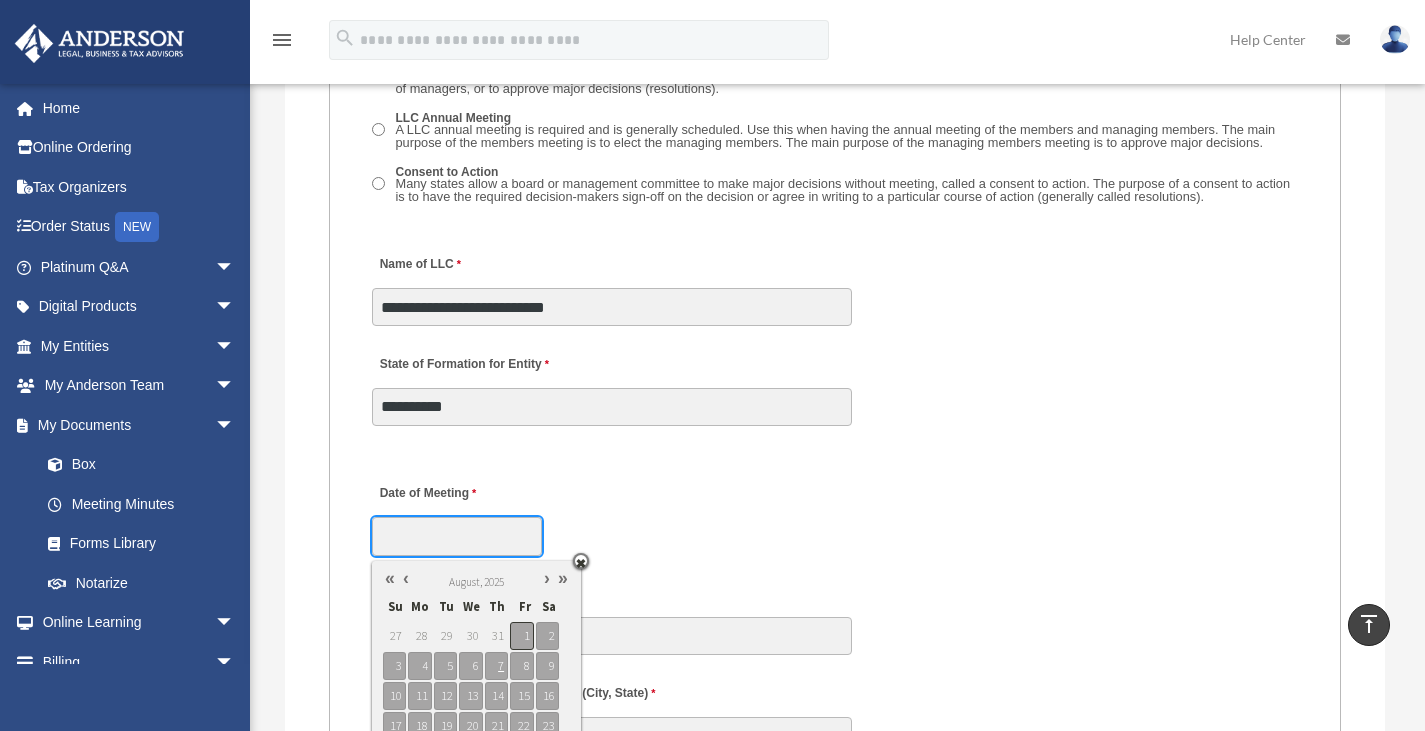 type on "**********" 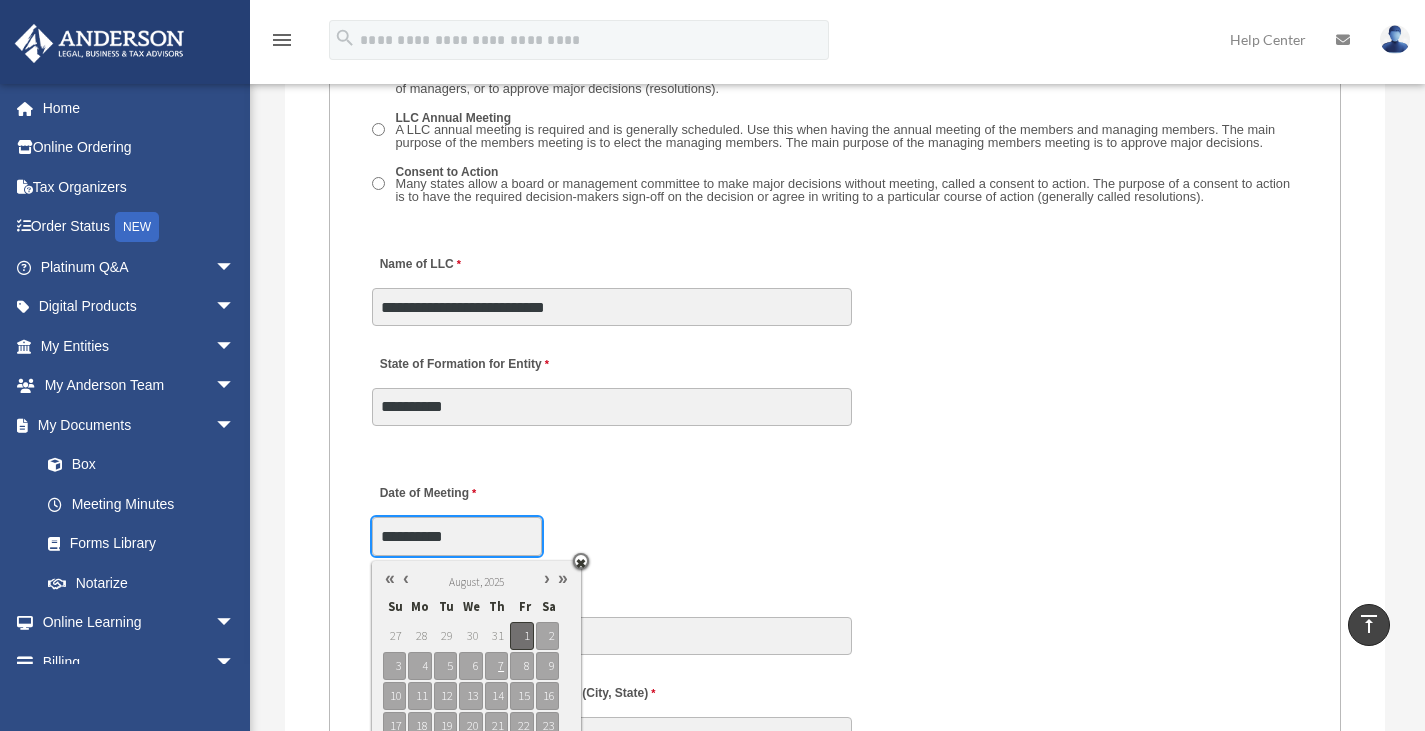 click on "1" at bounding box center (521, 636) 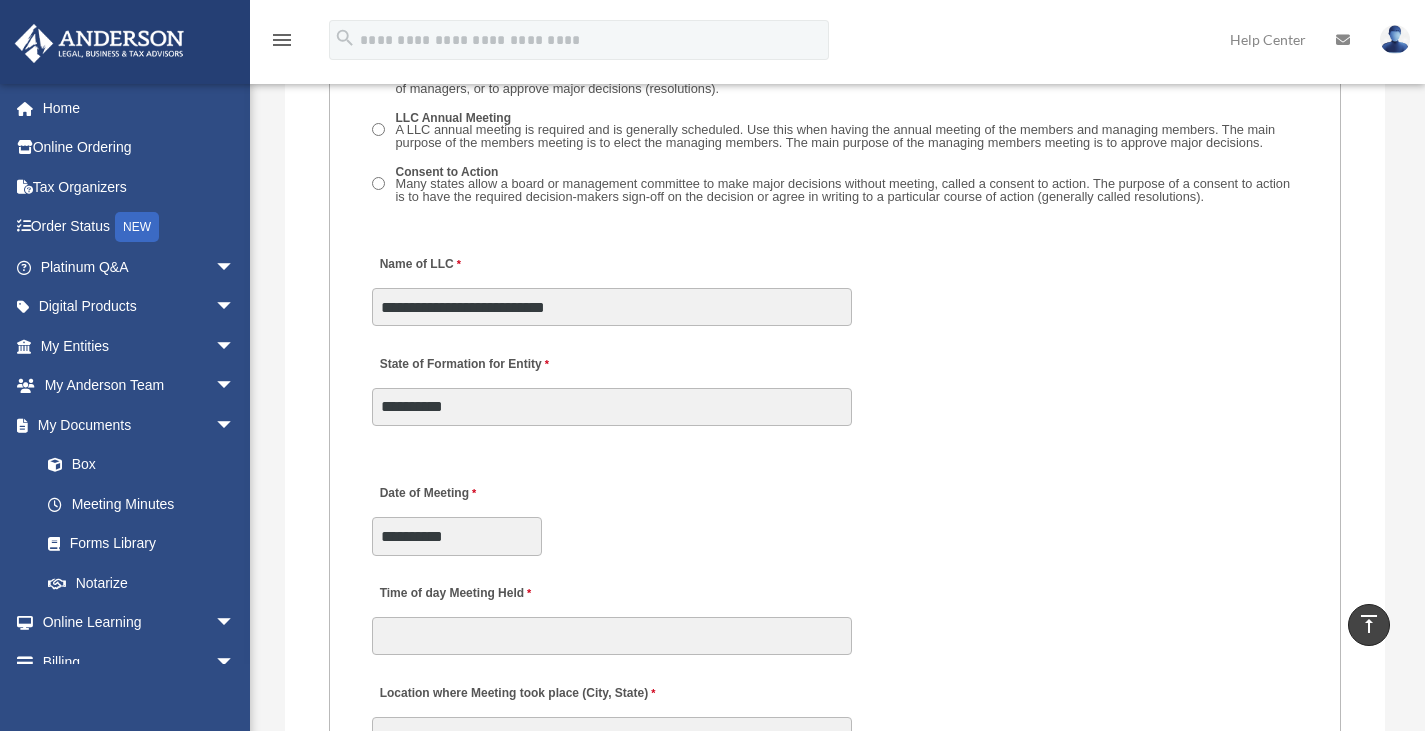 click on "**********" at bounding box center [834, 514] 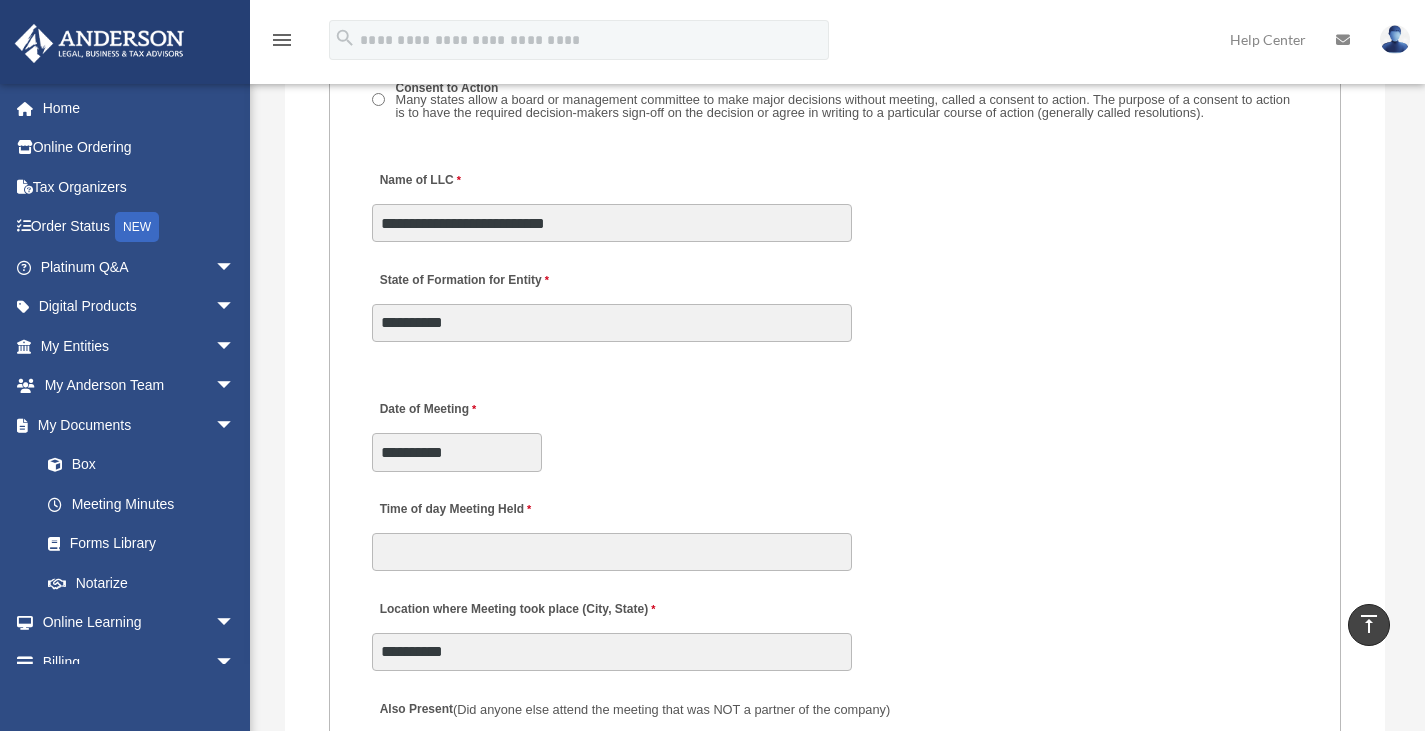 scroll, scrollTop: 3370, scrollLeft: 0, axis: vertical 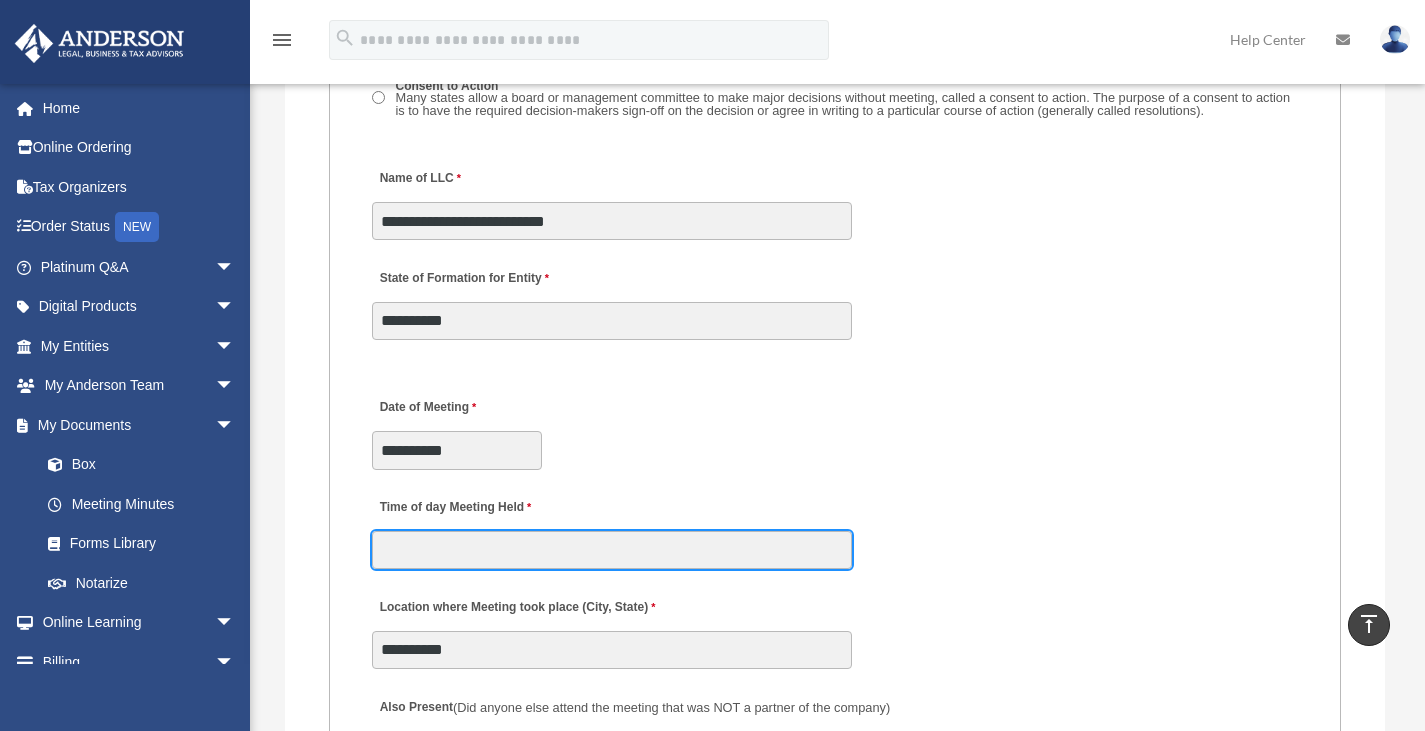click on "Time of day Meeting Held" at bounding box center [612, 550] 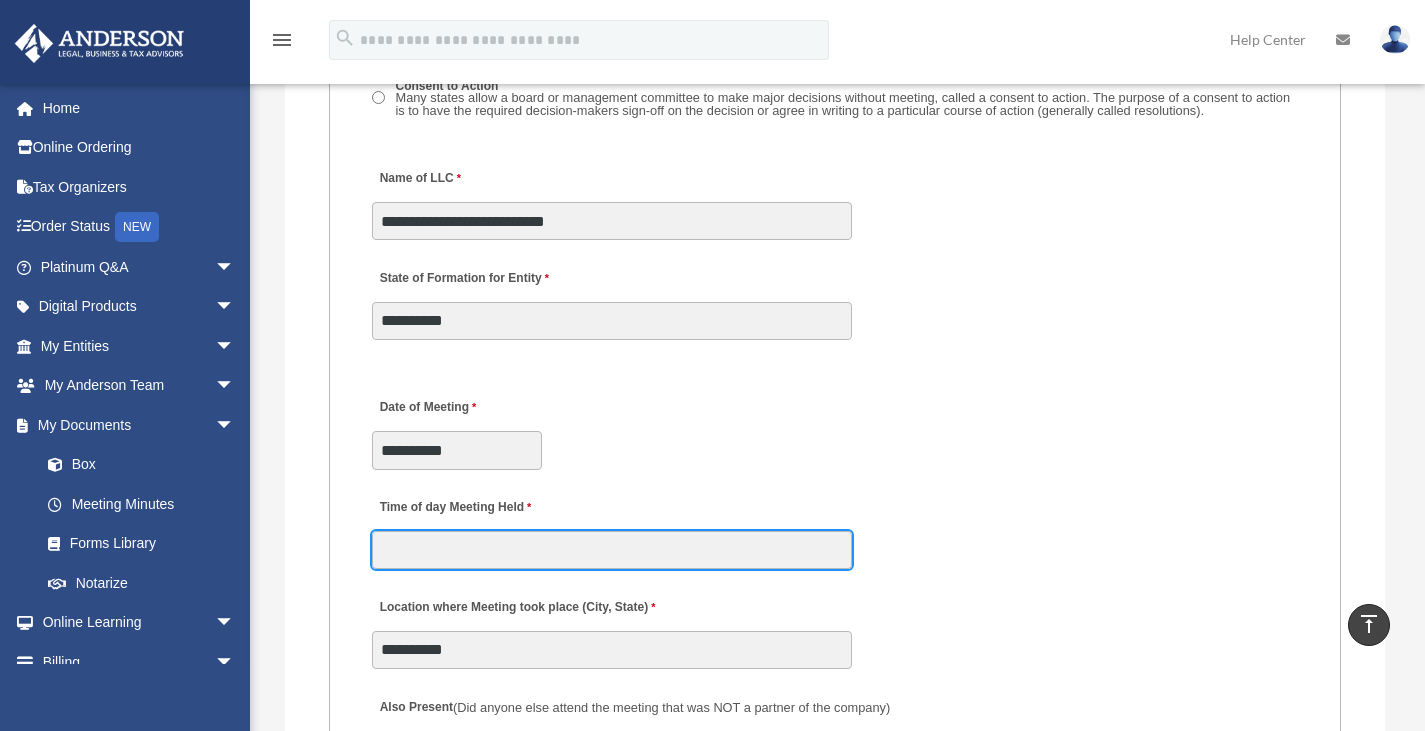 type on "***" 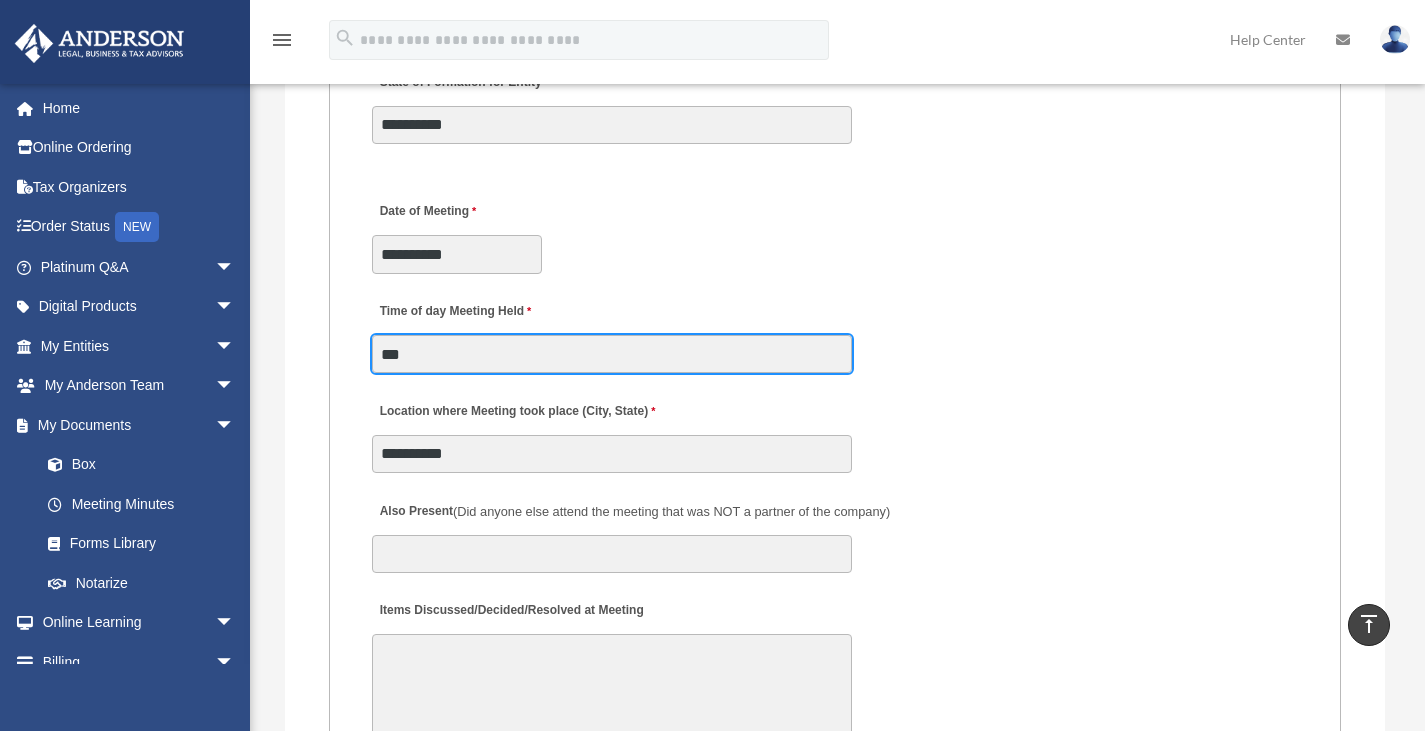 scroll, scrollTop: 3567, scrollLeft: 0, axis: vertical 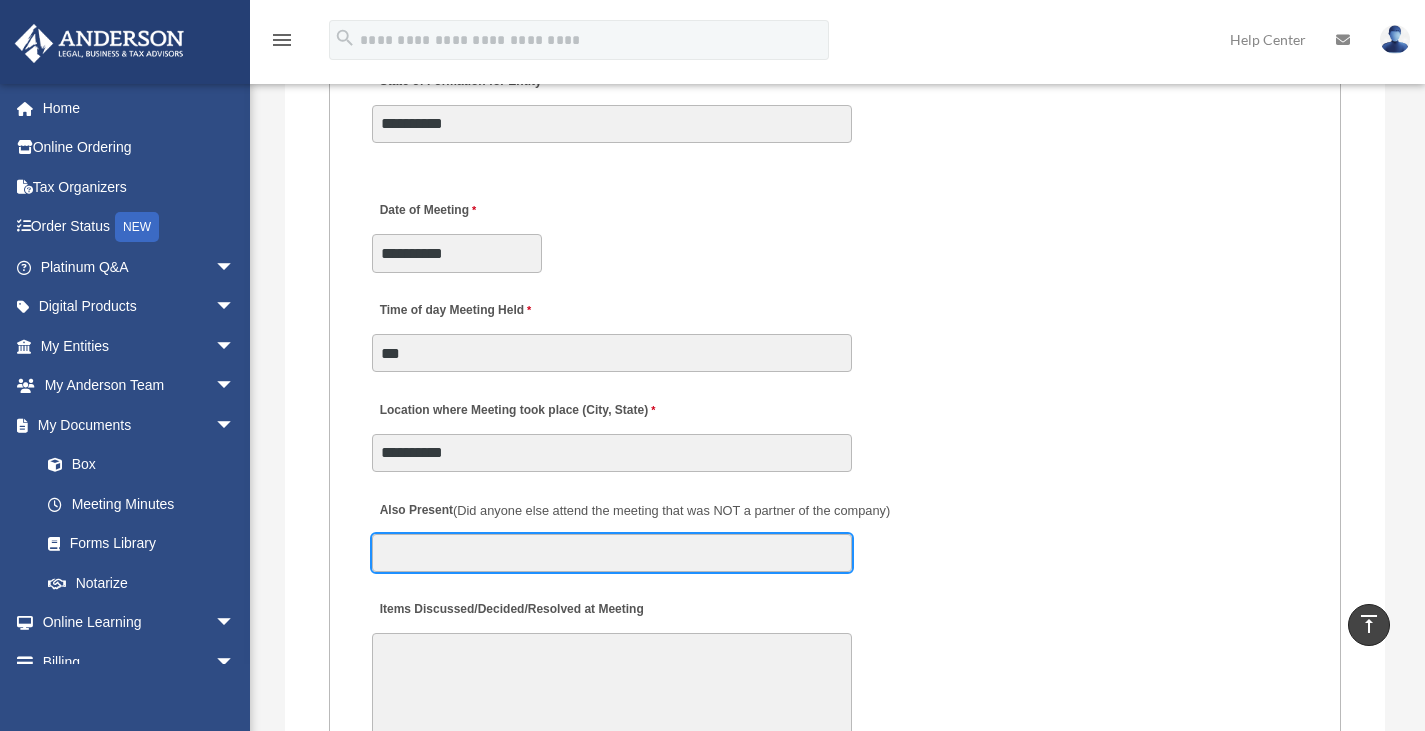 click on "Also Present  (Did anyone else attend the meeting that was NOT a partner of the company)" at bounding box center [612, 553] 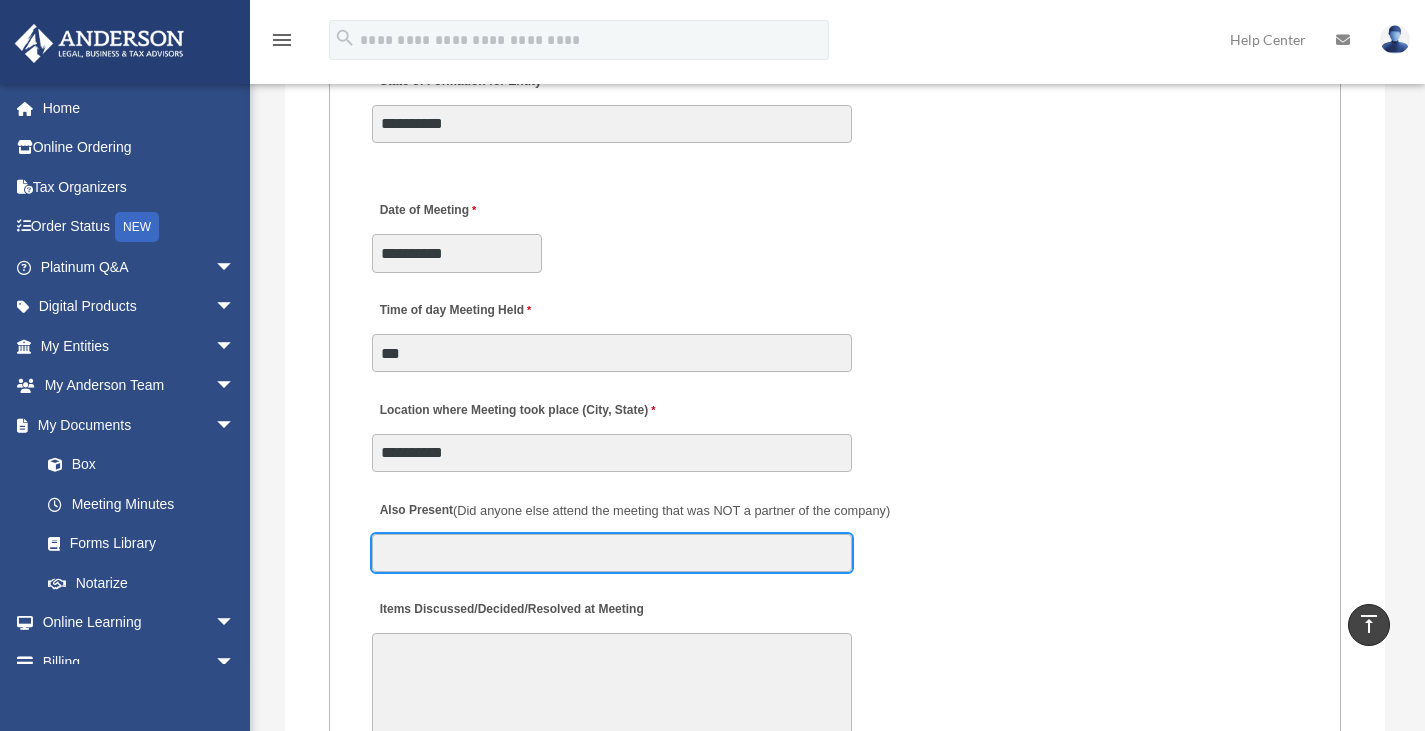 type on "**" 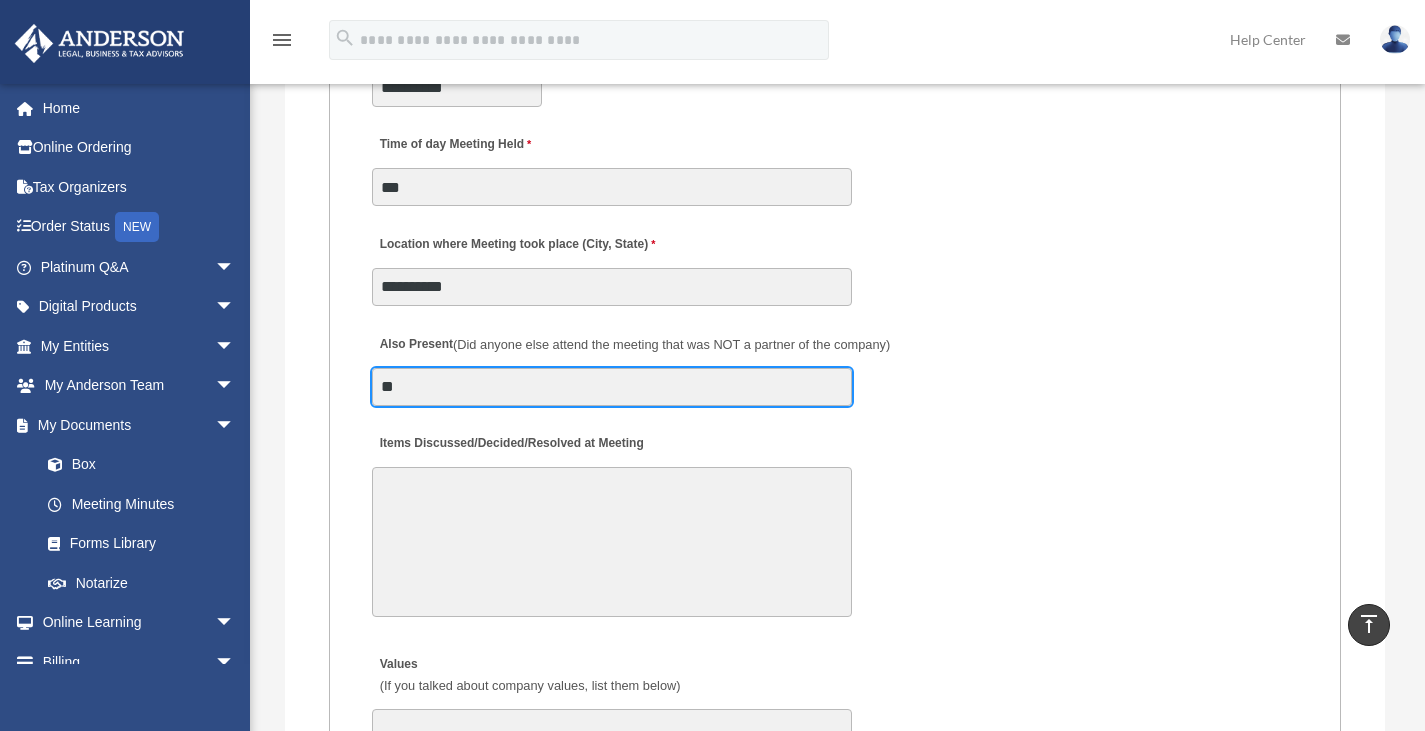 scroll, scrollTop: 3734, scrollLeft: 0, axis: vertical 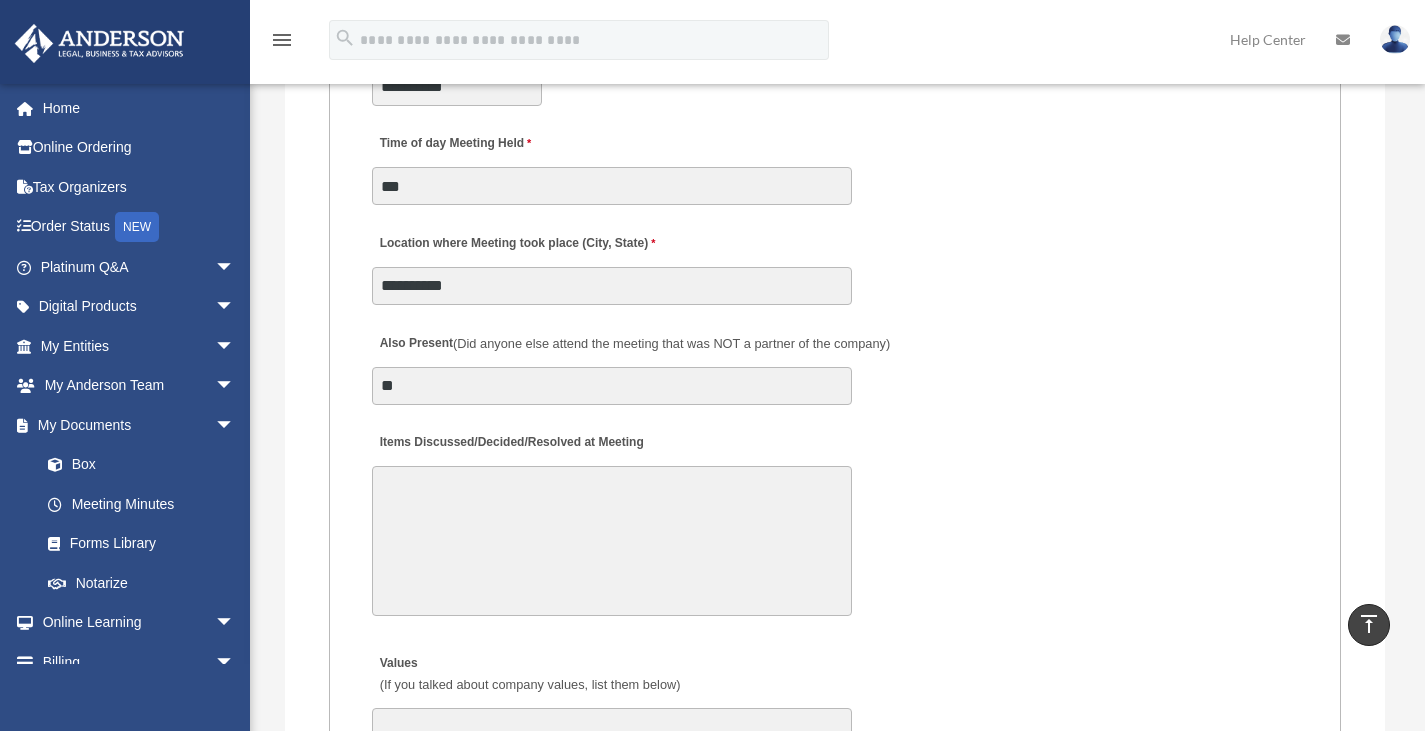 click on "Items Discussed/Decided/Resolved at Meeting" at bounding box center [612, 541] 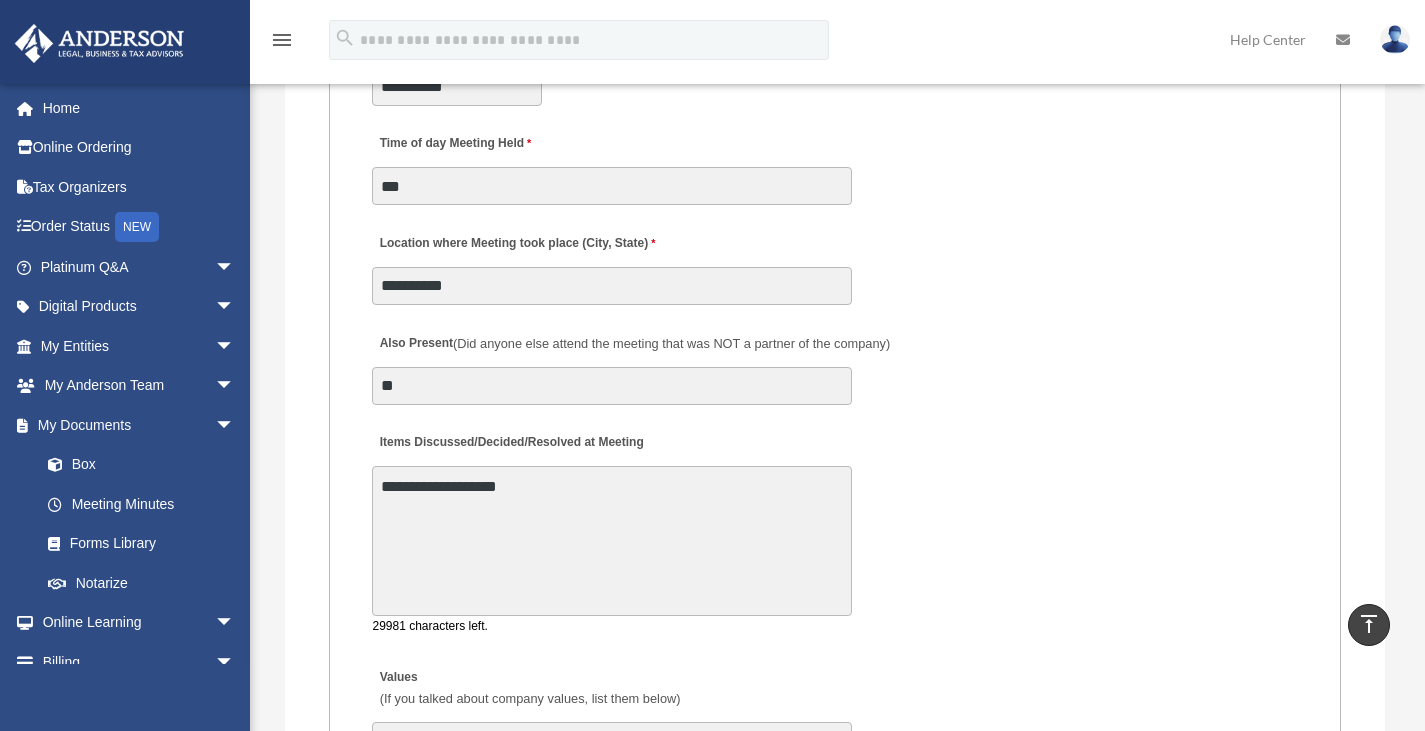 type on "**********" 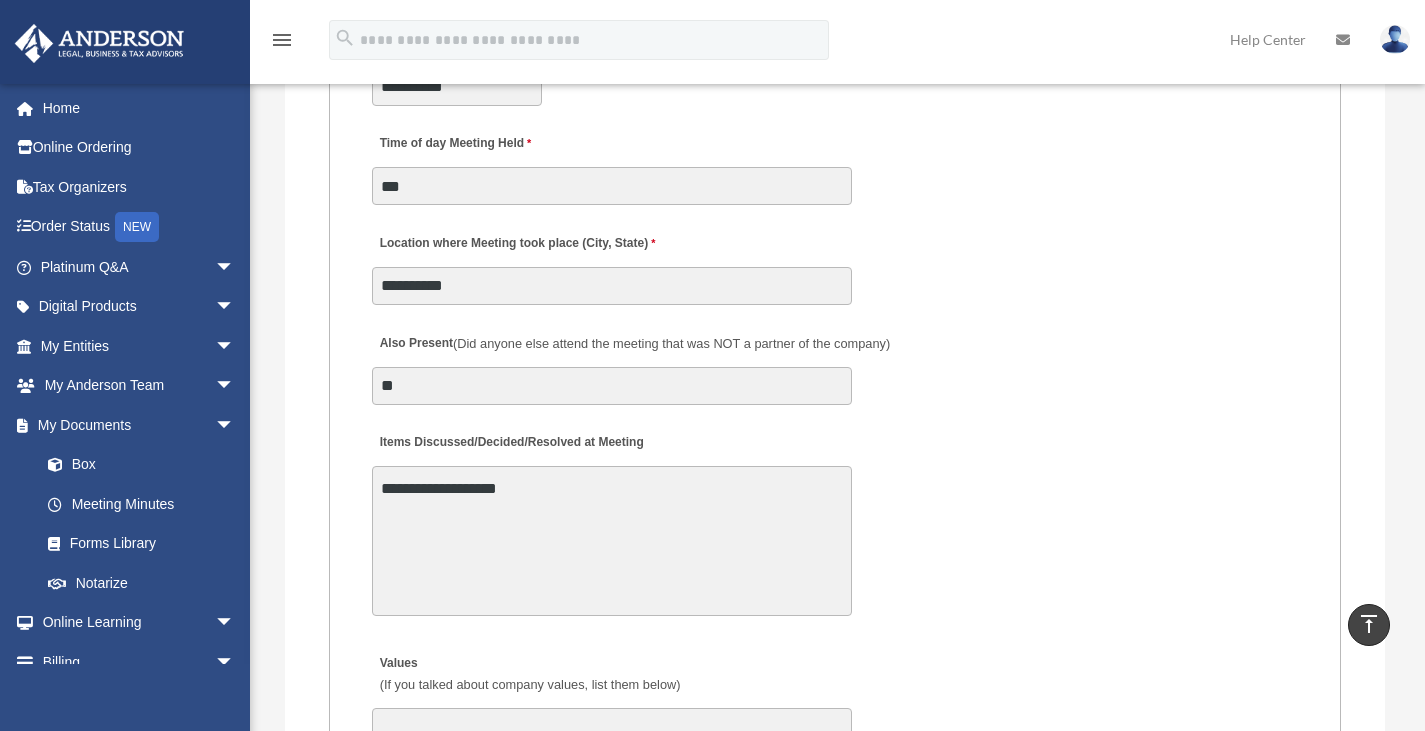 click on "**********" at bounding box center [834, 523] 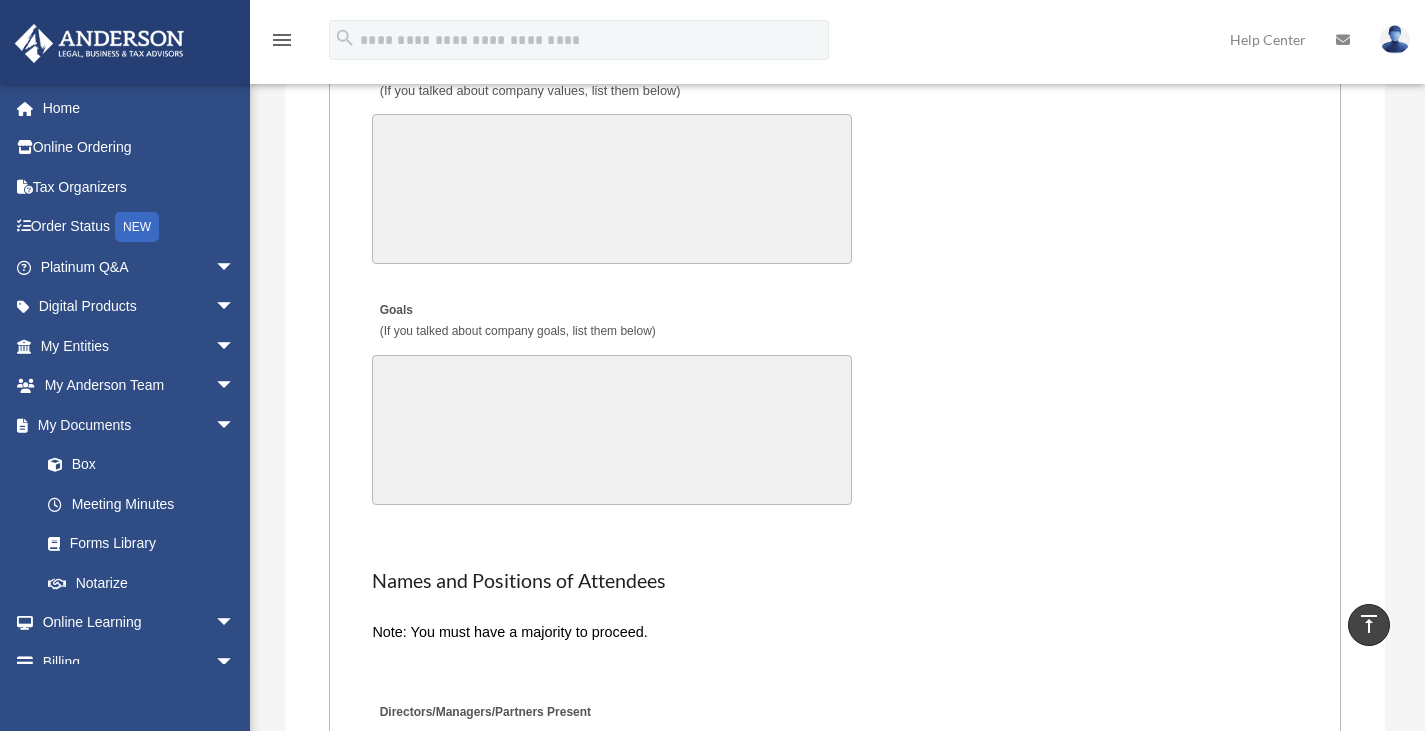 scroll, scrollTop: 4329, scrollLeft: 0, axis: vertical 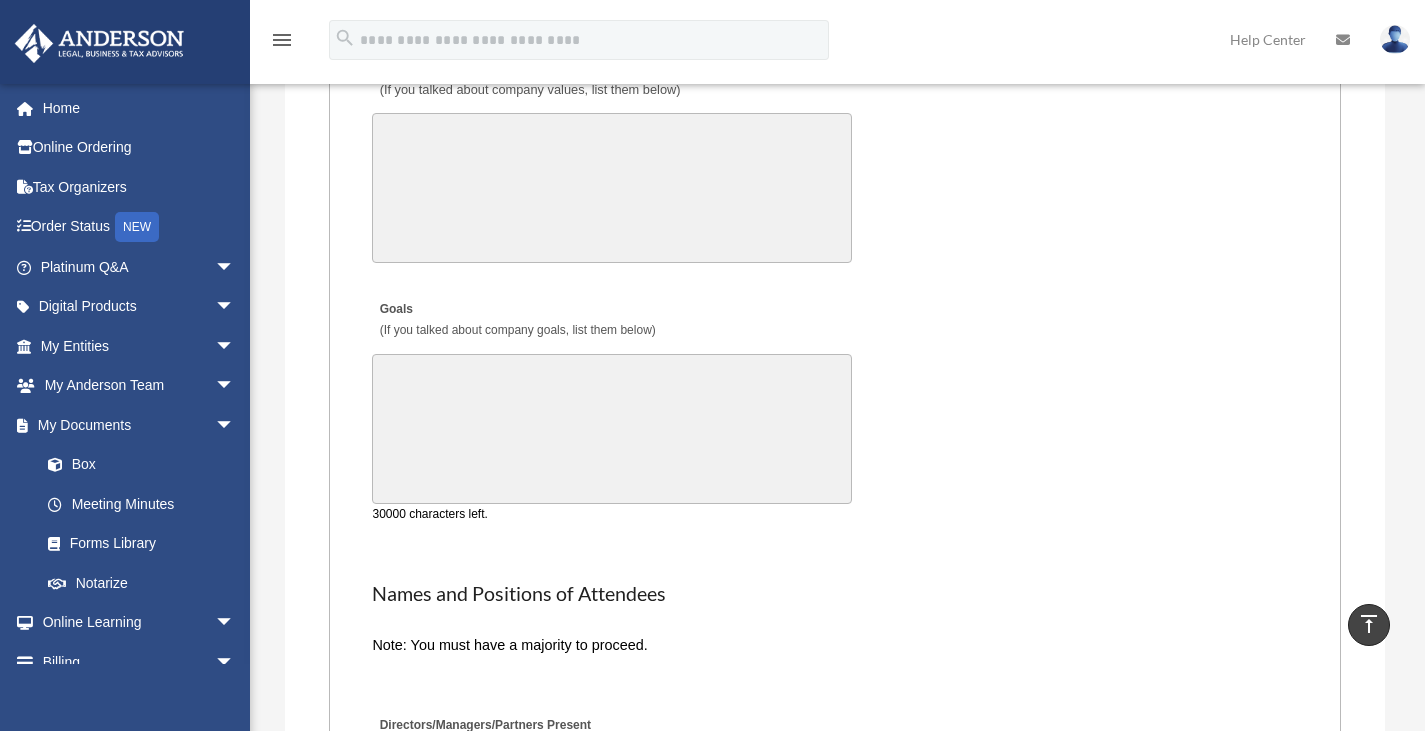 click on "Goals (If you talked about company goals, list them below)" at bounding box center (612, 429) 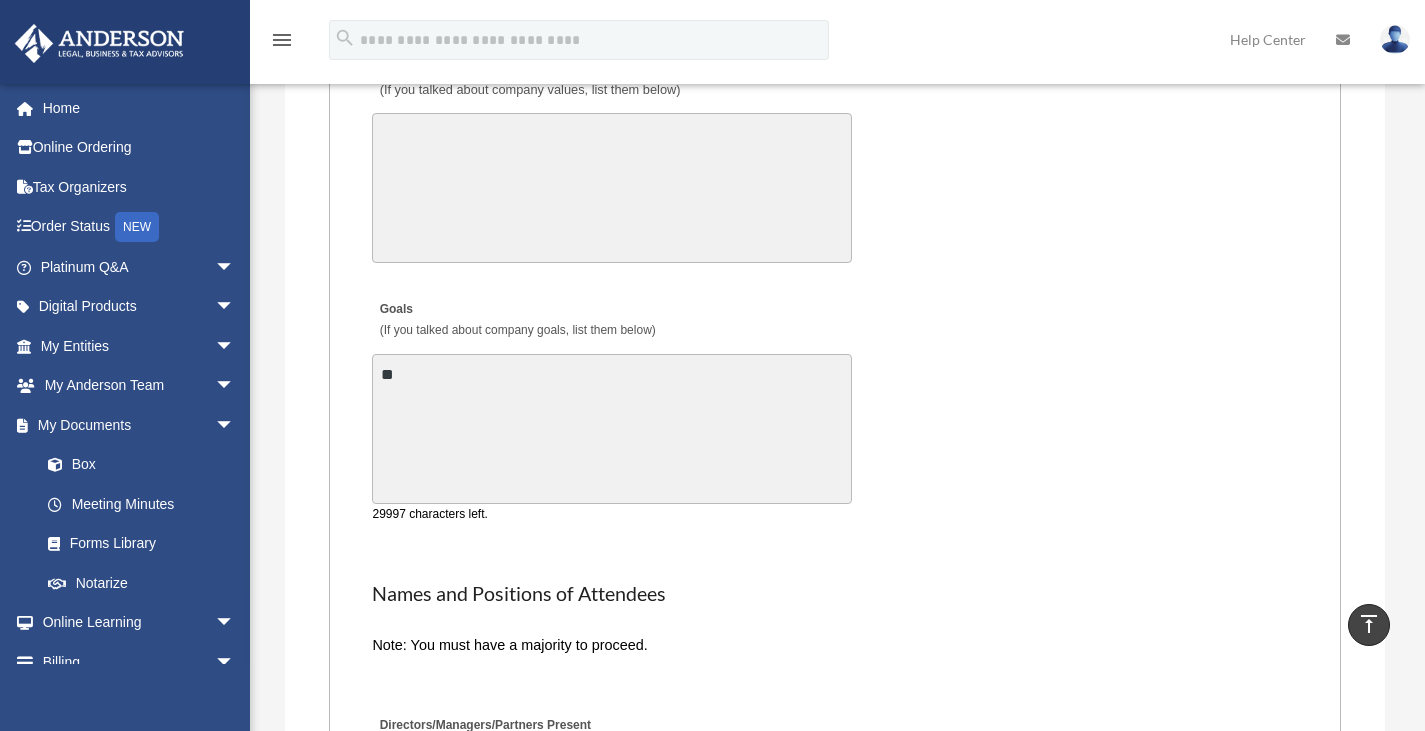 type on "*" 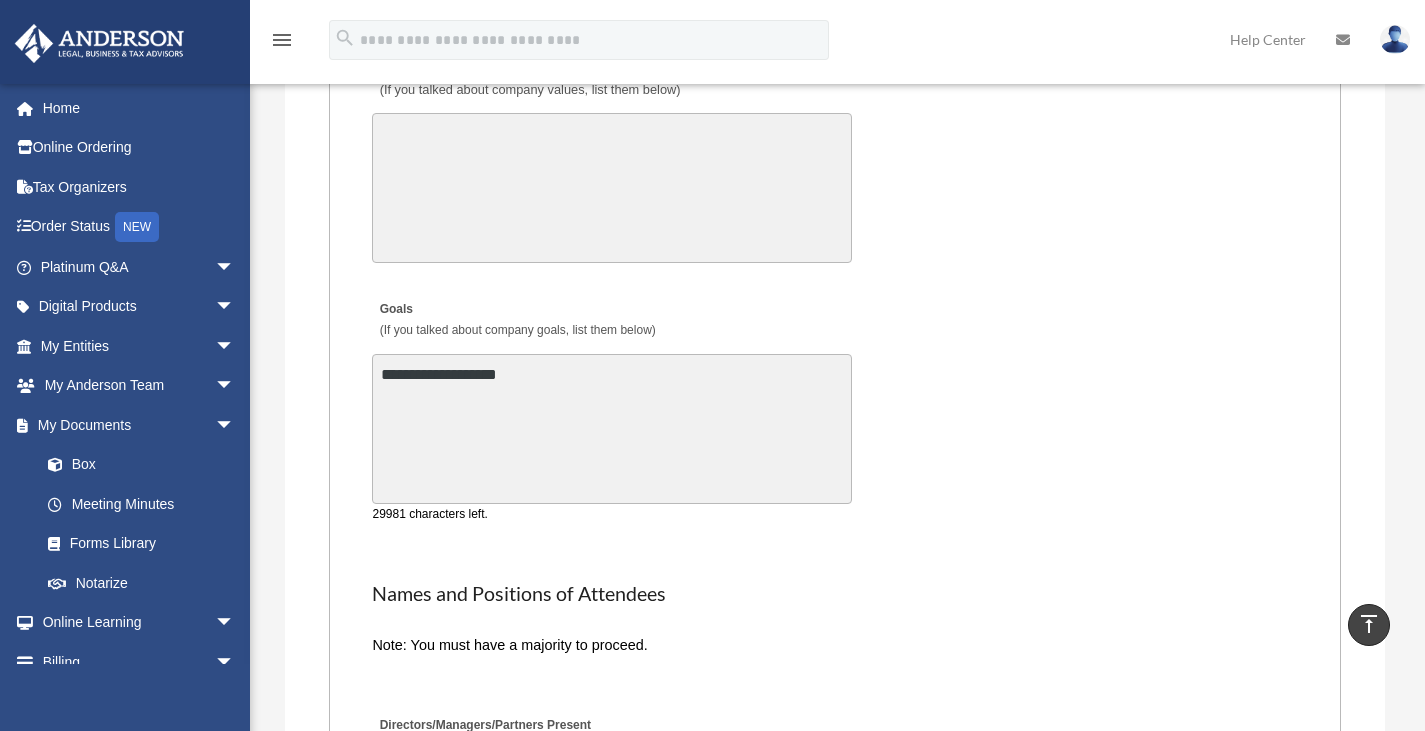 type on "**********" 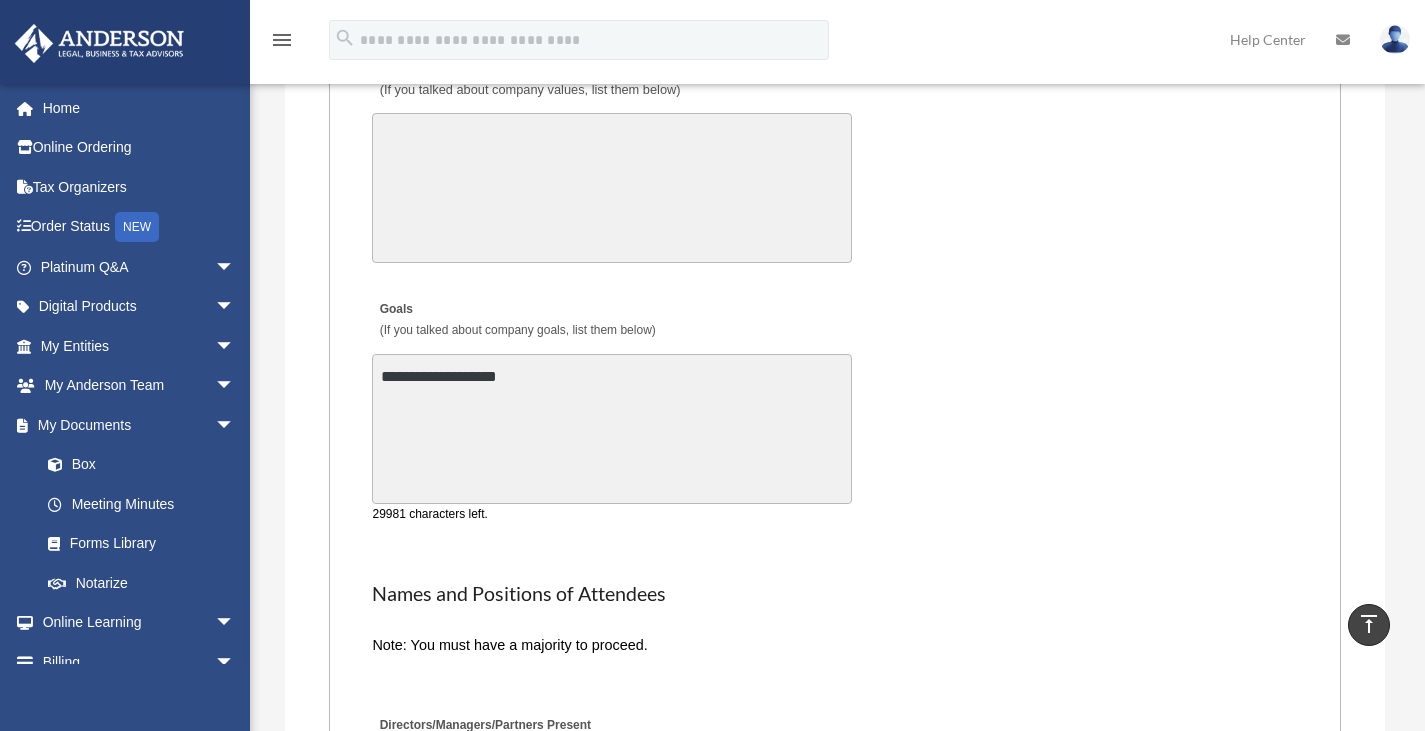 click on "MEETING INFORMATION
Please limit 1 meeting per 1 entity for each submission.
Type of Entity LLC Corporation LP Wyoming Statutory Trust (WST)
280A Option I Need a 280A Agreement to Rent a Residence Included with my Minutes
The 280A Option should only be checked if the LLC is Taxed as a C or S Corporation
WST Option Special Trustees Meeting
Use this when a meeting of trustees is called for a Wyoming Statutory Trust. Please note that technically there are no requirements for meetings in a WST so there are no annual meetings, just trustee meetings.
Name of Wyoming Statutory Trust
I need a Valuation Worksheet included with my minutes
Is this LLC Member Managed or Manager Managed? Member Managed Manager Managed
Document Requested - LLC Member Managed Special Members Meeting LLC Annual Meeting Consent to Action
Document Requested - LLC Manager Managed Special Managers Meeting LLC Annual Meeting Consent to Action Special Document - Special Members Meeting" at bounding box center (835, -232) 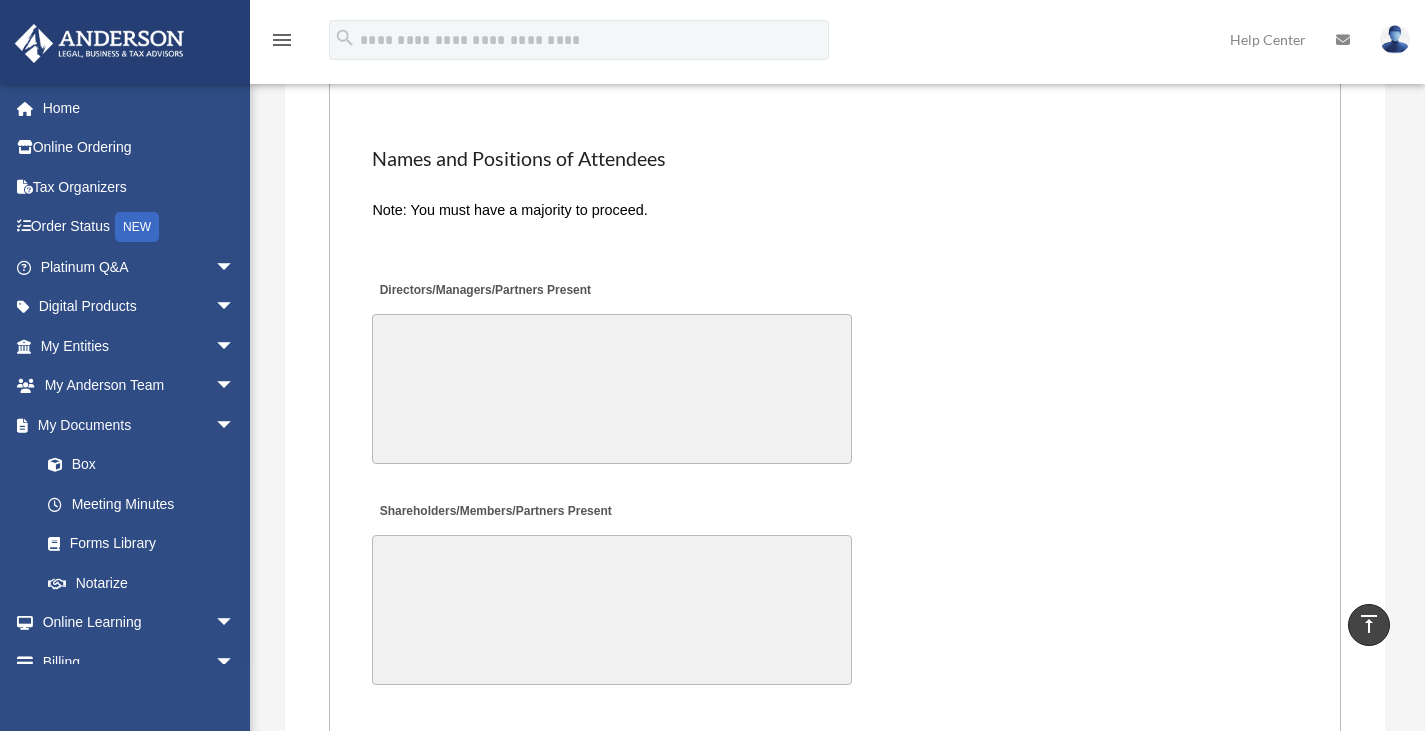 scroll, scrollTop: 4751, scrollLeft: 0, axis: vertical 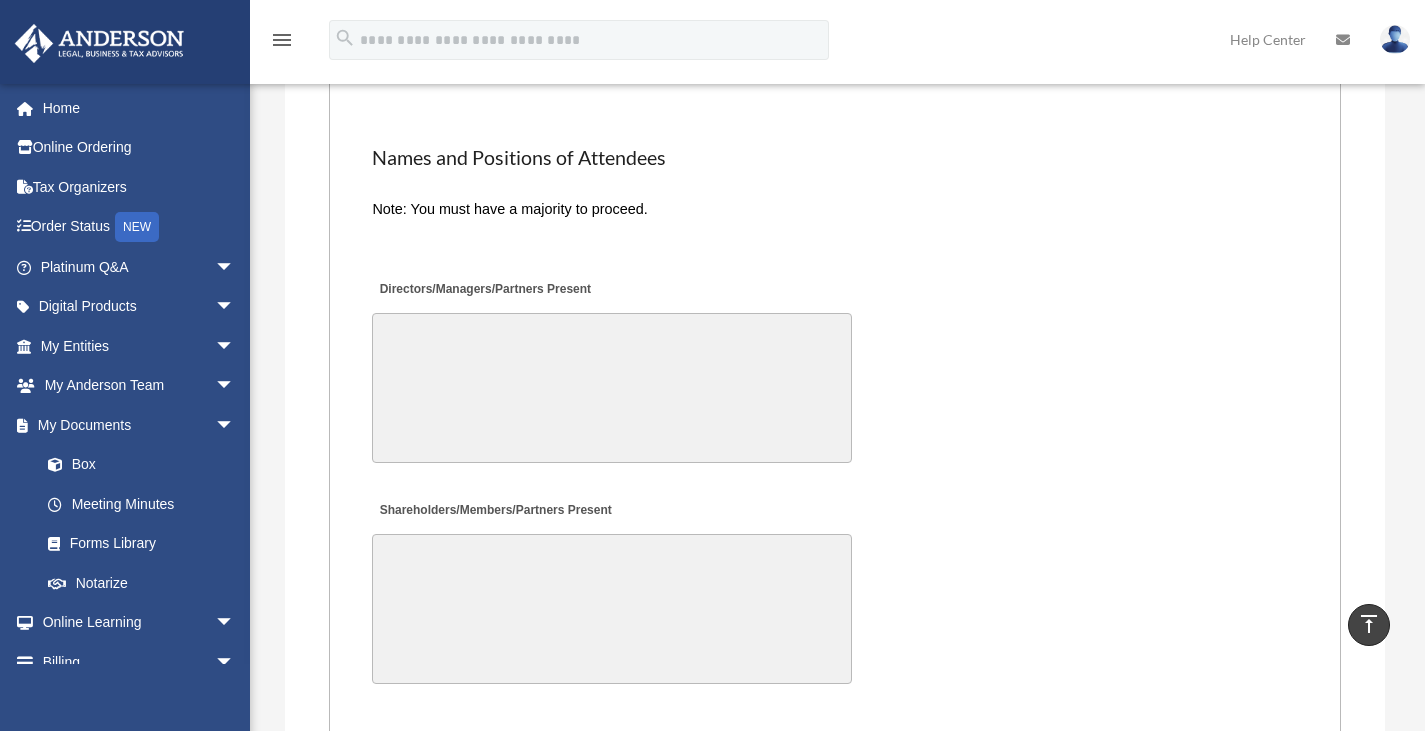 click on "Directors/Managers/Partners Present" at bounding box center (612, 388) 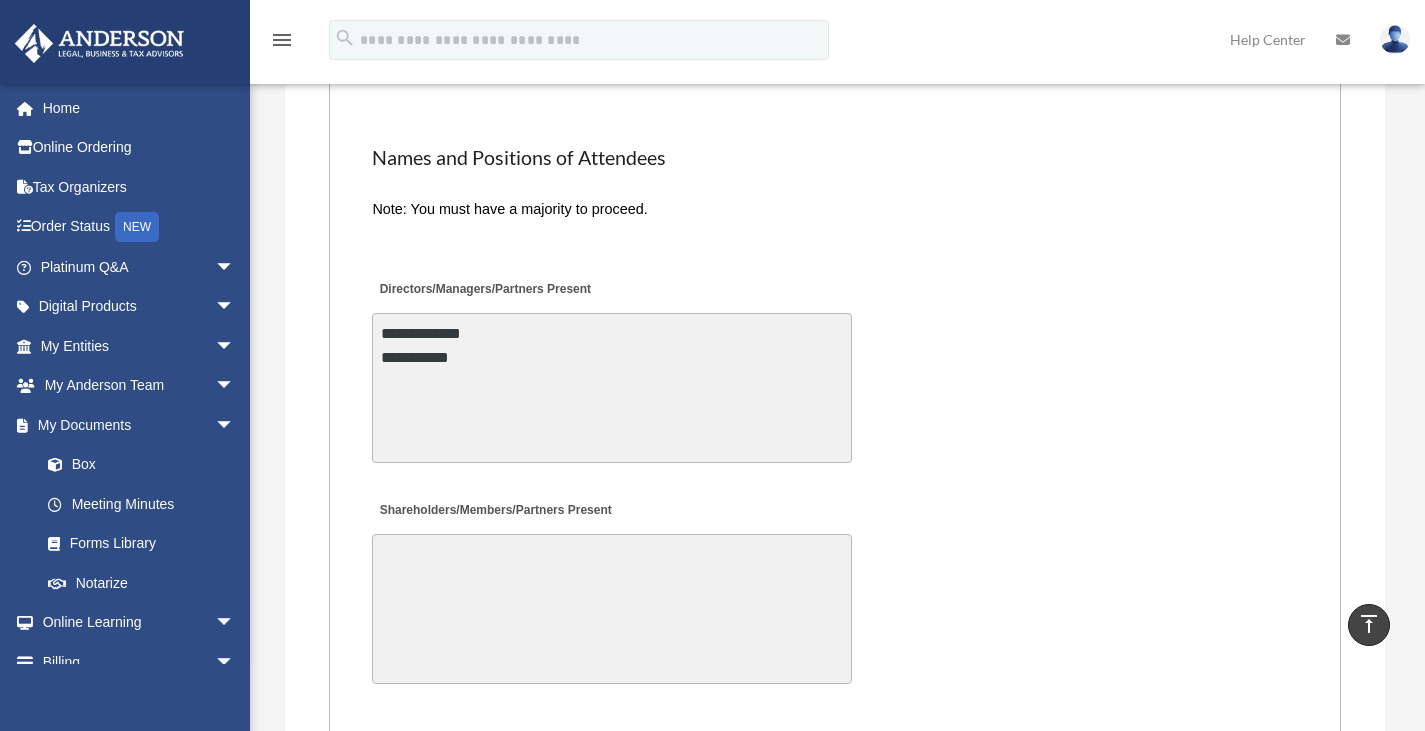 click on "**********" at bounding box center (612, 388) 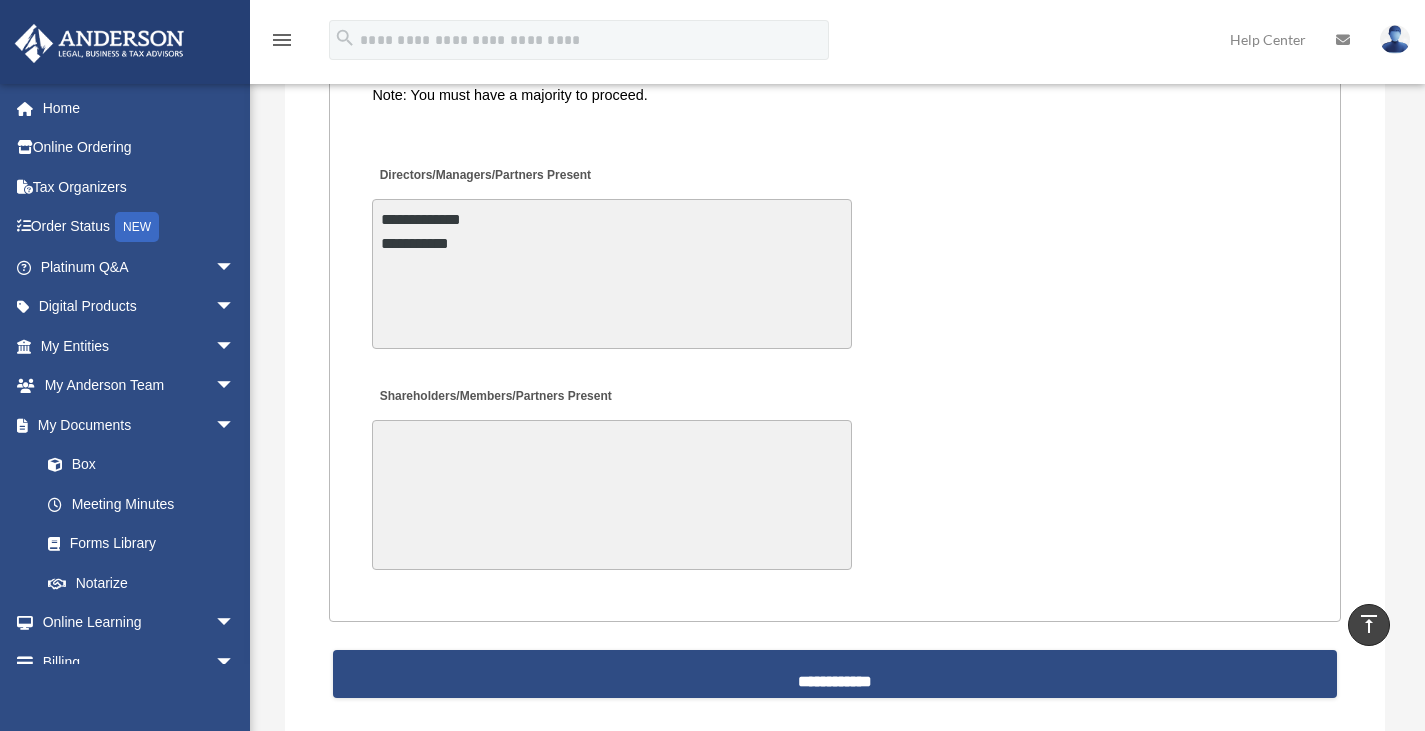 scroll, scrollTop: 4866, scrollLeft: 0, axis: vertical 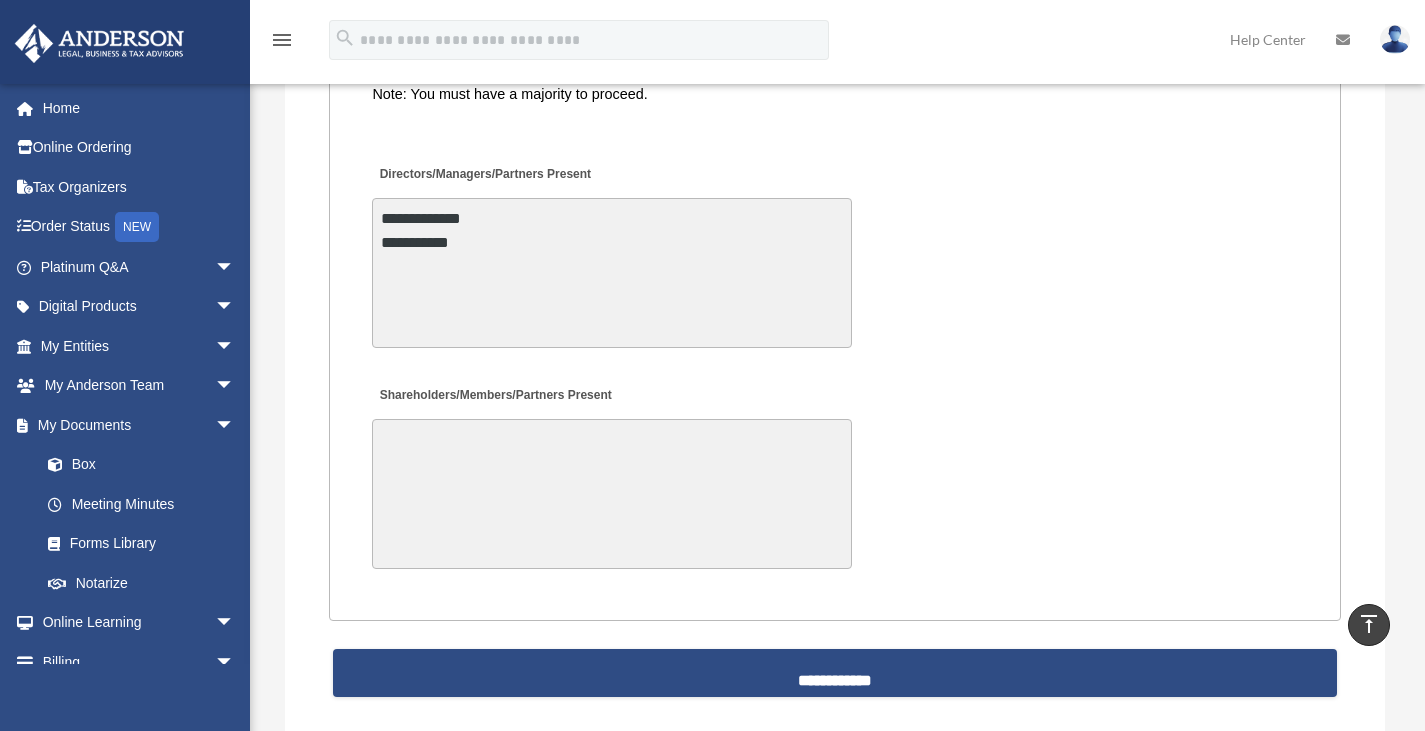 drag, startPoint x: 484, startPoint y: 255, endPoint x: 381, endPoint y: 207, distance: 113.63538 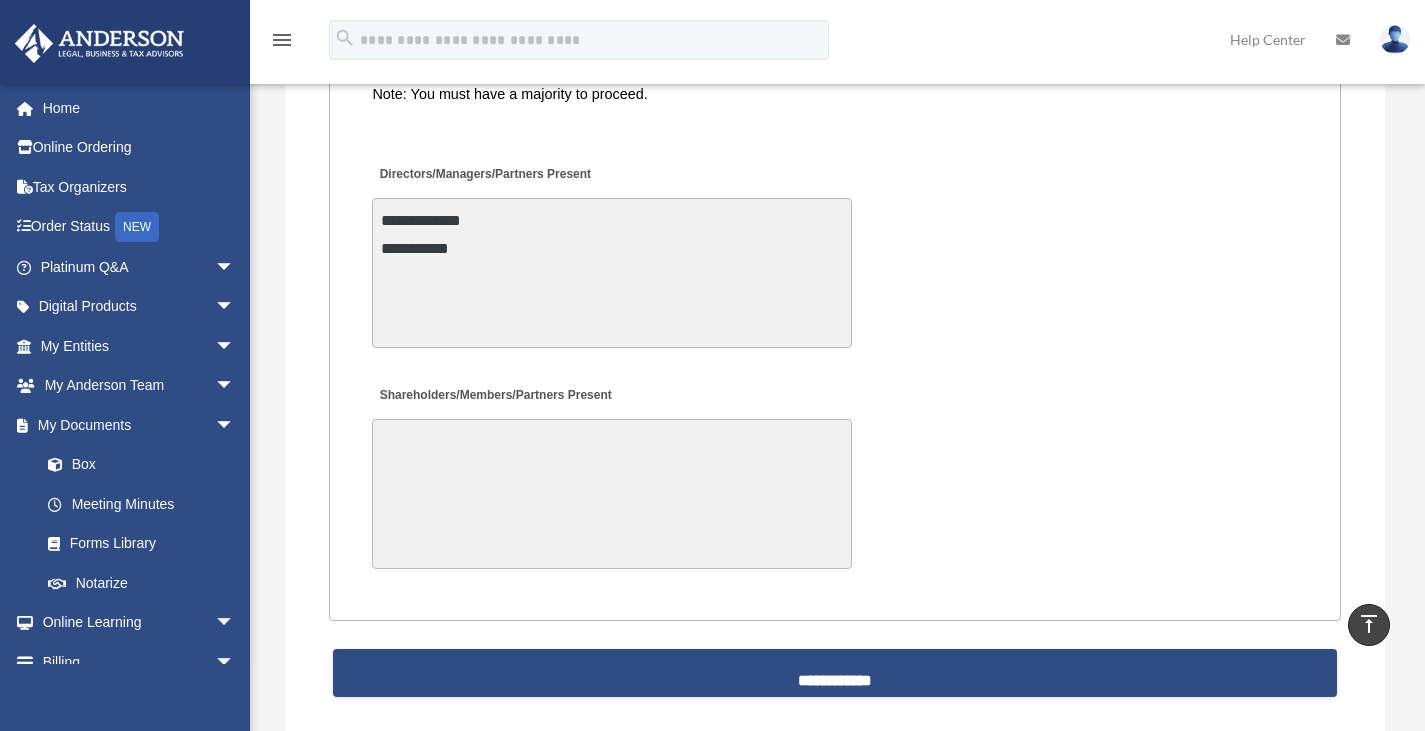 click on "Shareholders/Members/Partners Present" at bounding box center (612, 494) 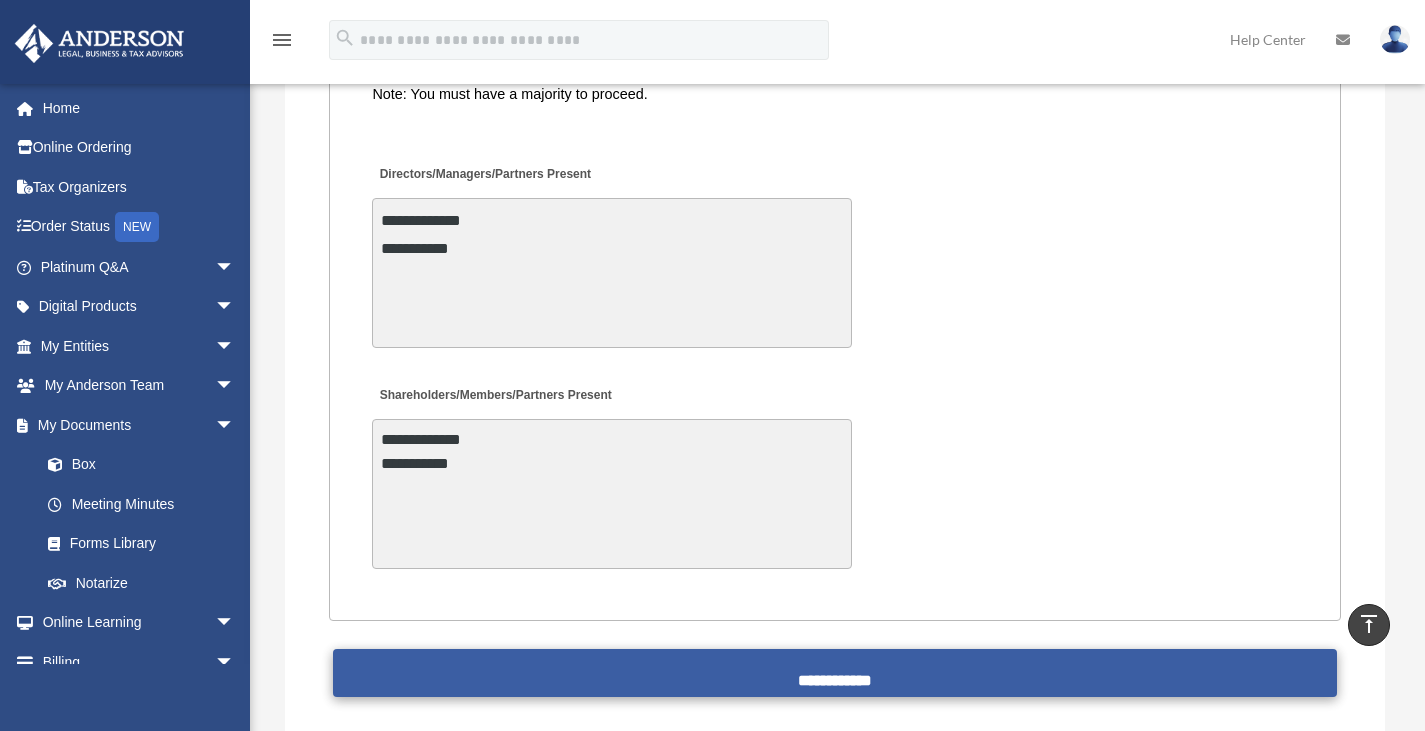 type on "**********" 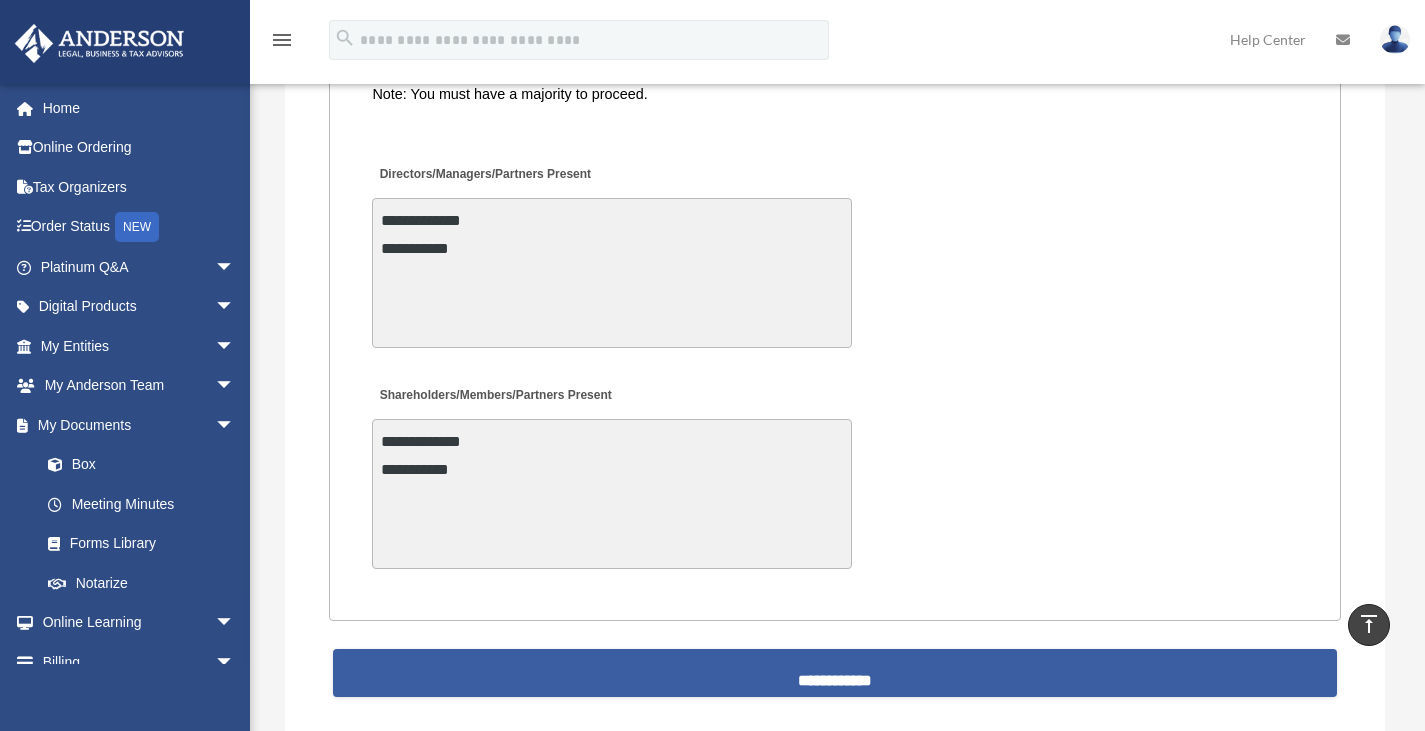 click on "**********" at bounding box center [835, 673] 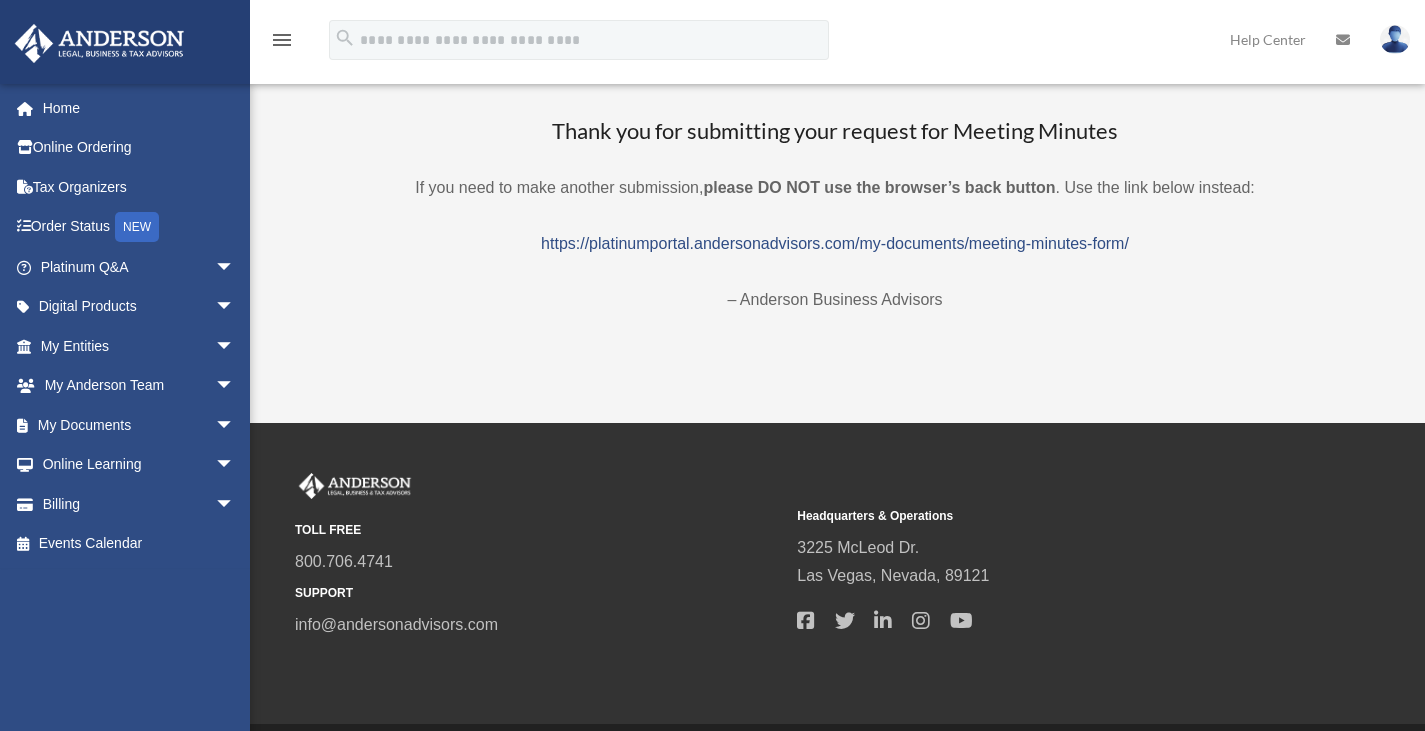 scroll, scrollTop: 0, scrollLeft: 0, axis: both 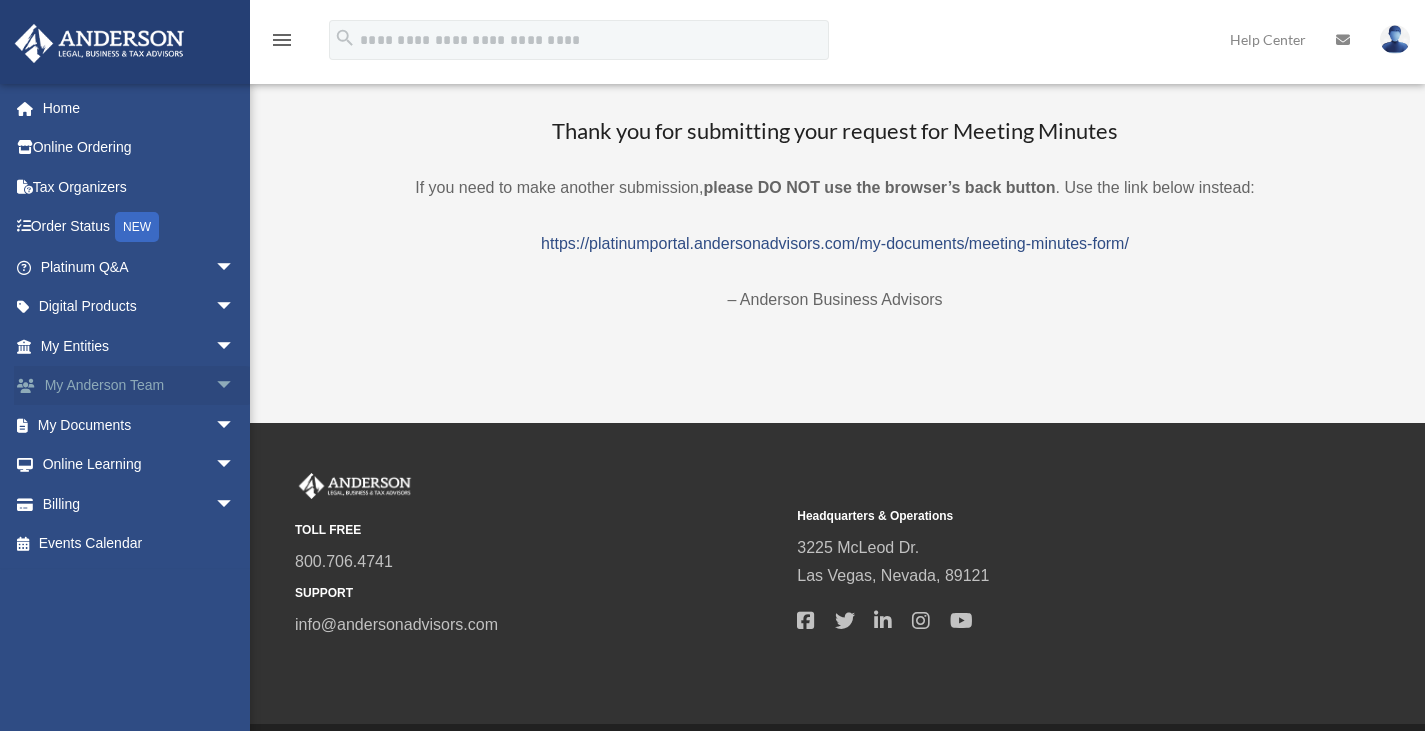 click on "arrow_drop_down" at bounding box center (235, 386) 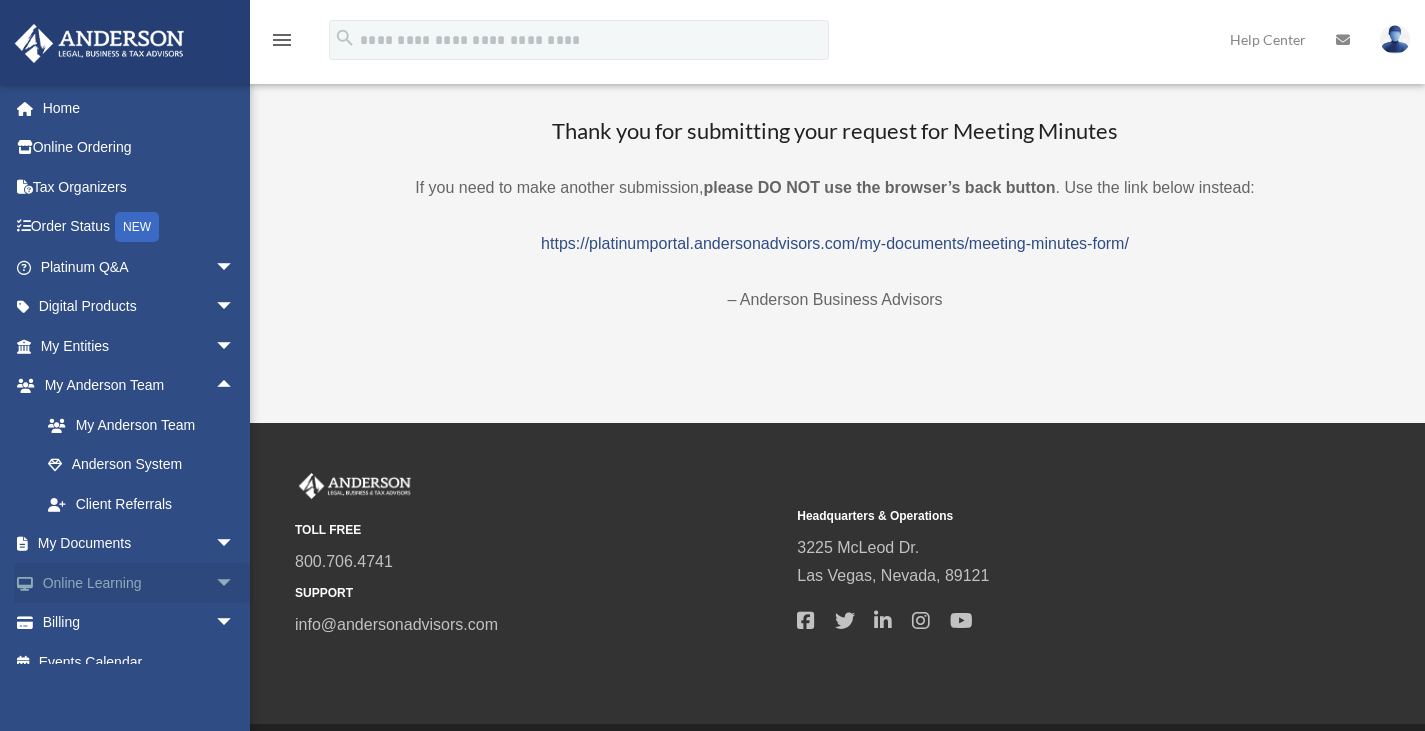 scroll, scrollTop: 22, scrollLeft: 0, axis: vertical 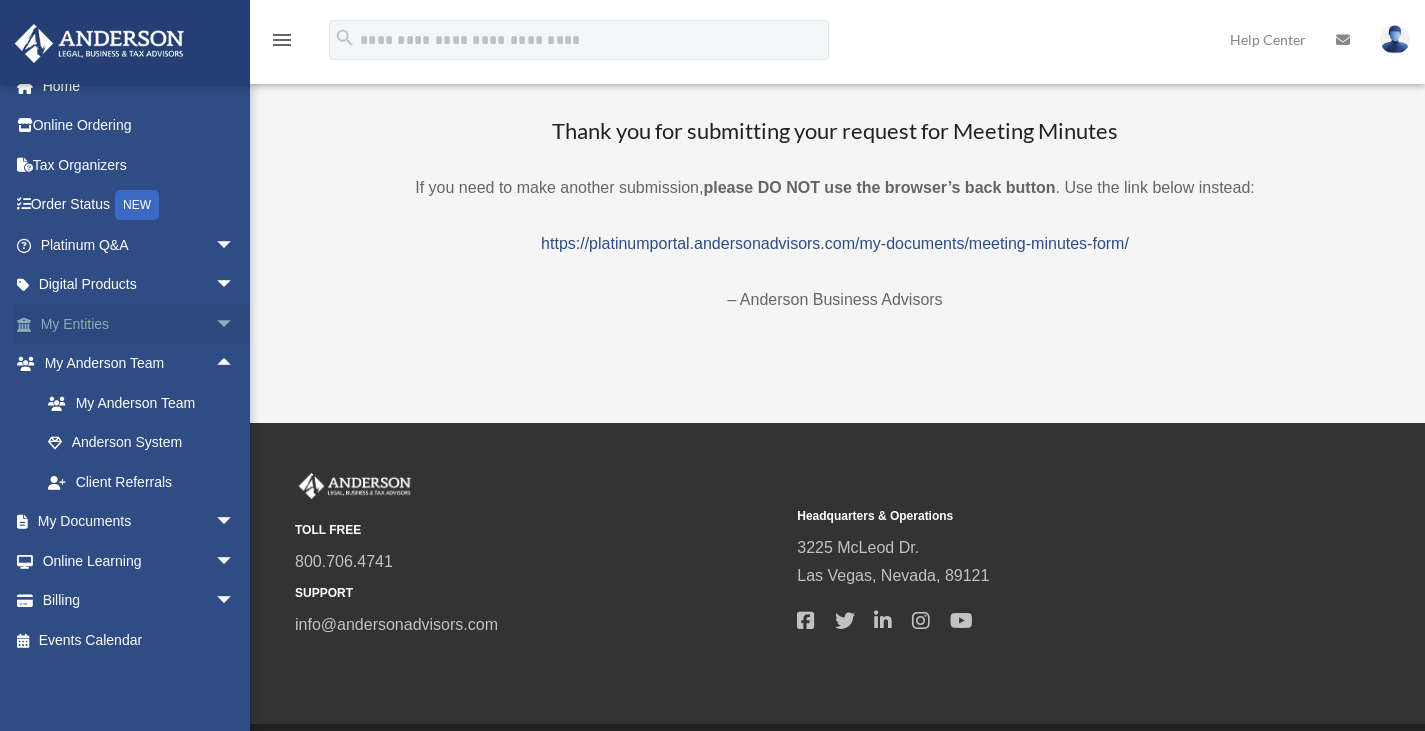 click on "arrow_drop_down" at bounding box center (235, 324) 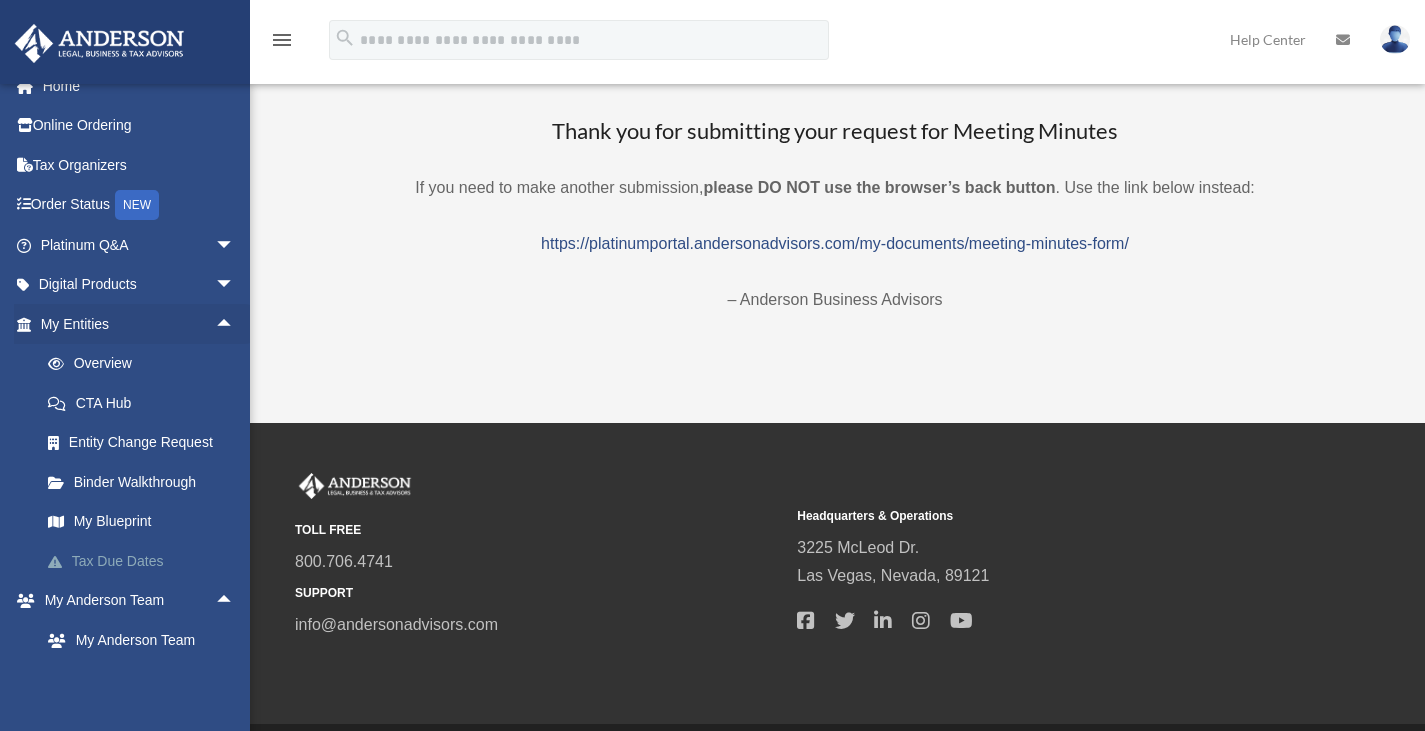 click on "Tax Due Dates" at bounding box center (146, 561) 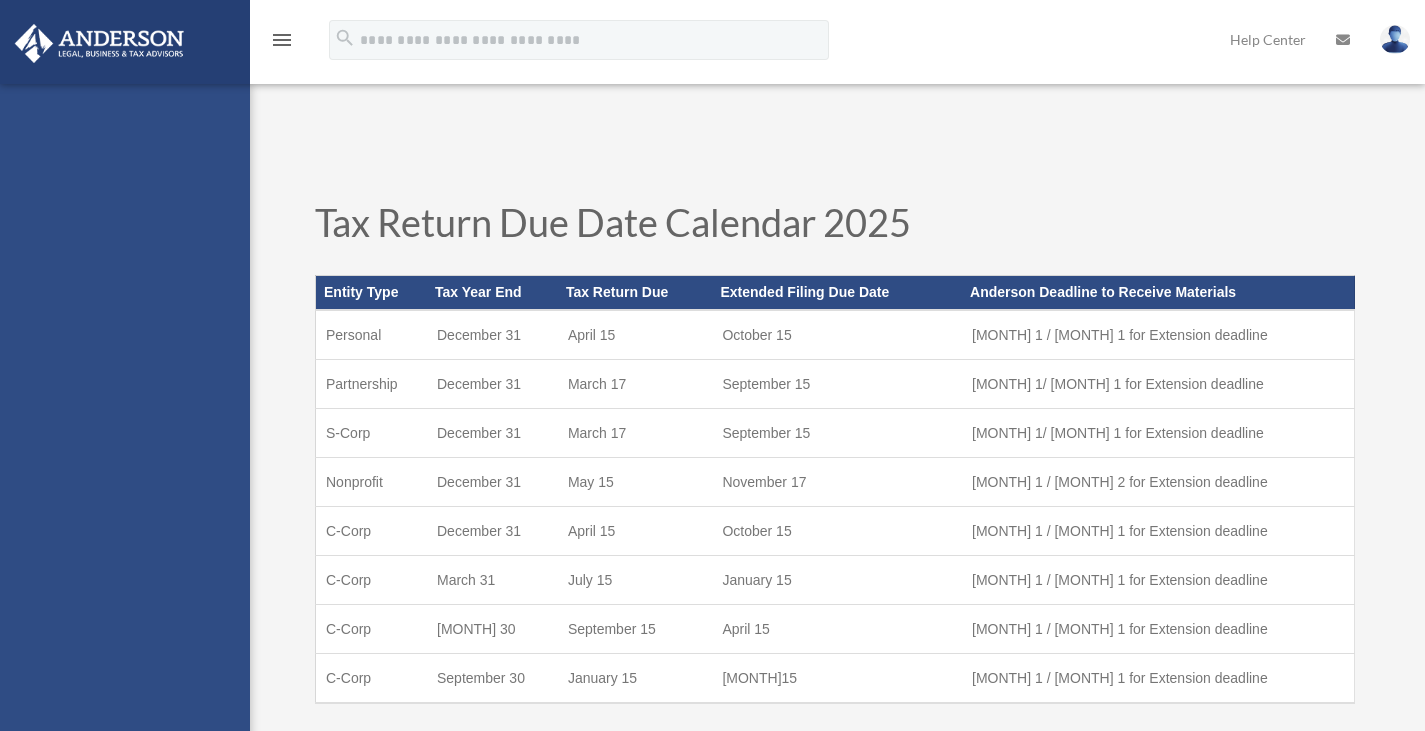 scroll, scrollTop: 0, scrollLeft: 0, axis: both 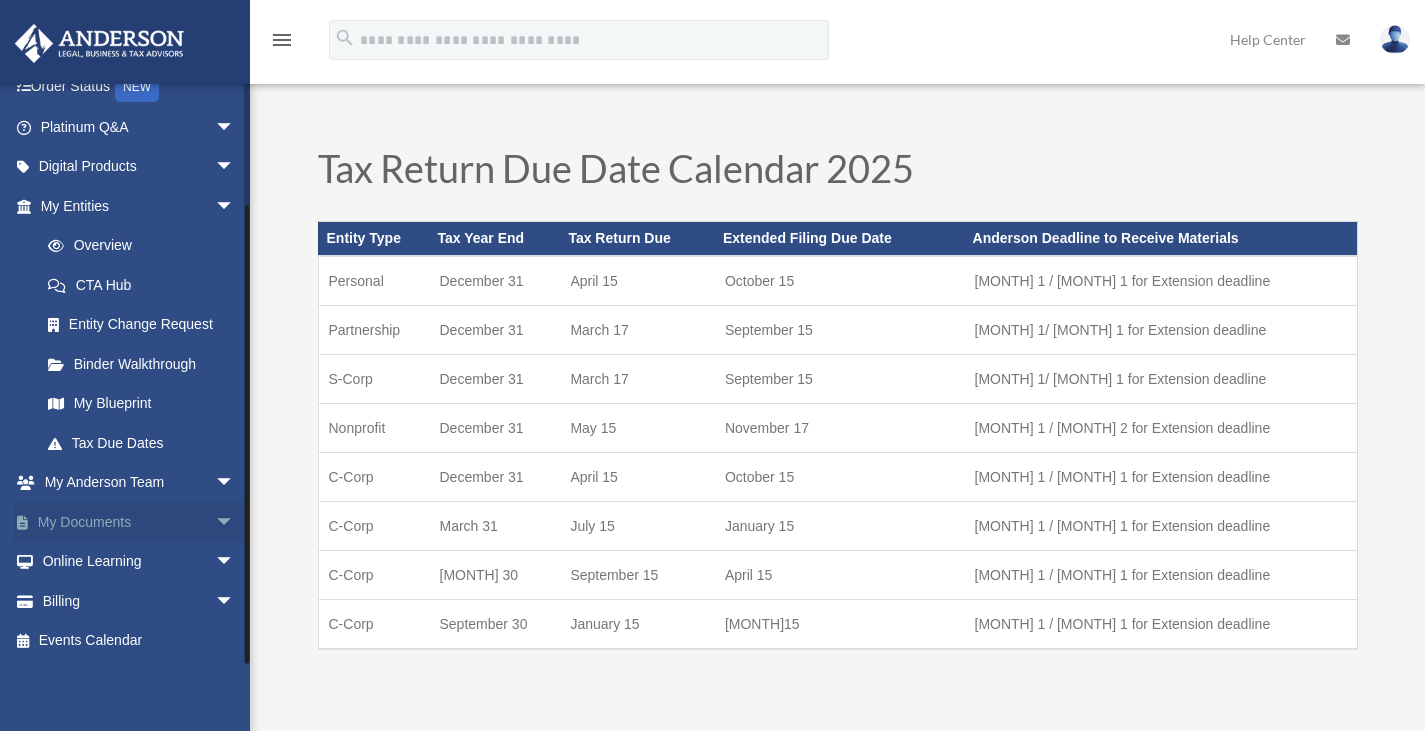 click on "arrow_drop_down" at bounding box center [235, 522] 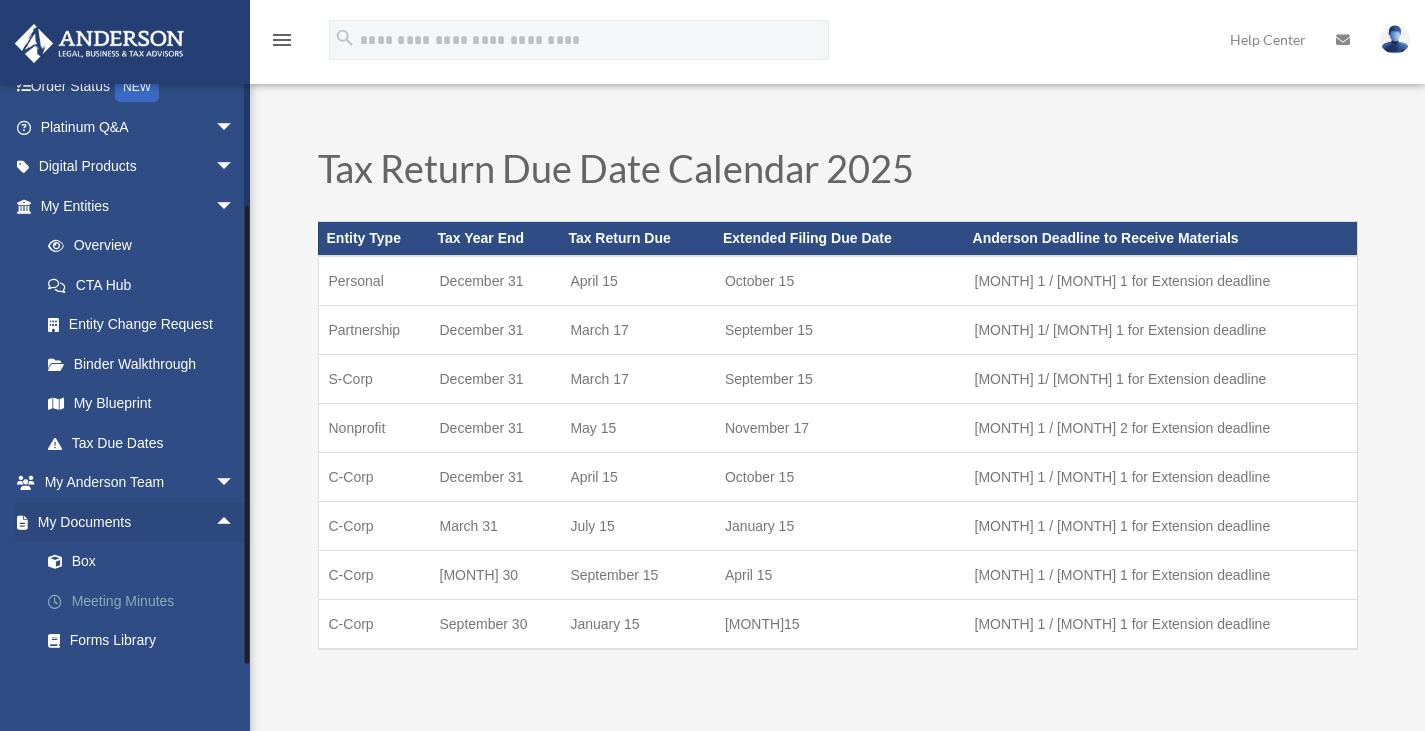click on "Meeting Minutes" at bounding box center [146, 601] 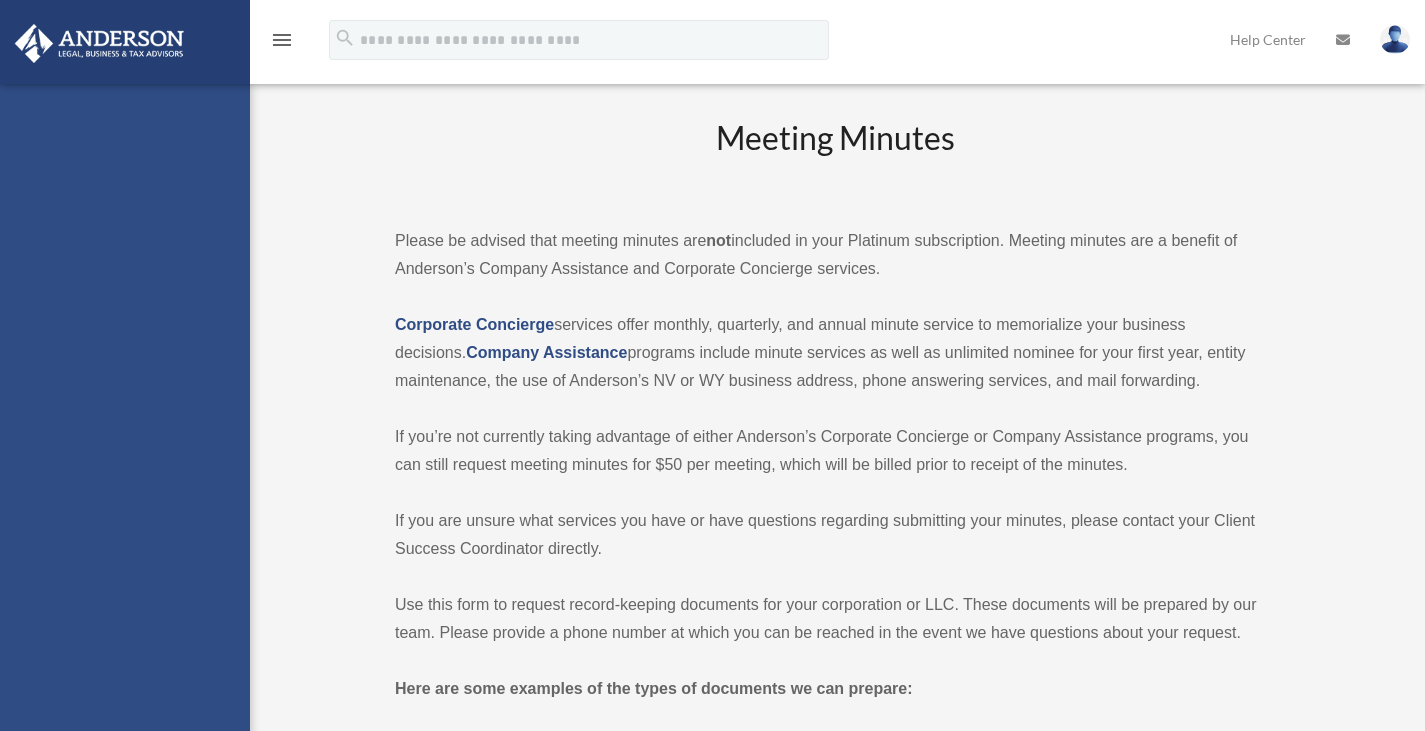 scroll, scrollTop: 0, scrollLeft: 0, axis: both 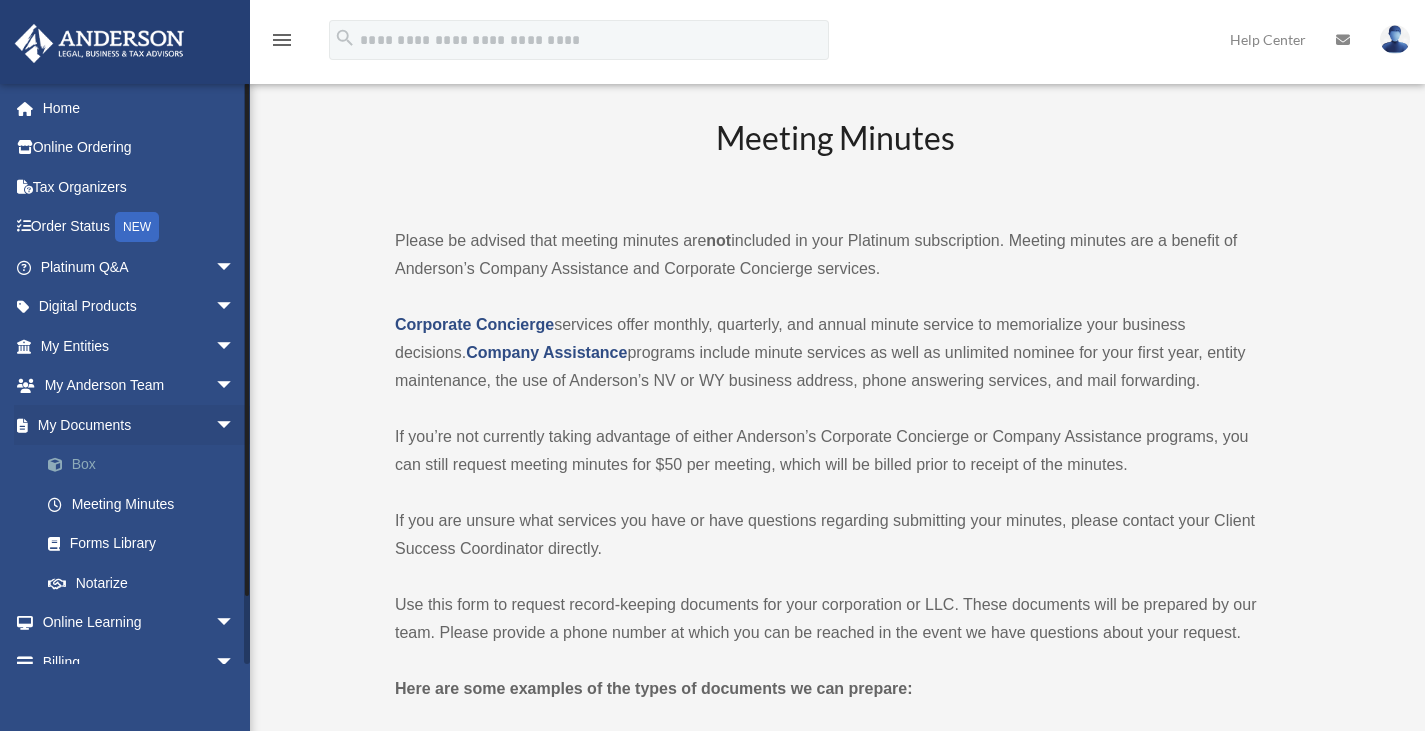 click on "Box" at bounding box center (146, 465) 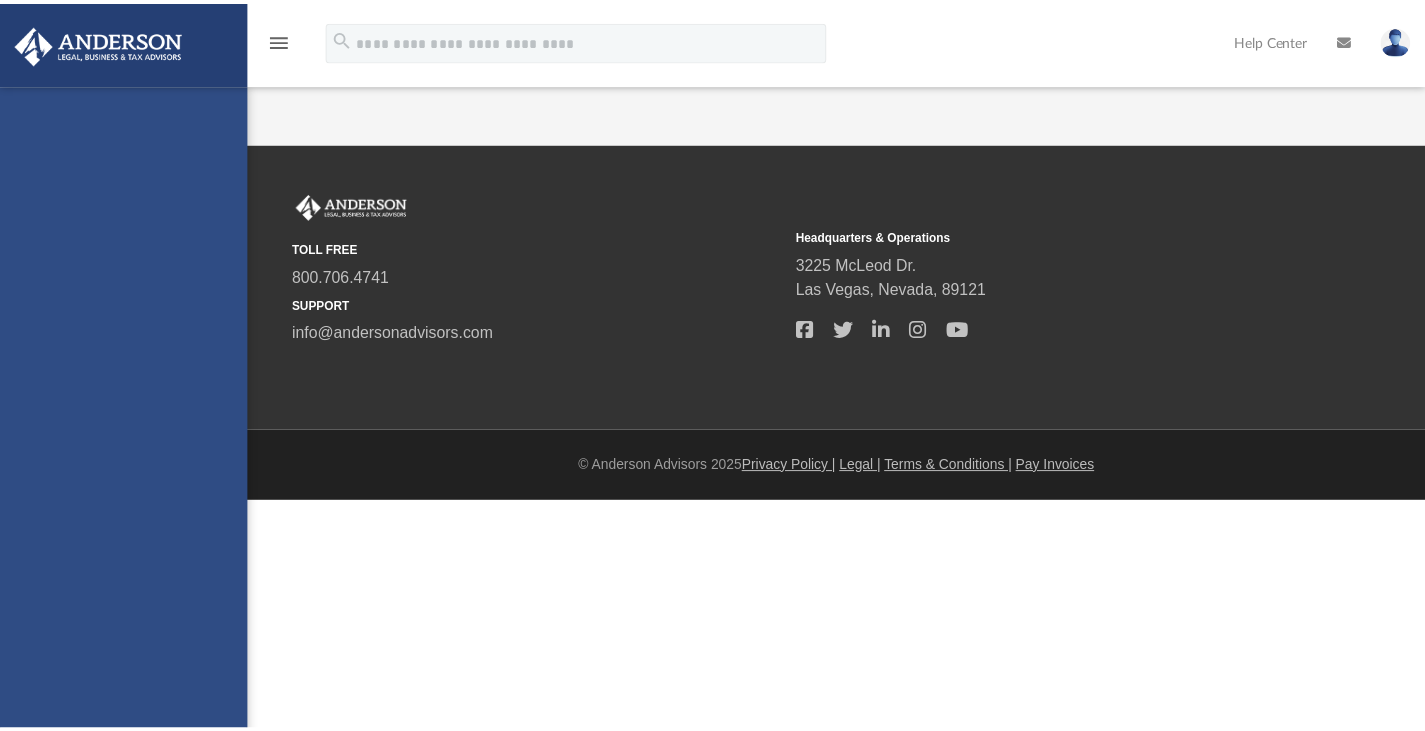 scroll, scrollTop: 0, scrollLeft: 0, axis: both 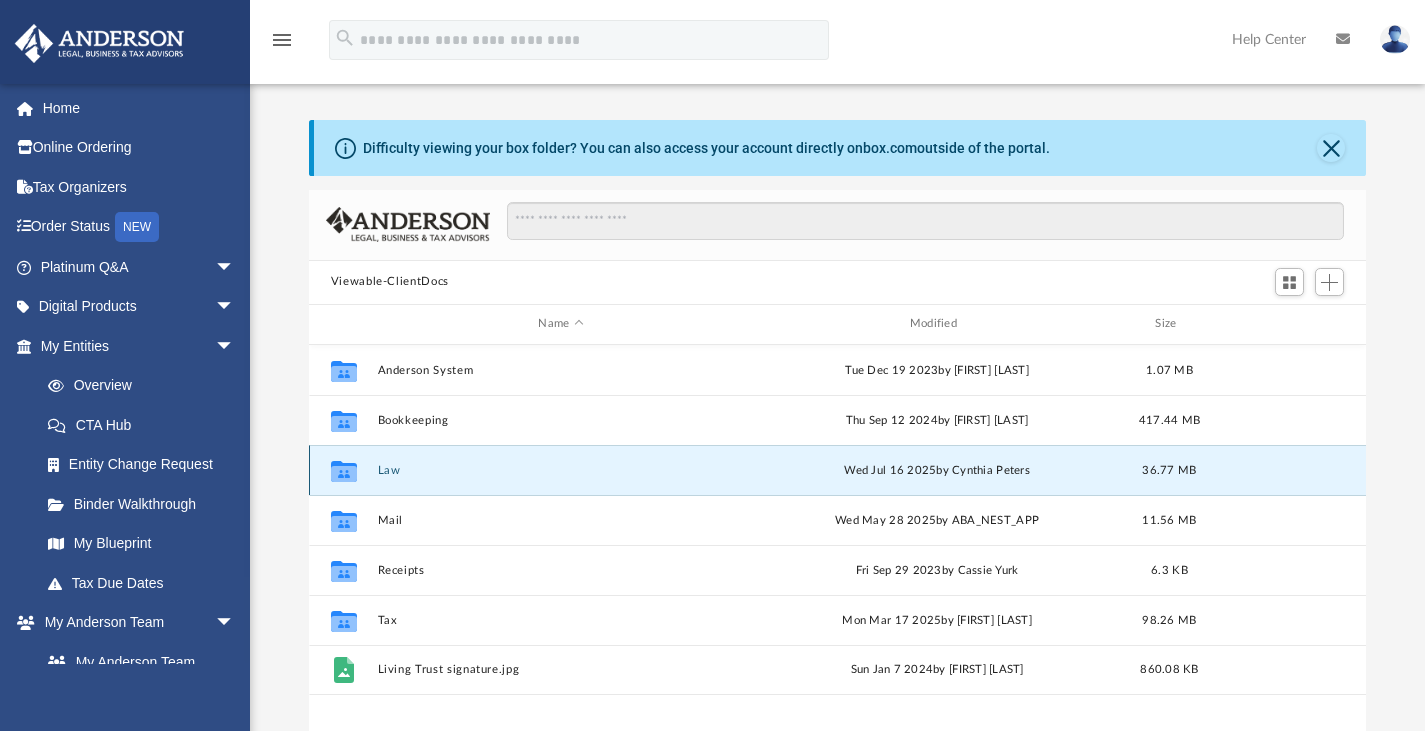 click on "Law" at bounding box center [560, 469] 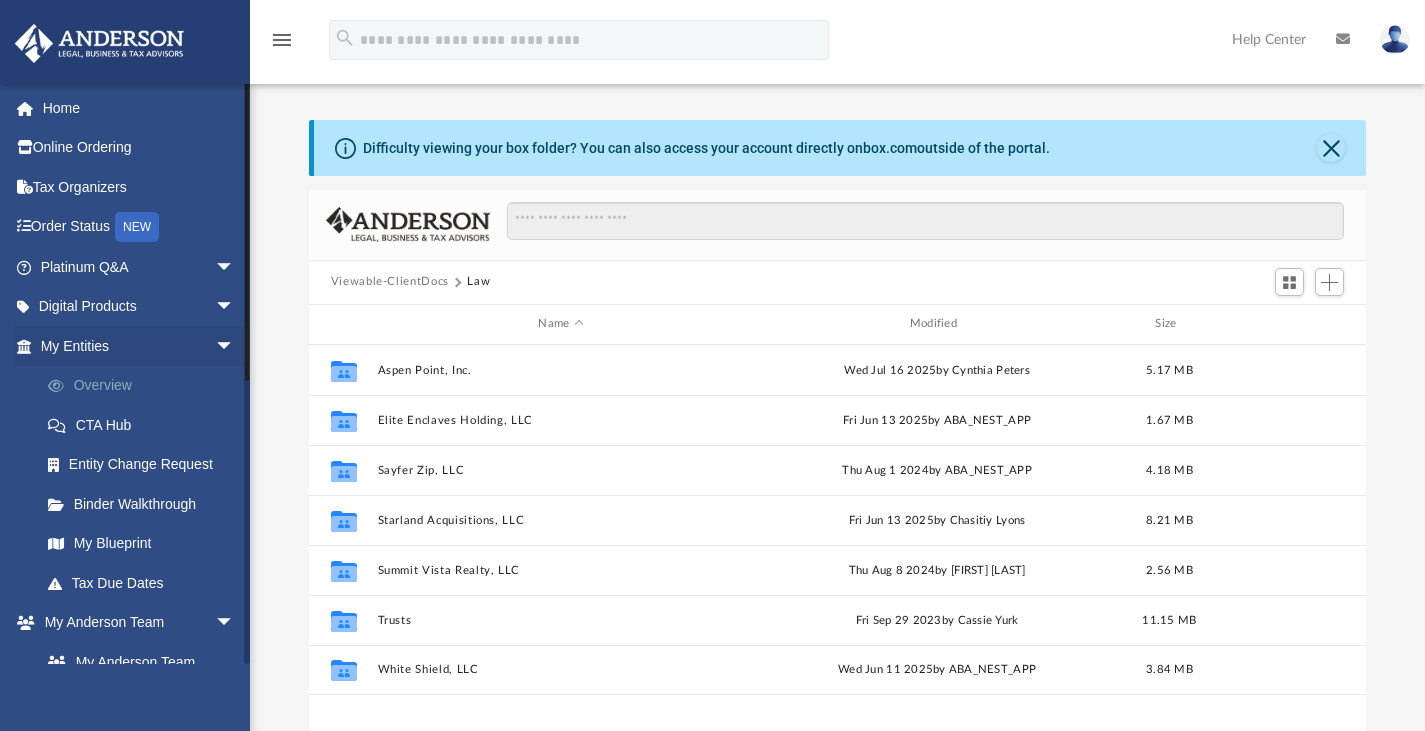 click on "Overview" at bounding box center [146, 386] 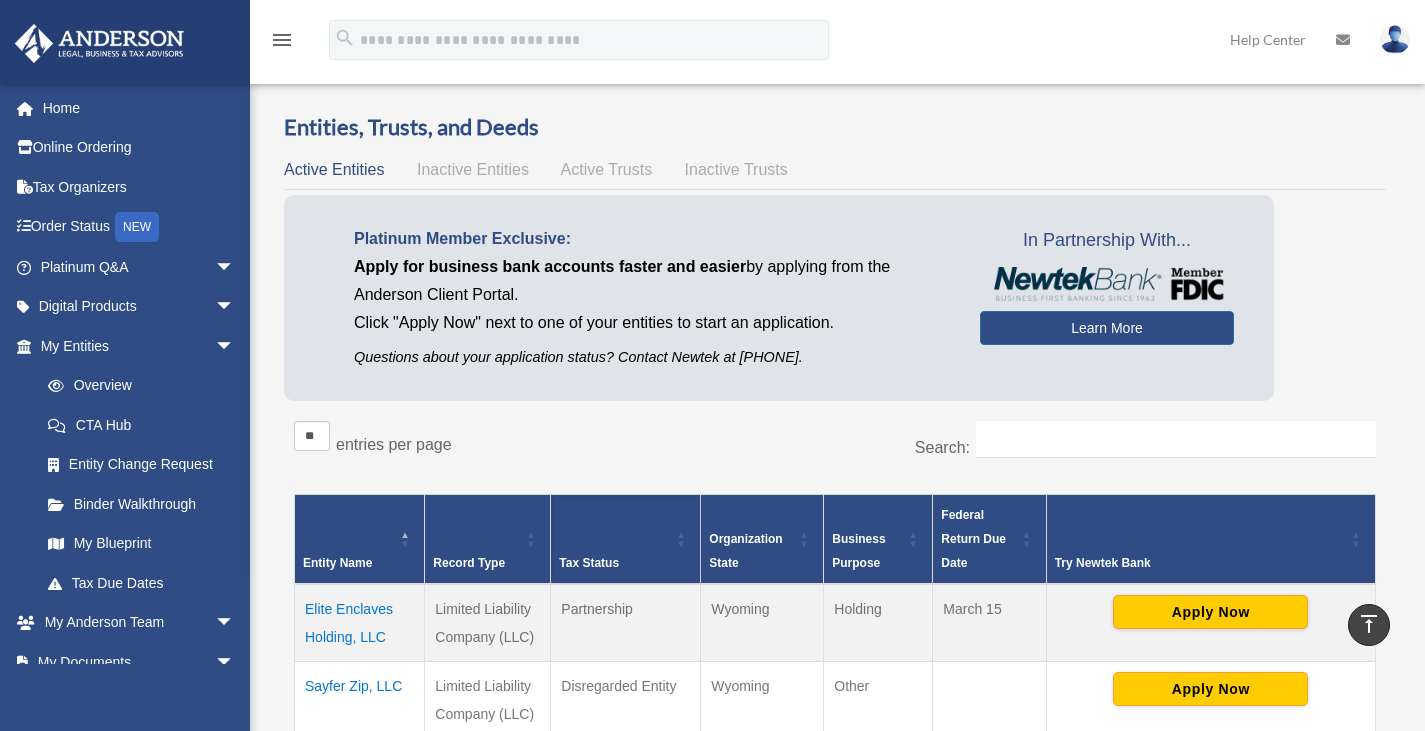 scroll, scrollTop: 0, scrollLeft: 0, axis: both 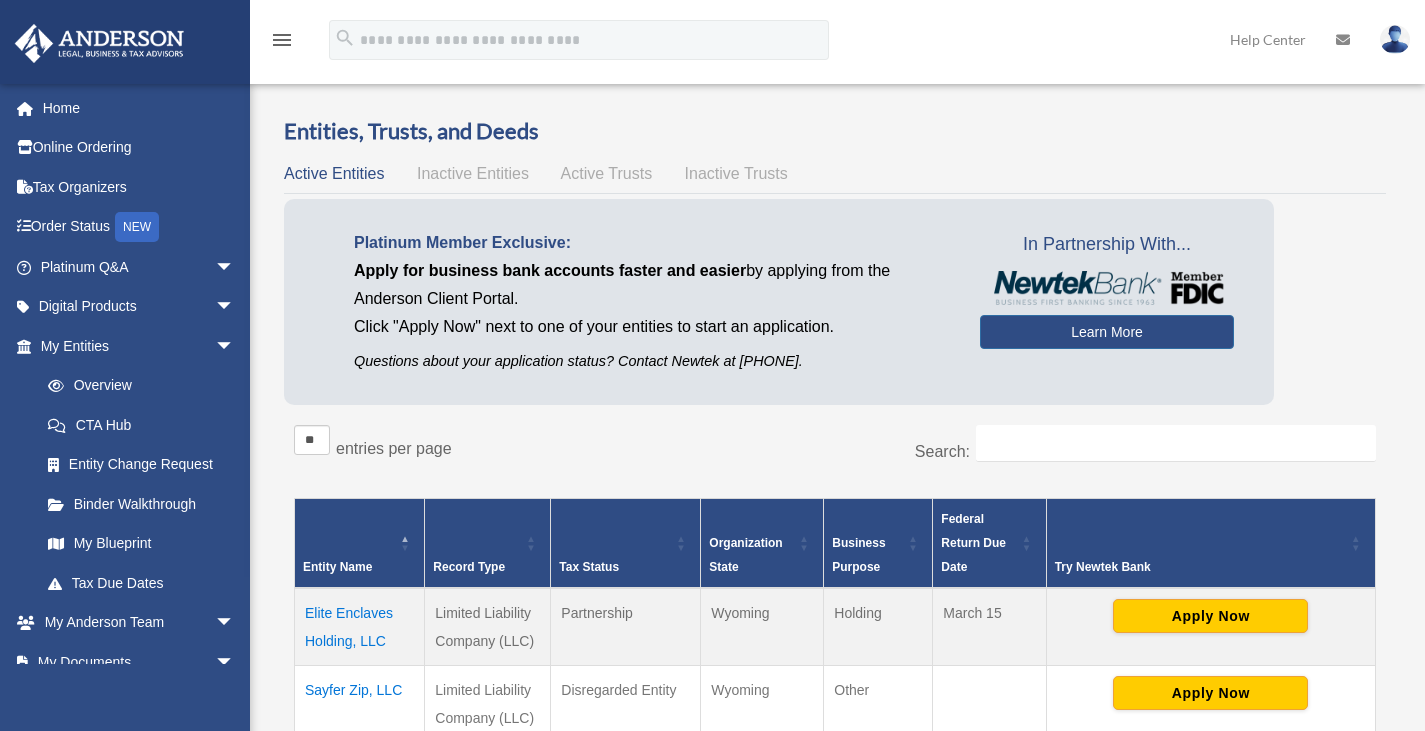 click at bounding box center (1395, 39) 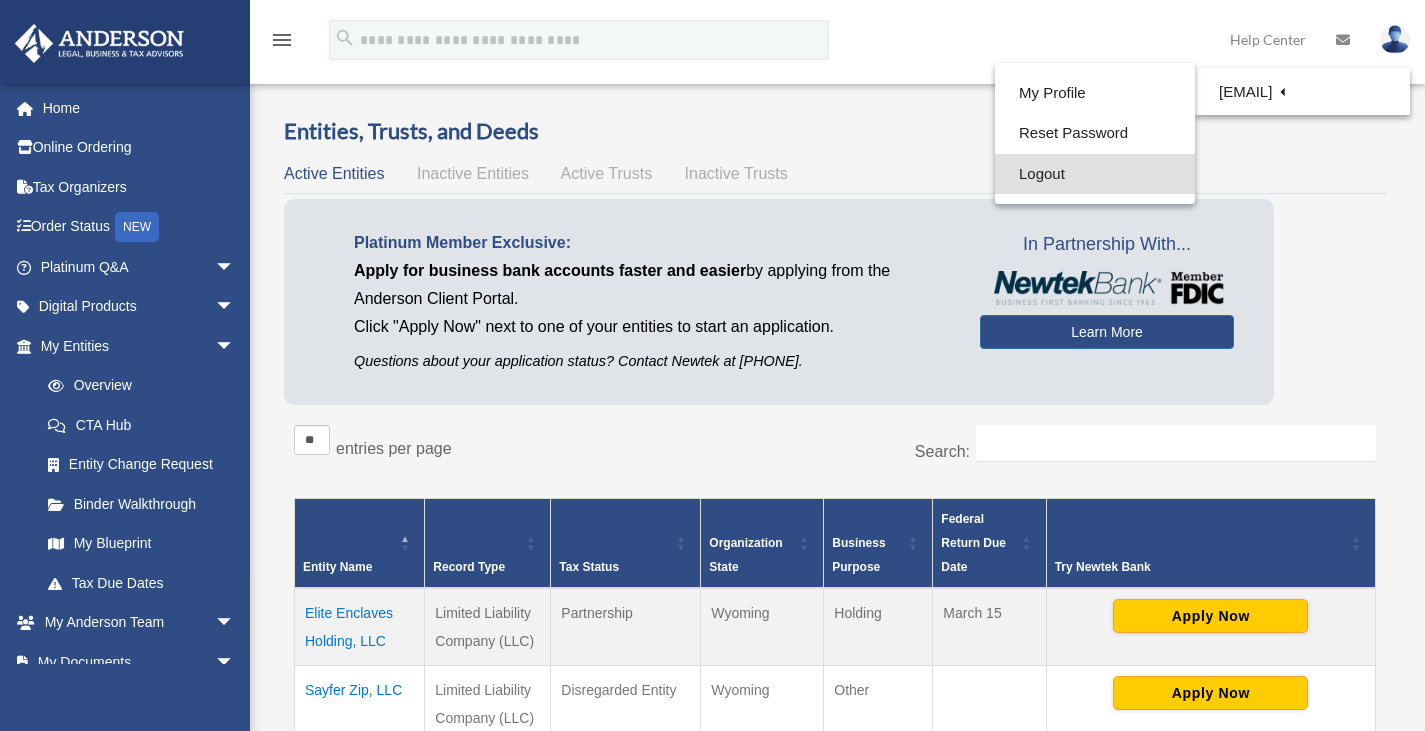 click on "Logout" at bounding box center (1095, 174) 